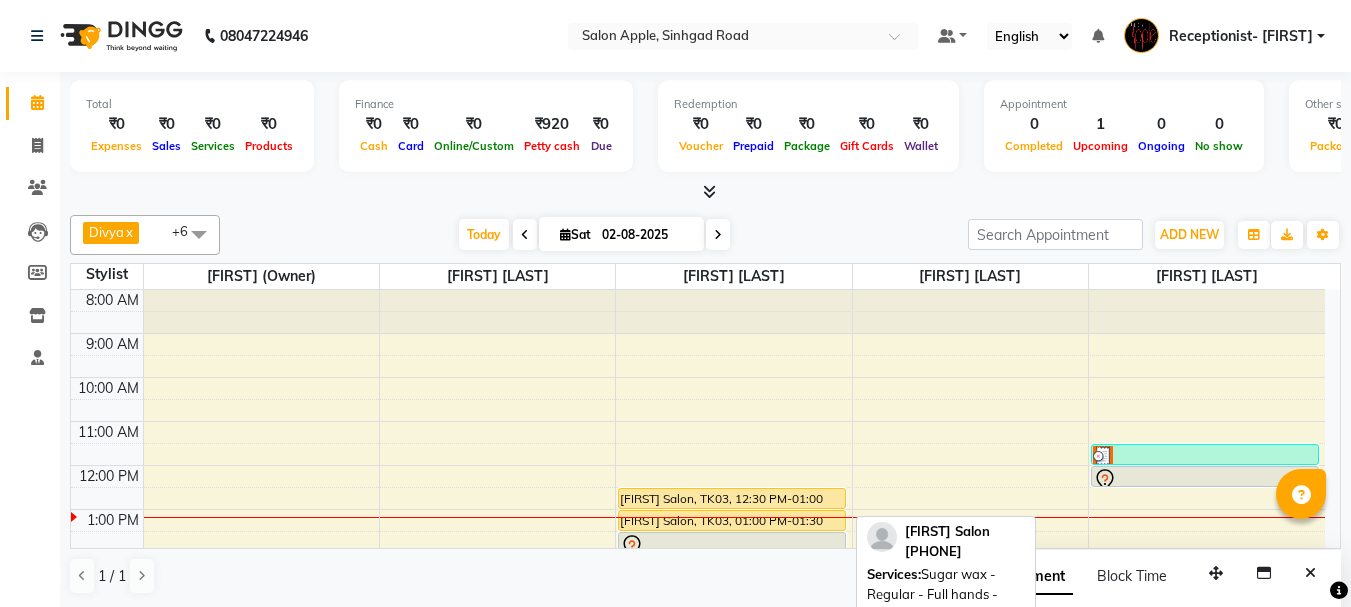 scroll, scrollTop: 0, scrollLeft: 0, axis: both 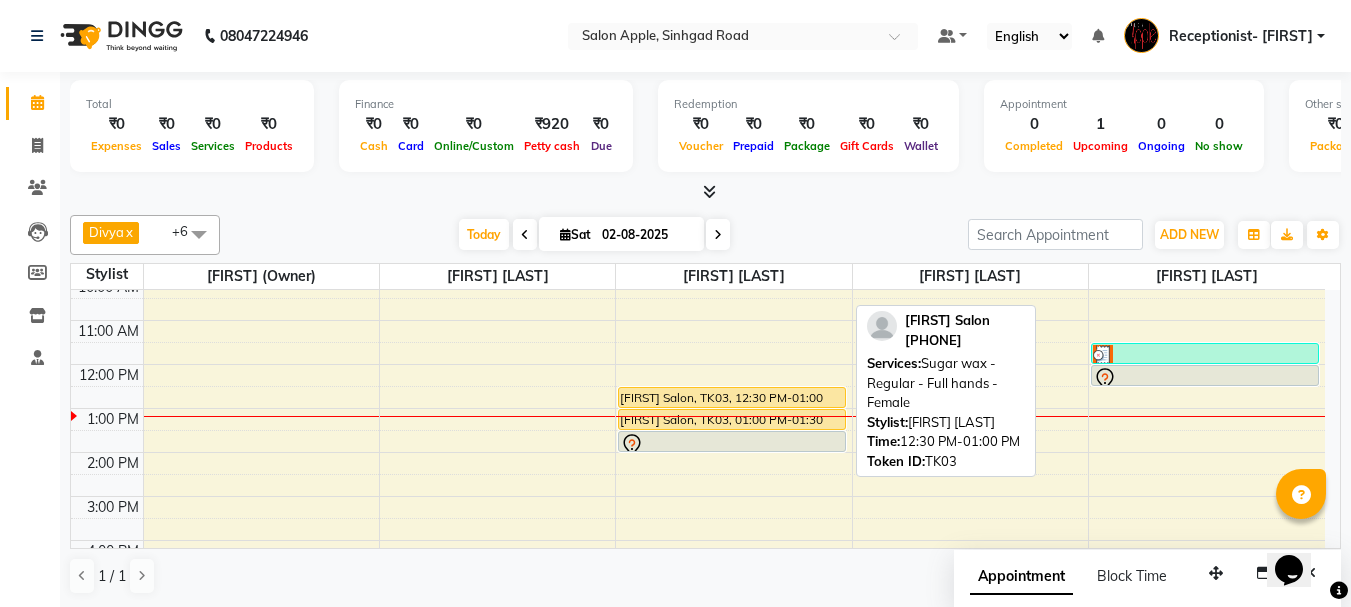 click at bounding box center [732, 407] 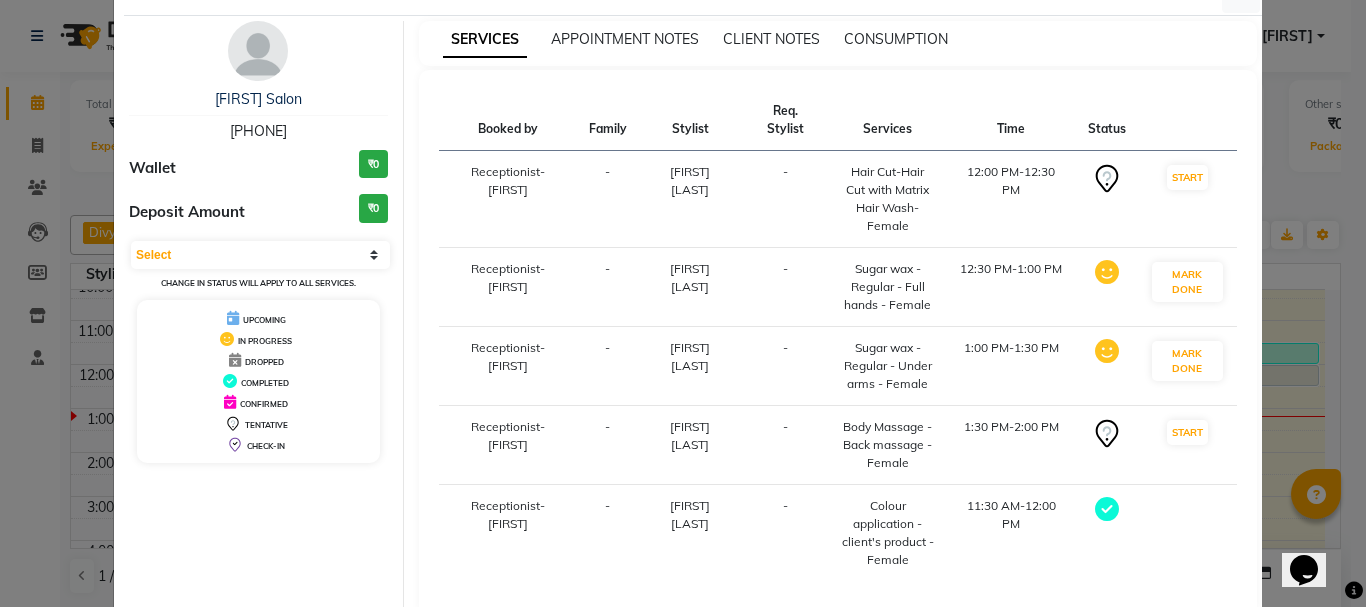 scroll, scrollTop: 100, scrollLeft: 0, axis: vertical 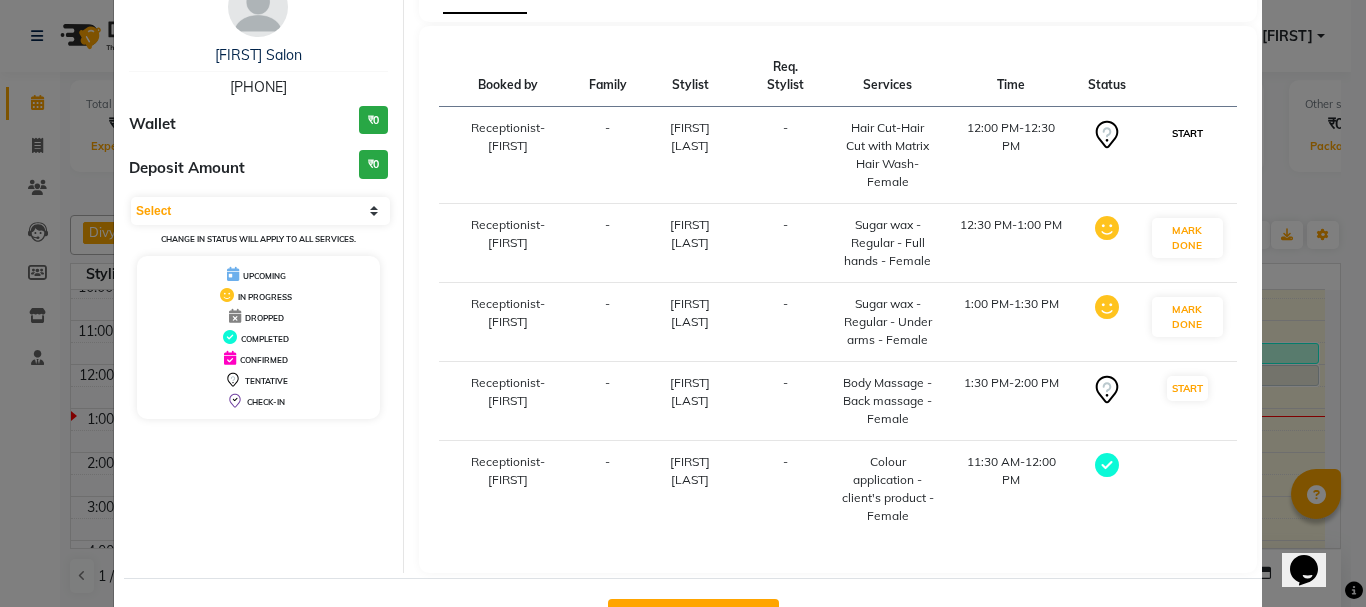 click on "START" at bounding box center [1187, 133] 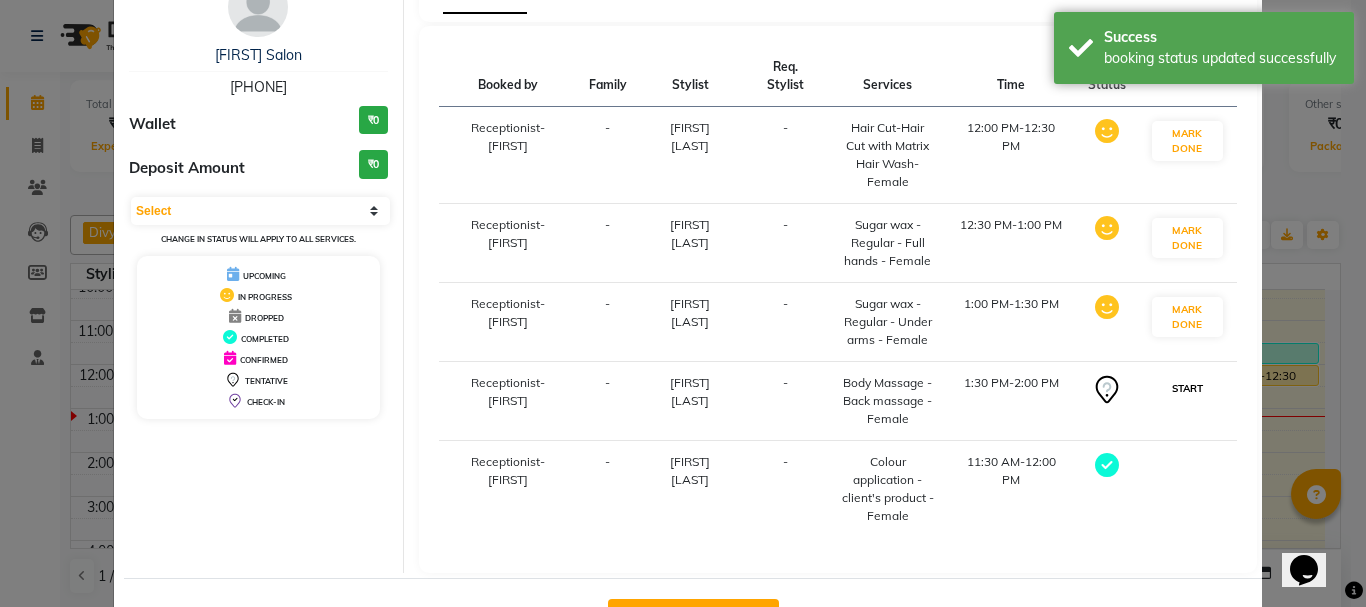 click on "START" at bounding box center [1187, 388] 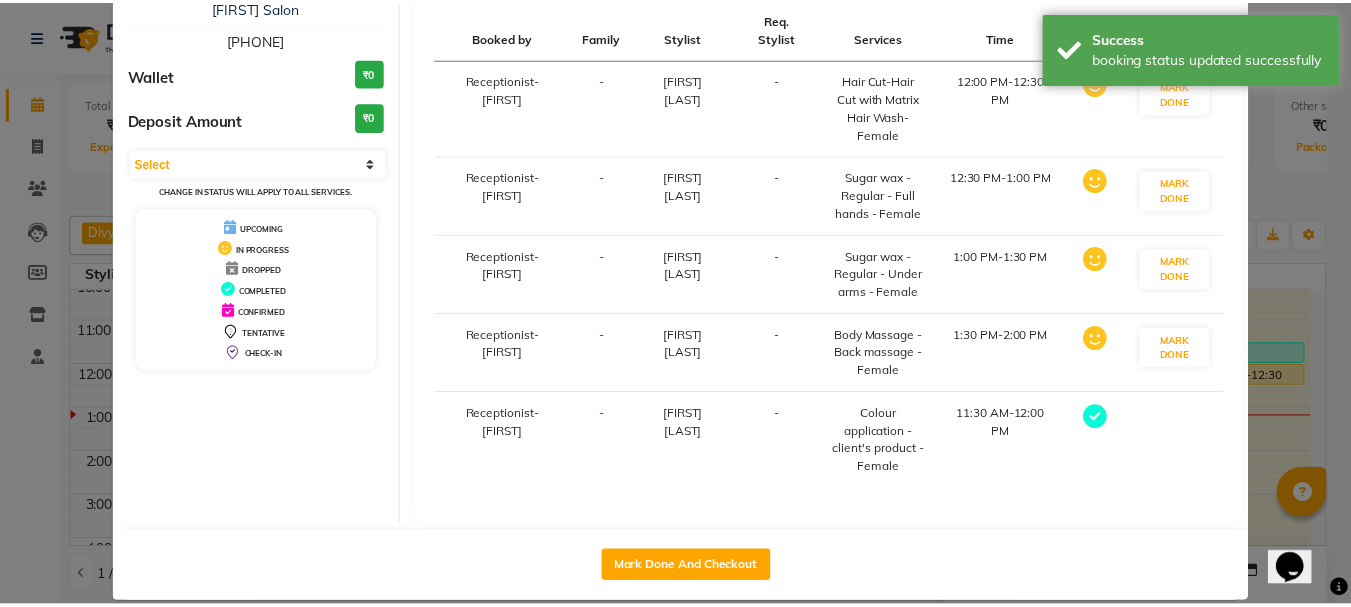 scroll, scrollTop: 173, scrollLeft: 0, axis: vertical 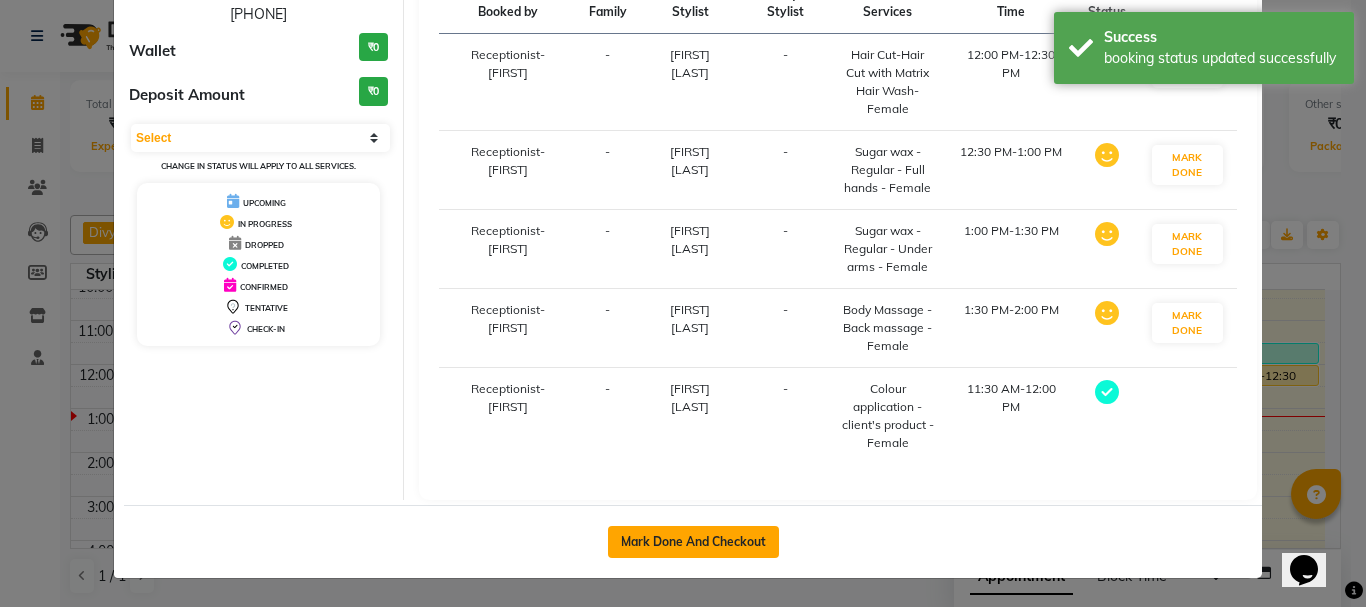 click on "Mark Done And Checkout" 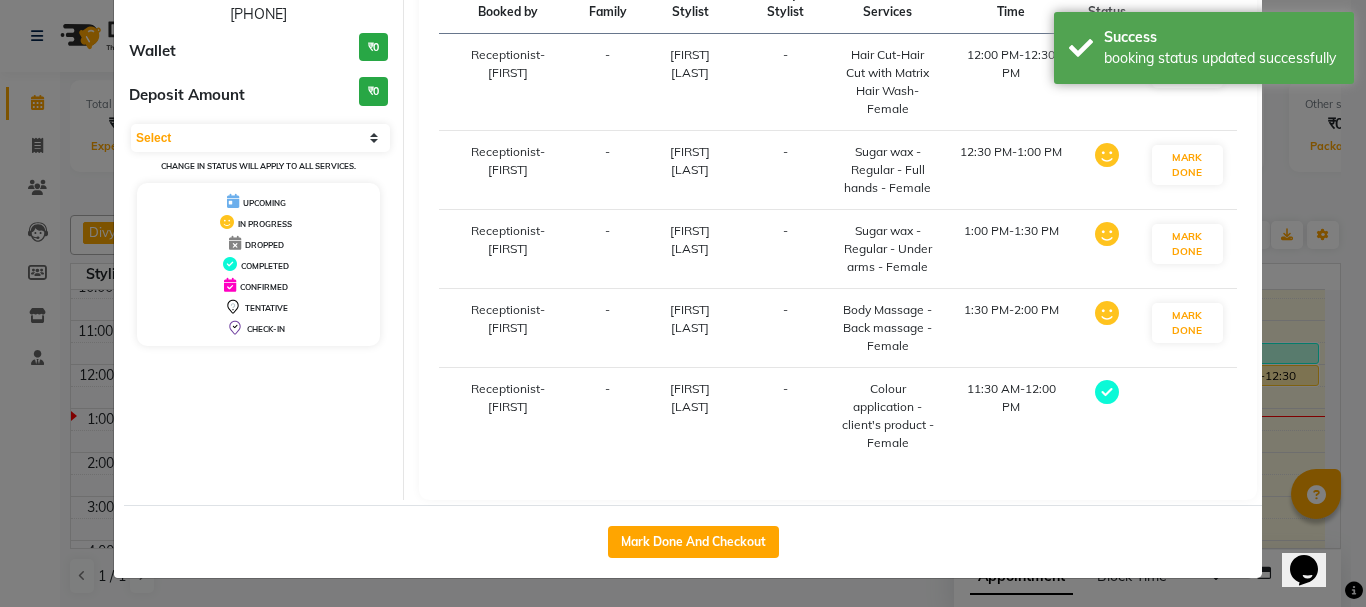 select on "service" 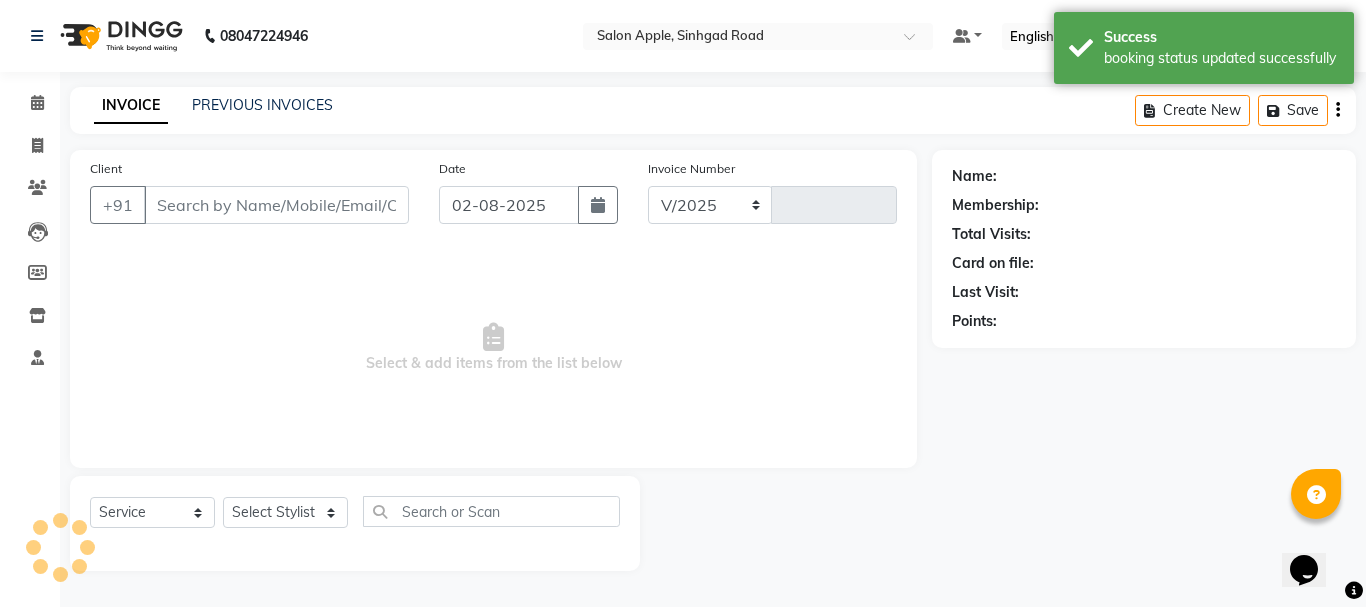 select on "645" 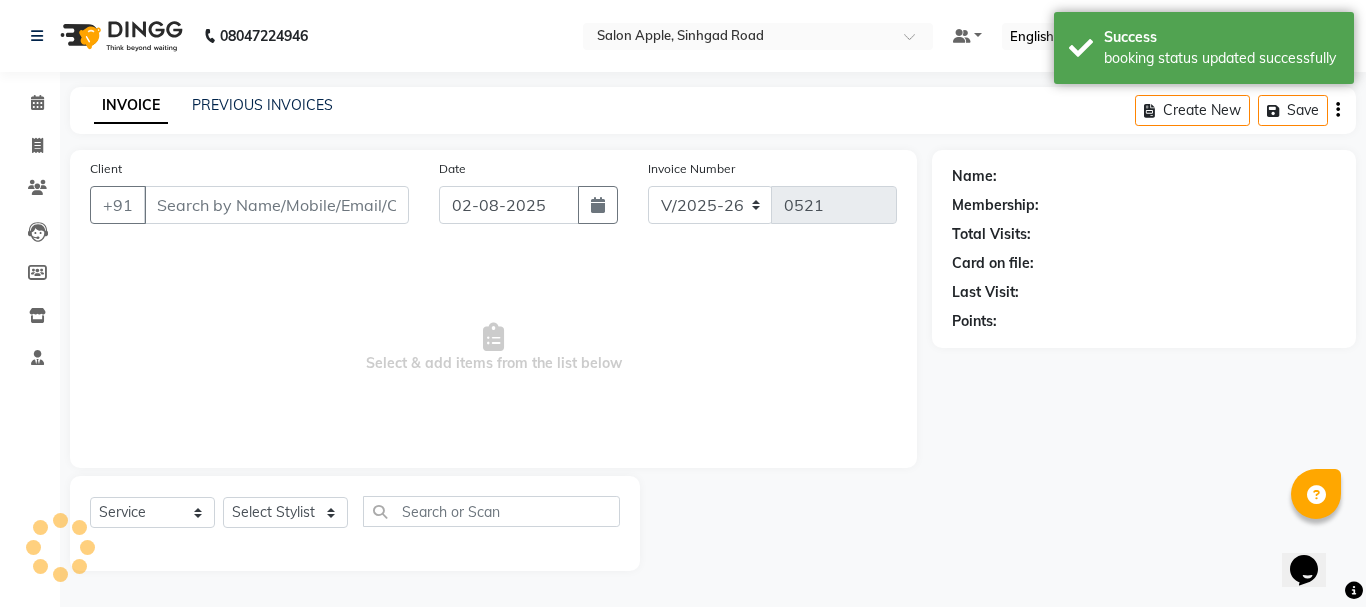 type on "[PHONE]" 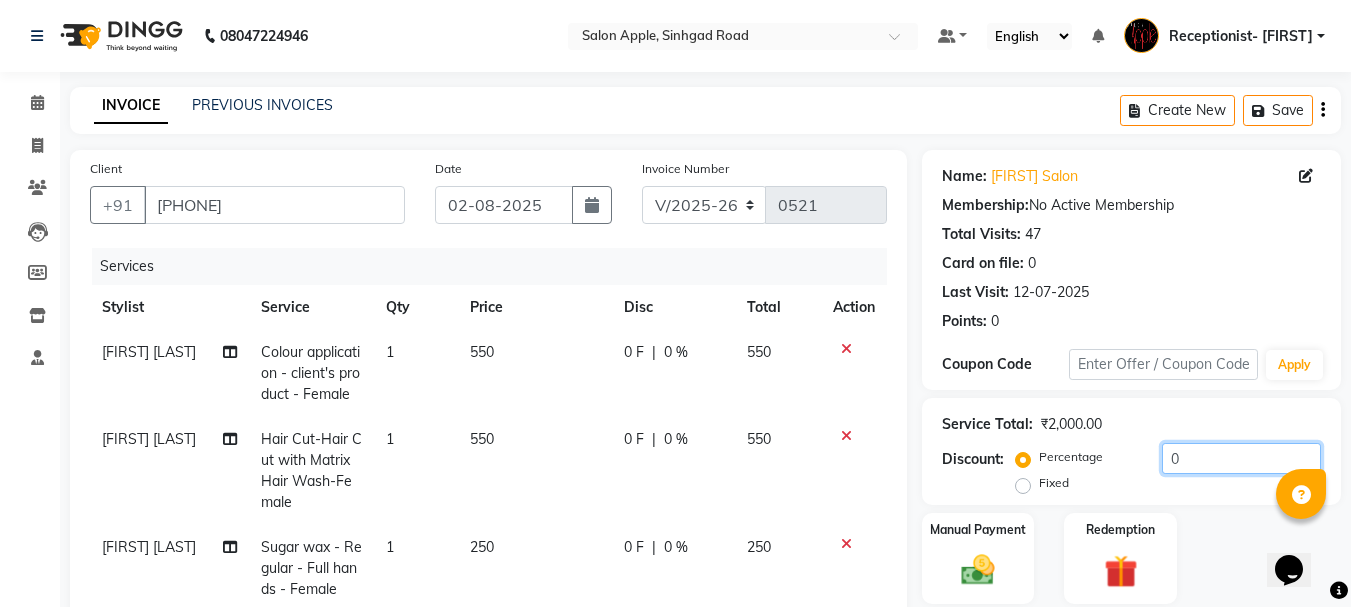click on "0" 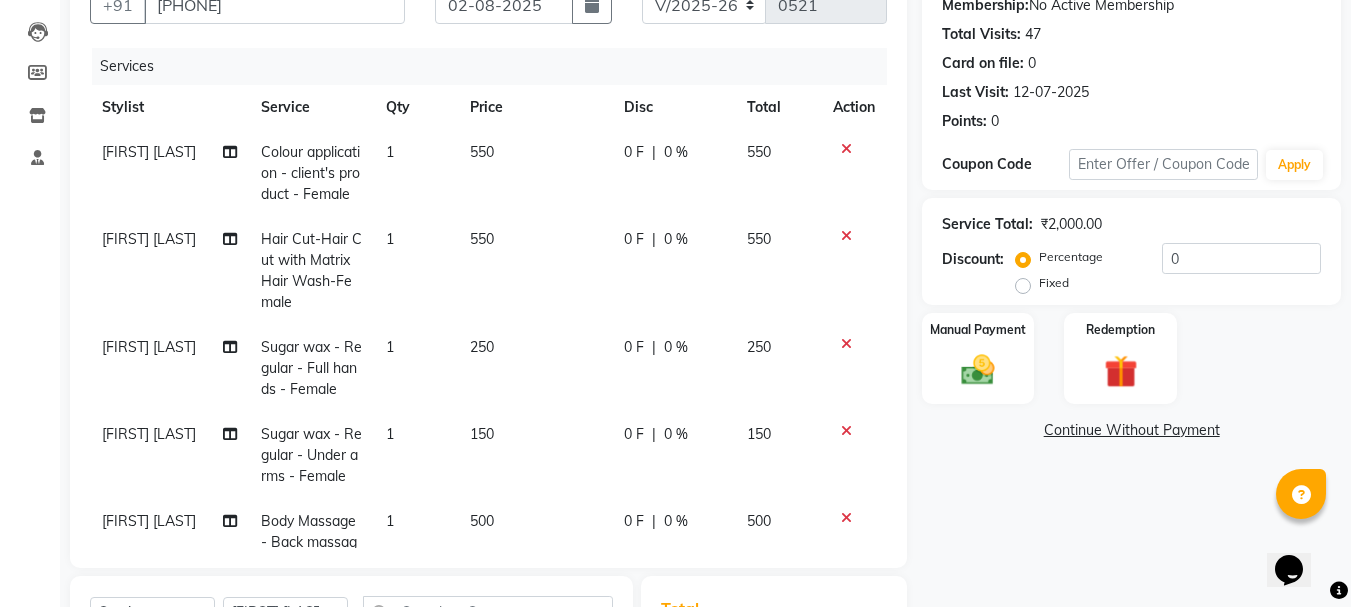 click on "550" 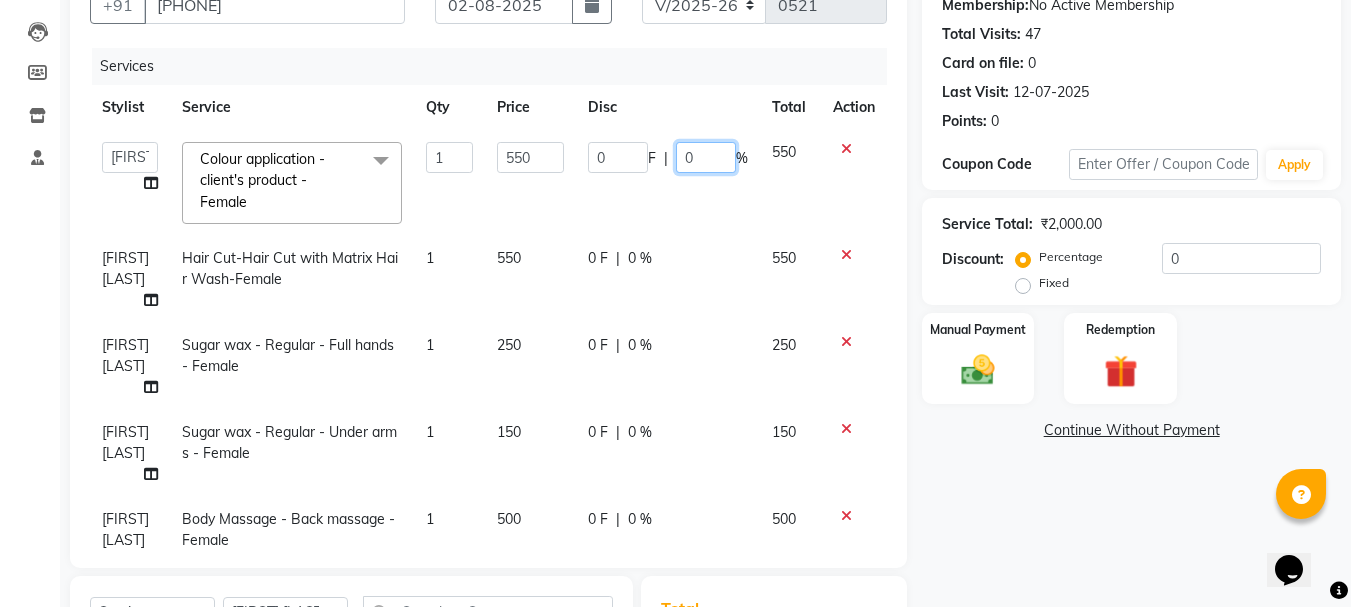 click on "0" 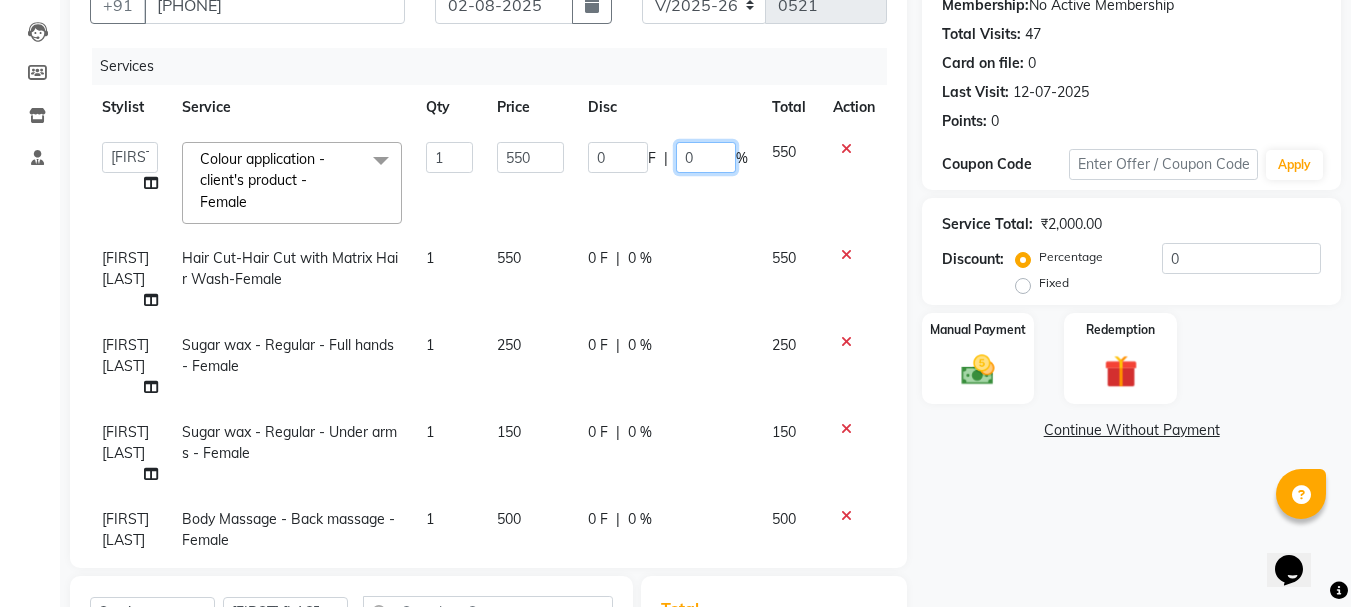 drag, startPoint x: 697, startPoint y: 157, endPoint x: 649, endPoint y: 154, distance: 48.09366 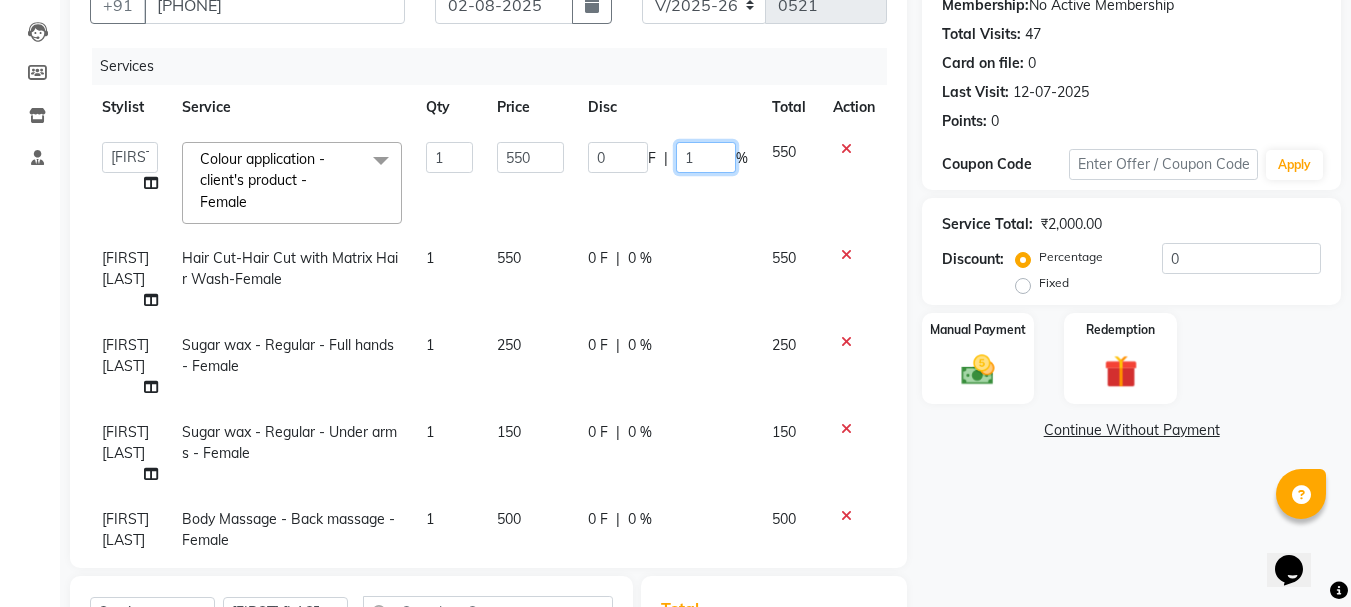 type on "10" 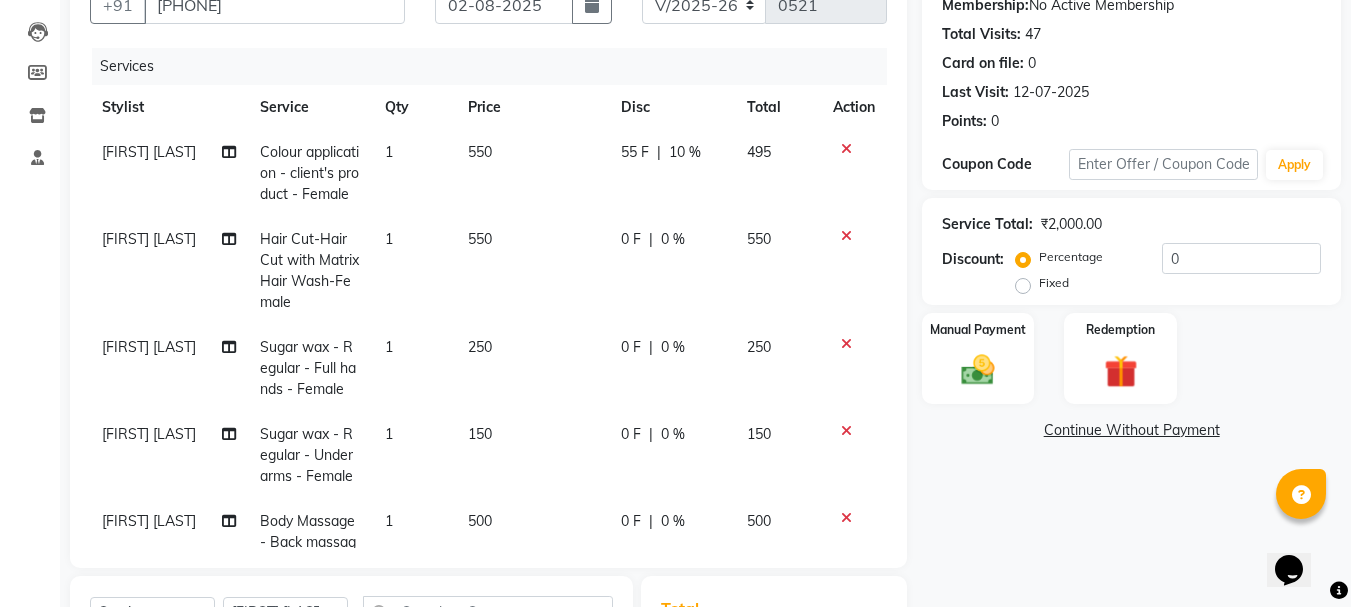 click on "0 F | 0 %" 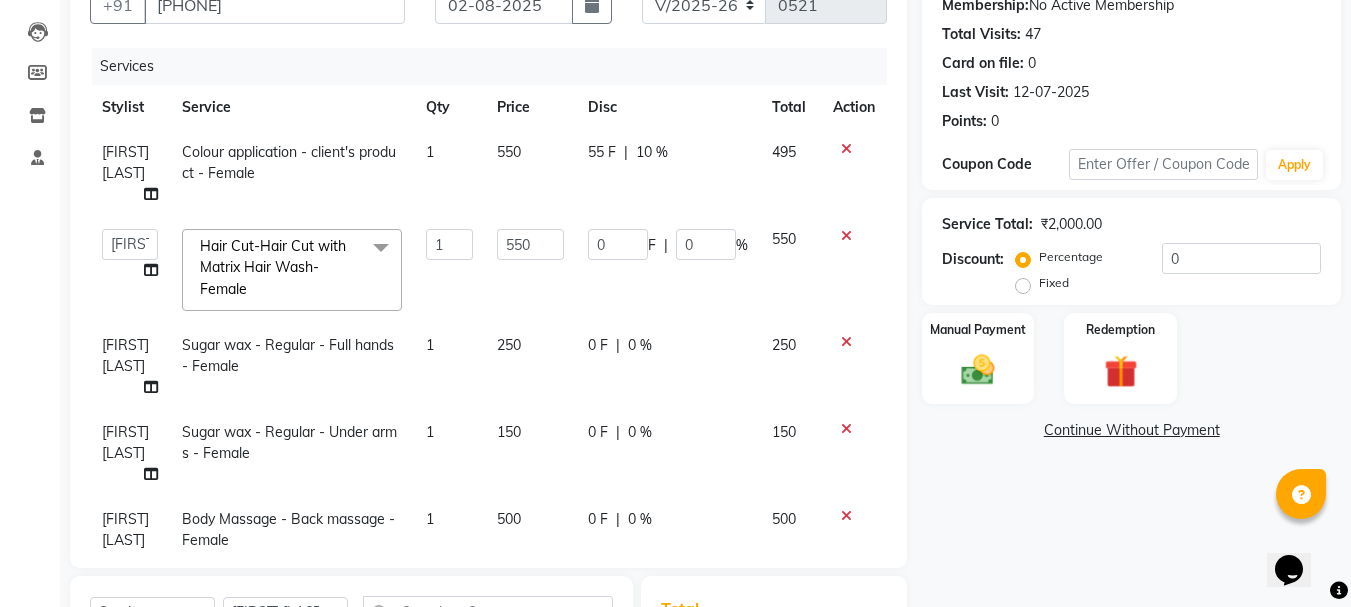 click on "0 F | 0 %" 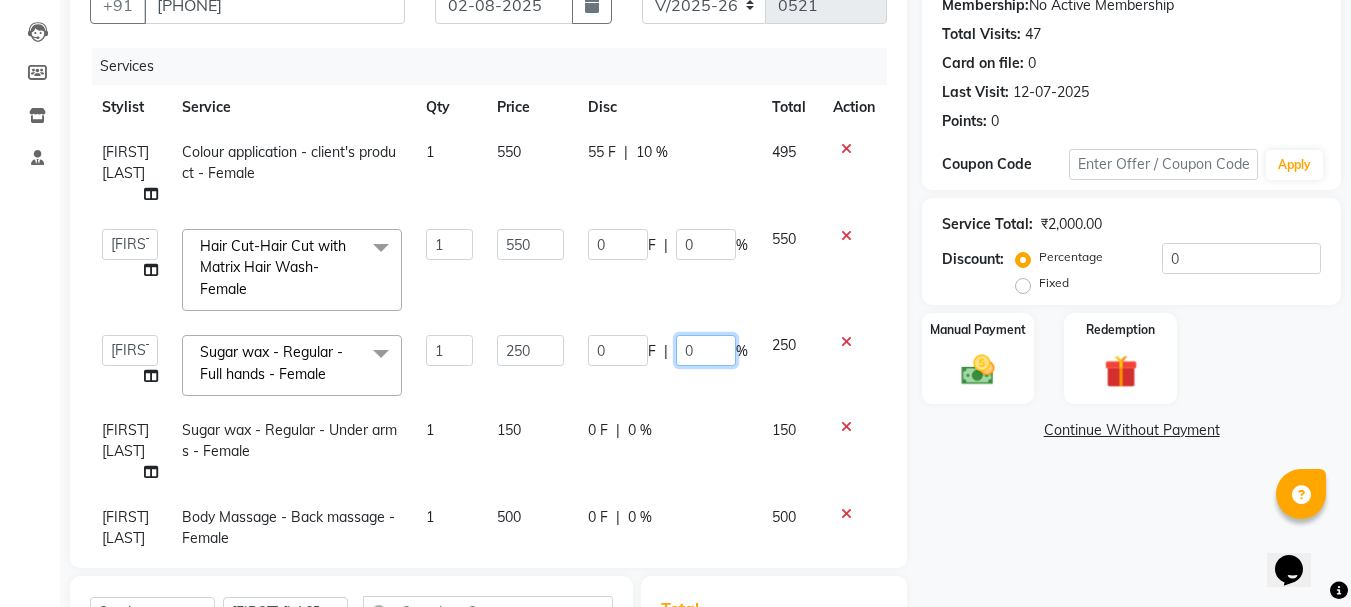 drag, startPoint x: 682, startPoint y: 345, endPoint x: 672, endPoint y: 365, distance: 22.36068 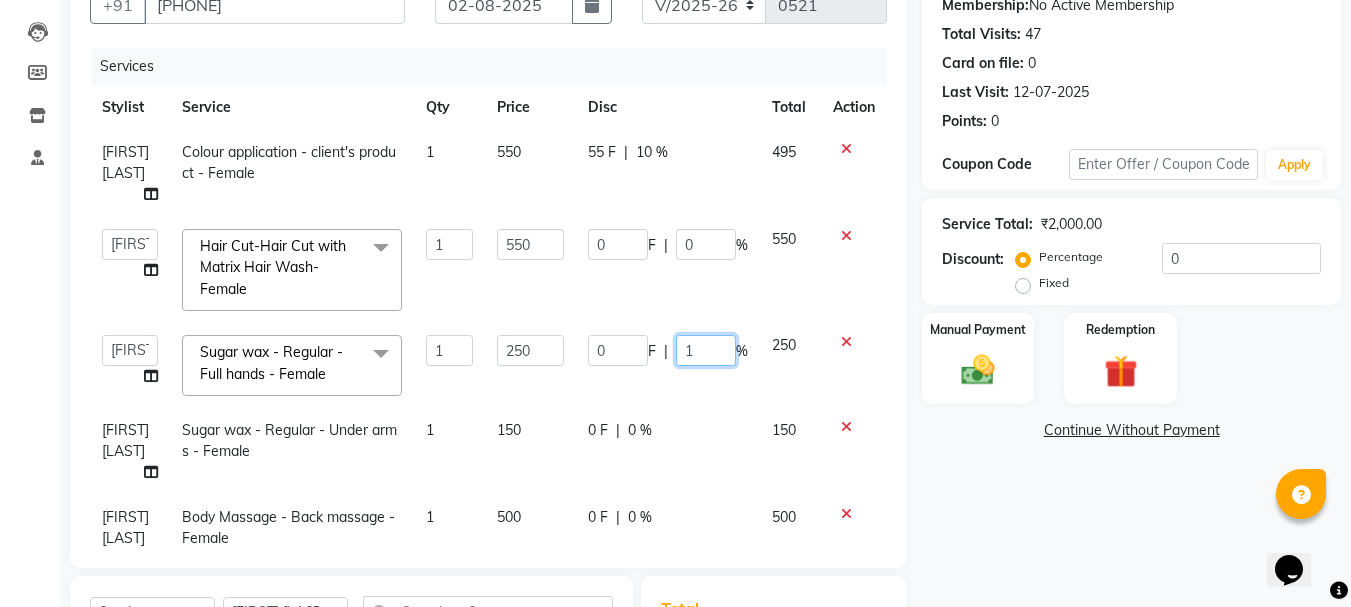 type on "10" 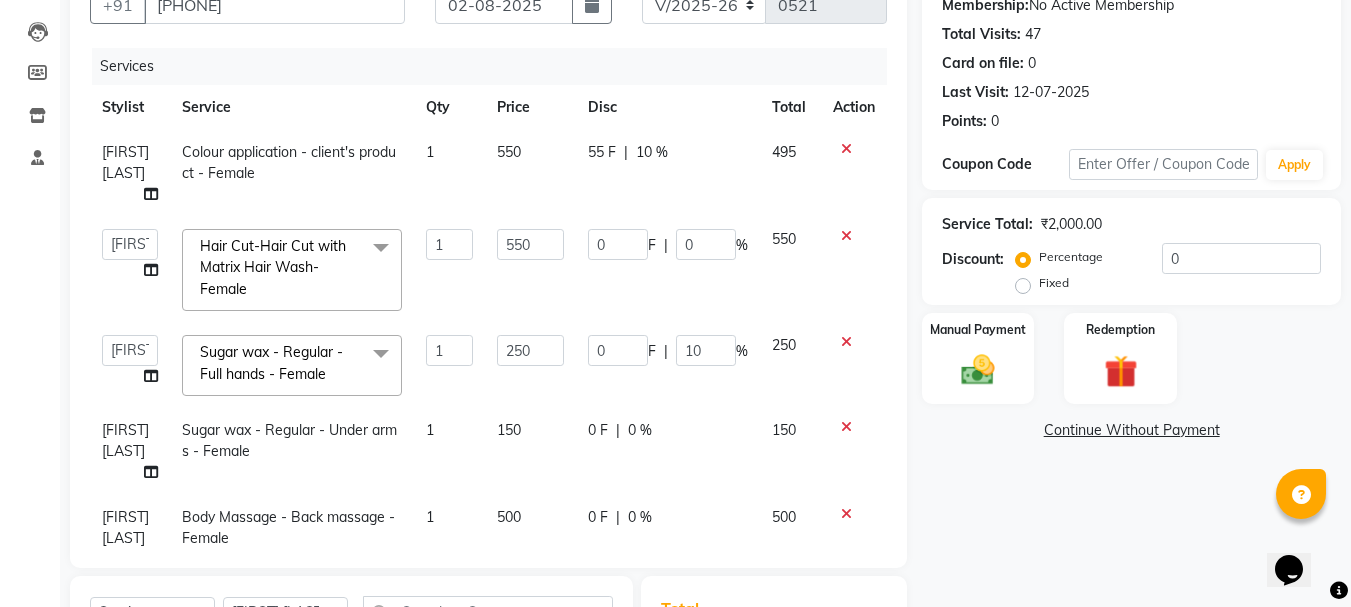 click on "55 F | 10 %" 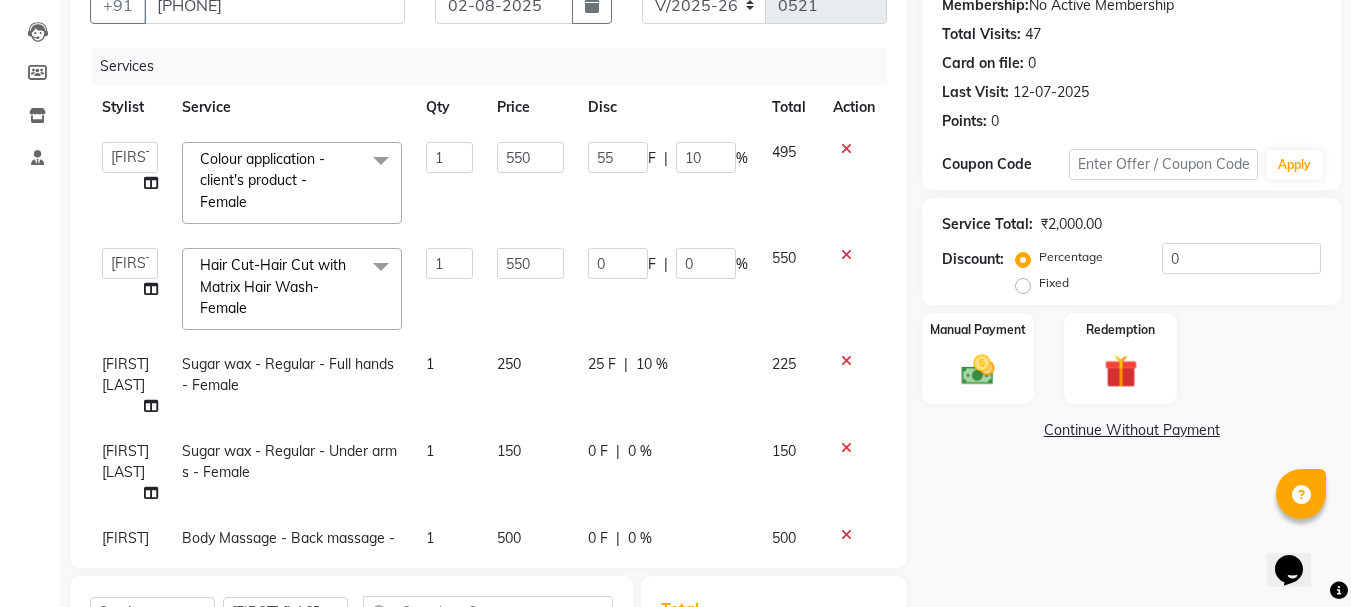 scroll, scrollTop: 100, scrollLeft: 0, axis: vertical 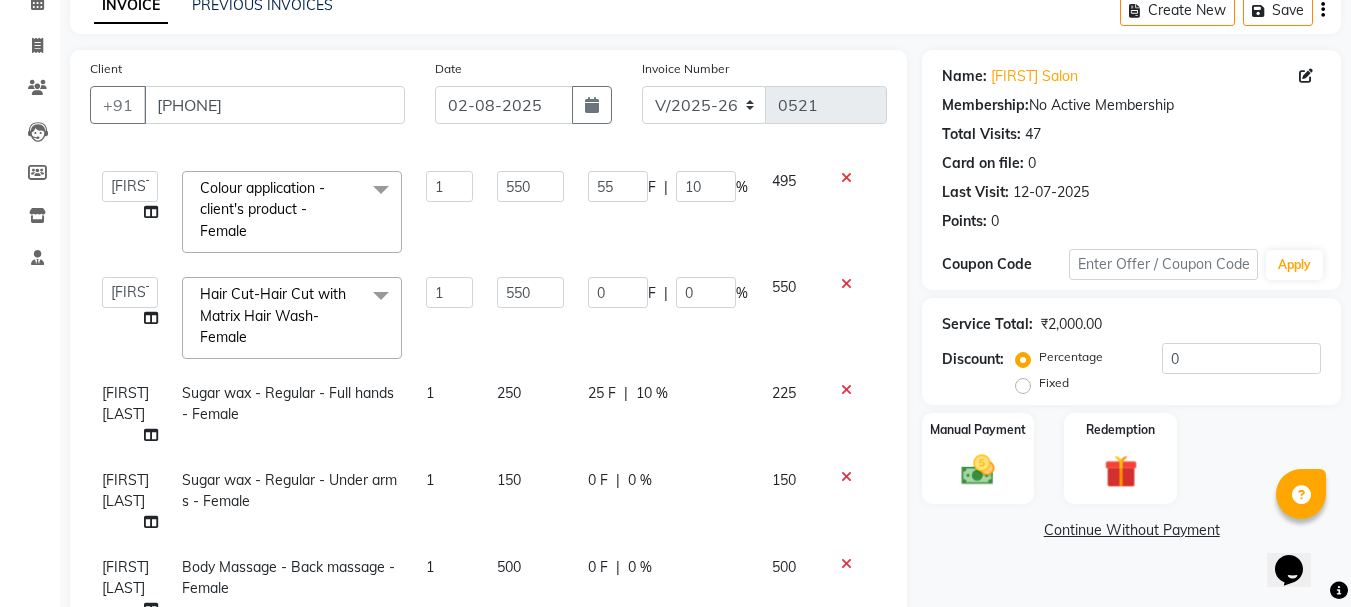 click on "0 %" 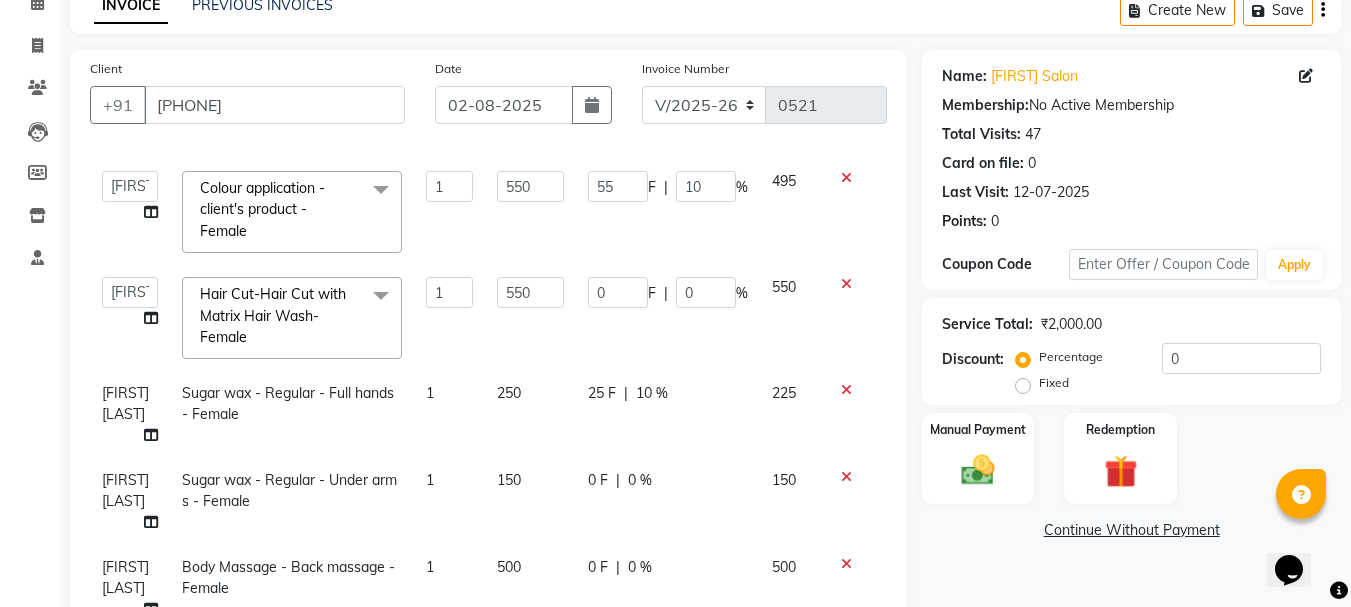 scroll, scrollTop: 84, scrollLeft: 0, axis: vertical 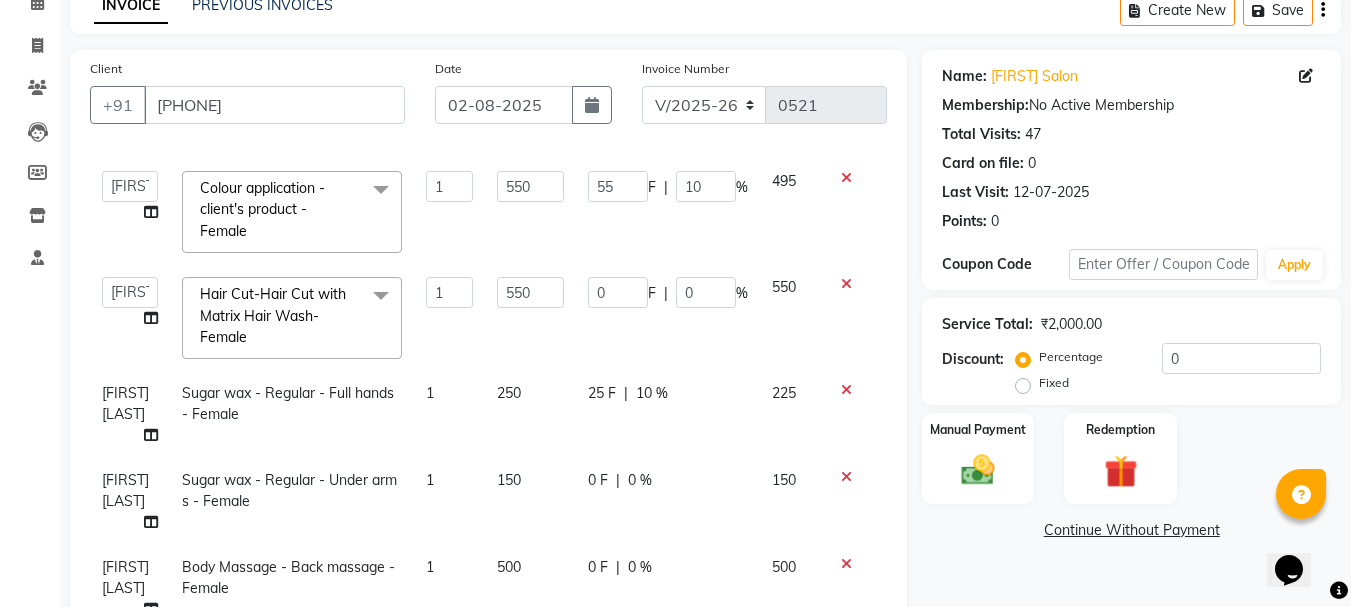 select on "50336" 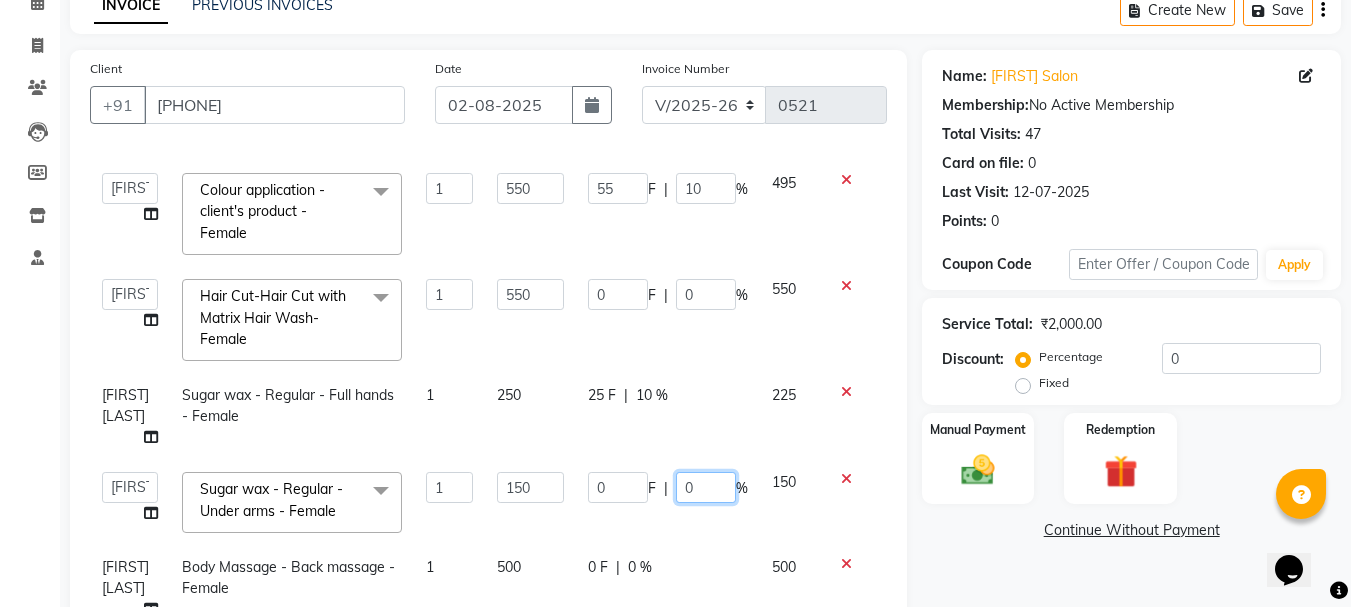 drag, startPoint x: 699, startPoint y: 468, endPoint x: 628, endPoint y: 489, distance: 74.04053 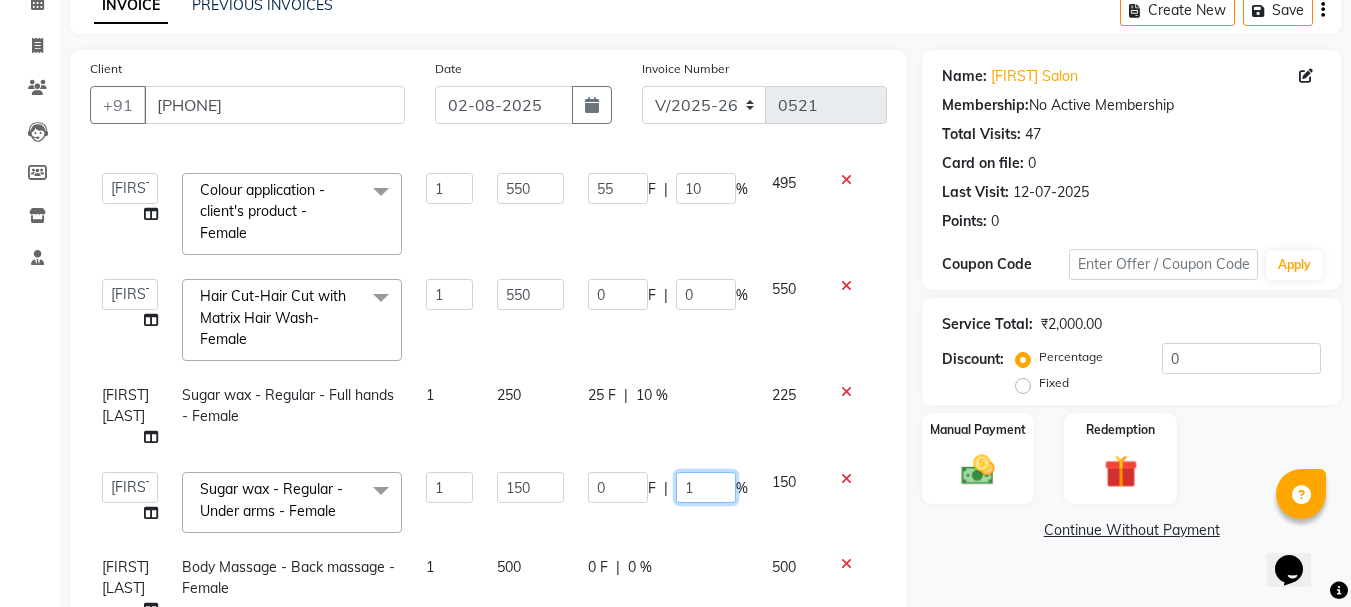 type on "10" 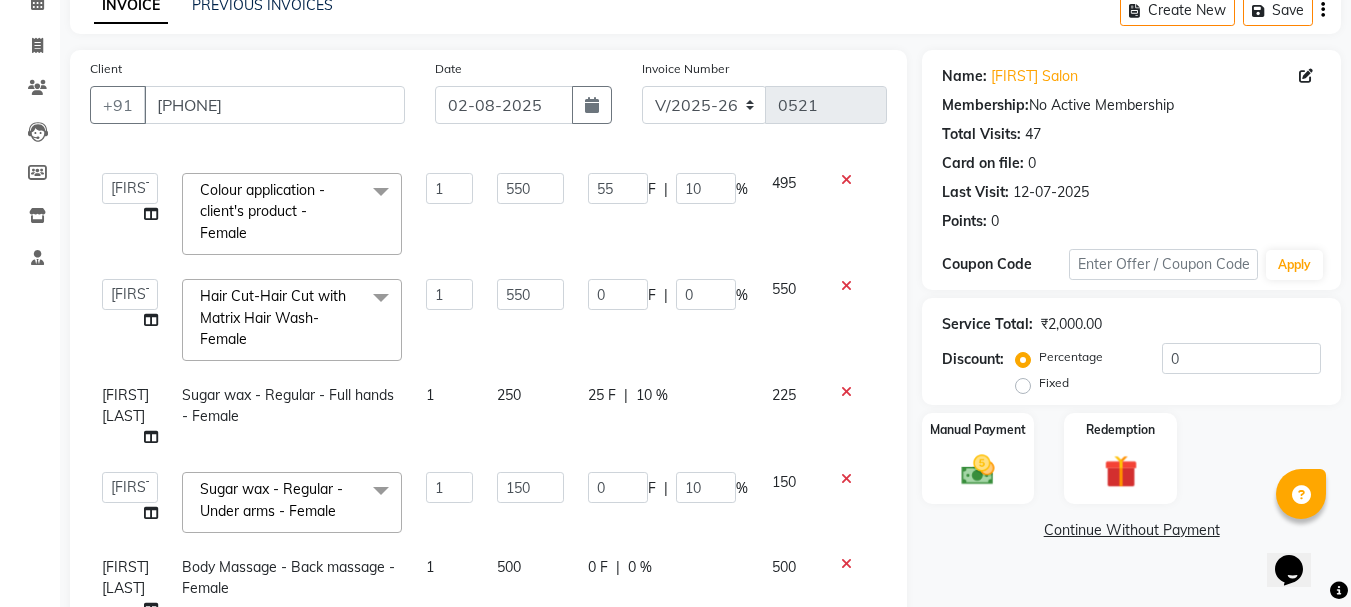 click on "250" 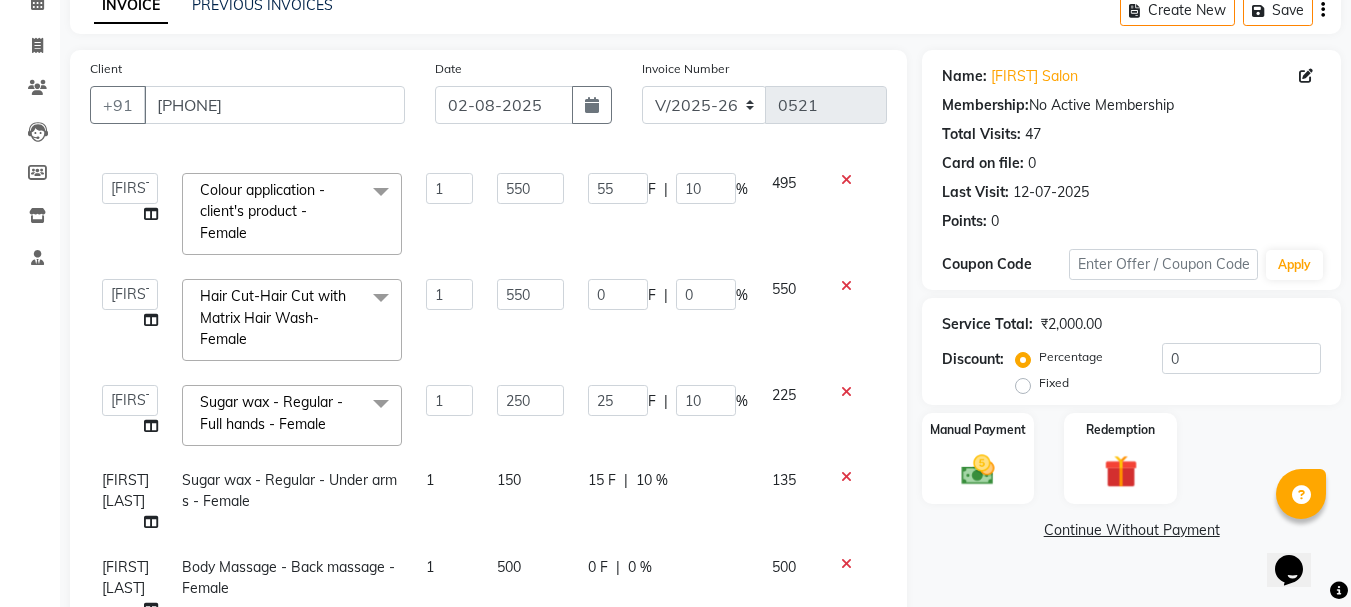 click on "15 F | 10 %" 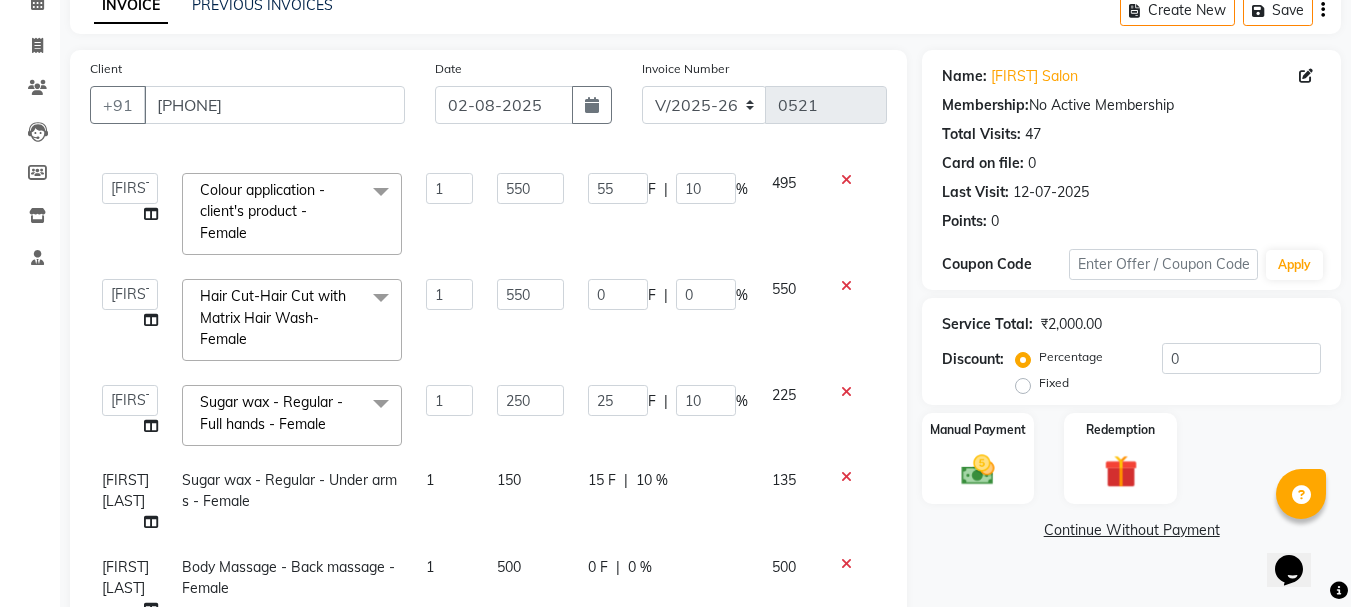 select on "50336" 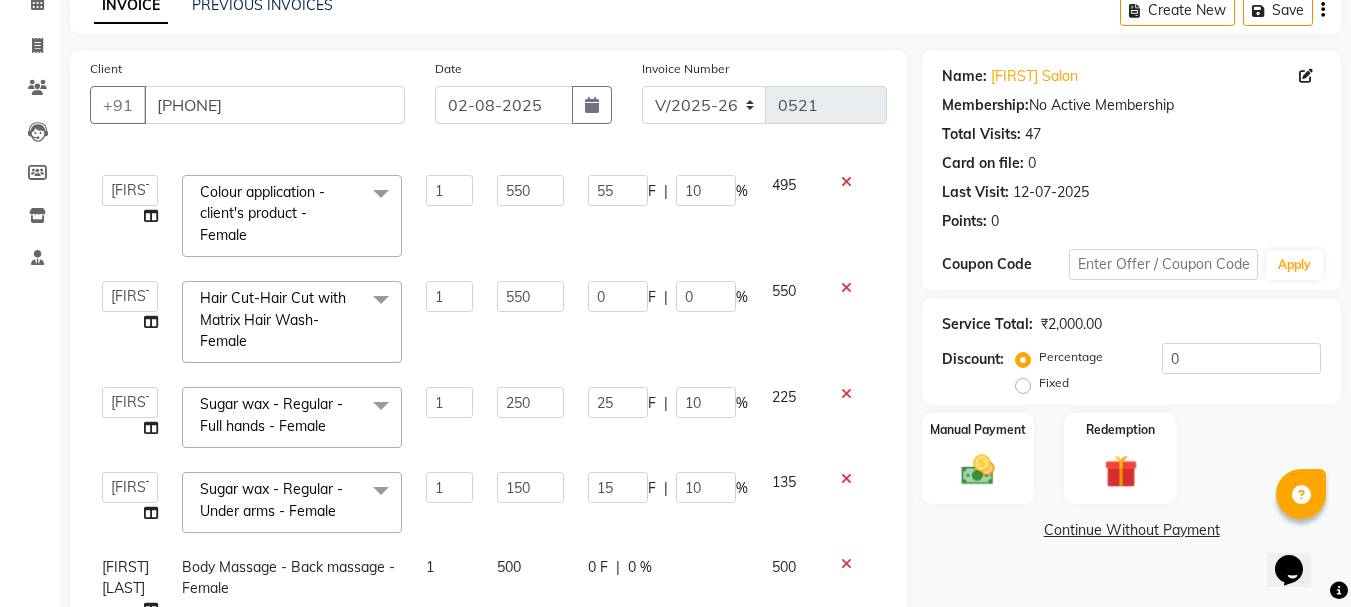 scroll, scrollTop: 300, scrollLeft: 0, axis: vertical 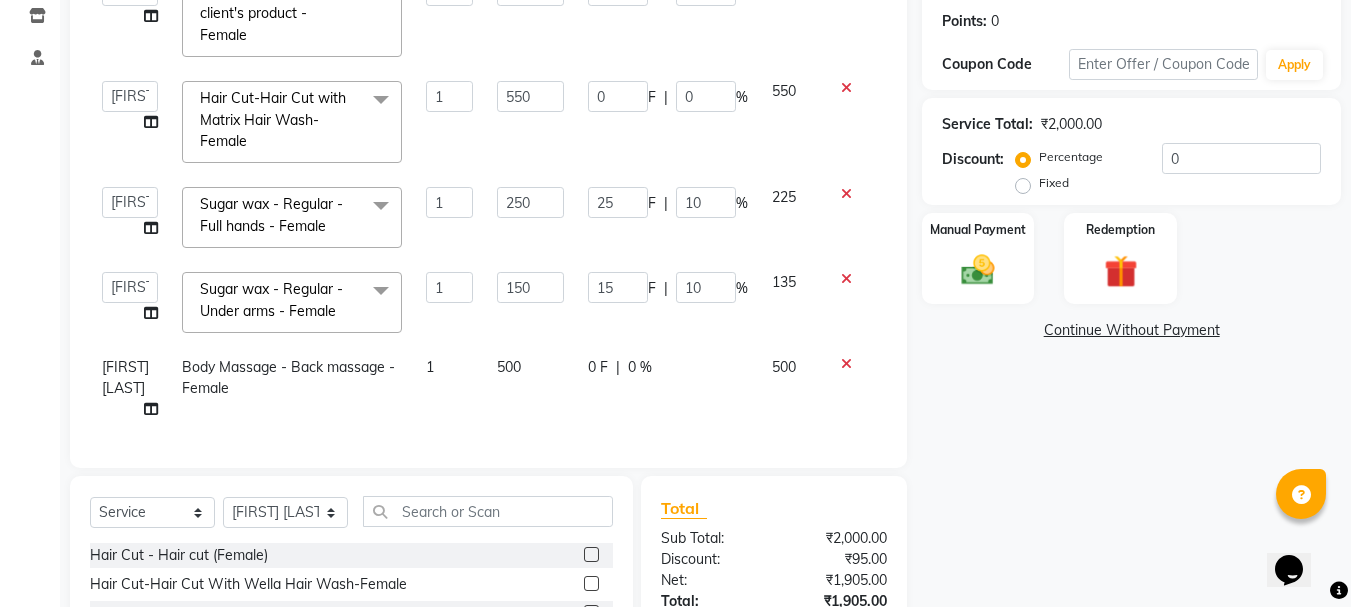 click on "0 F | 0 %" 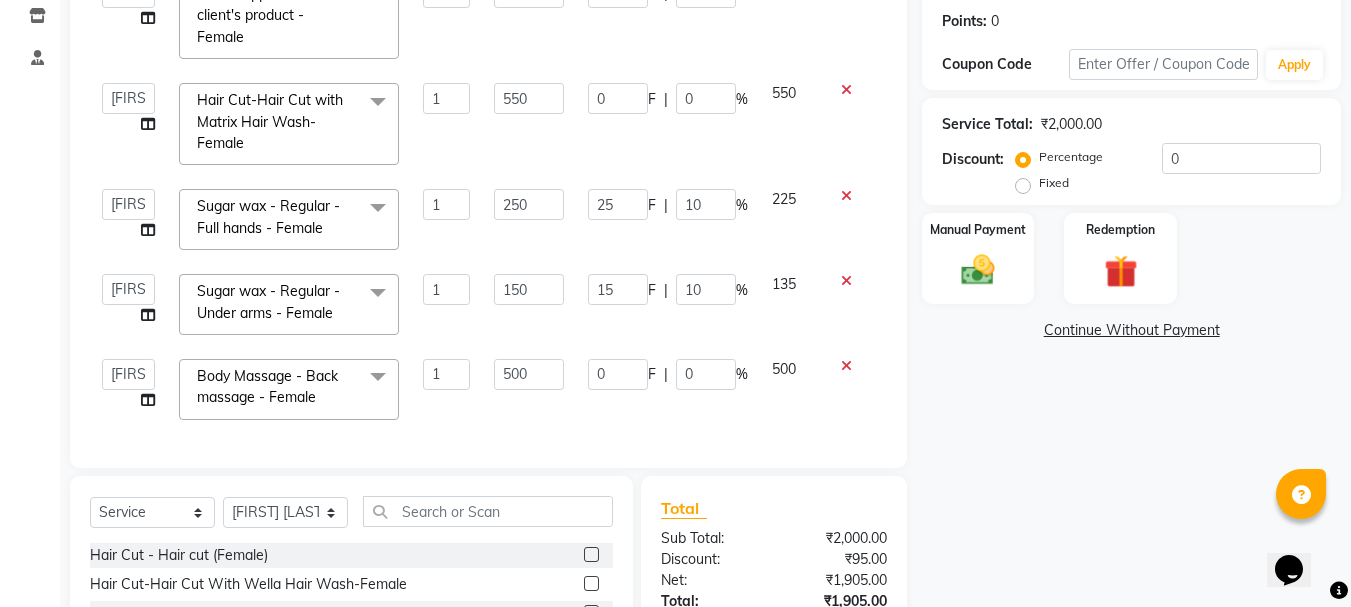 scroll, scrollTop: 80, scrollLeft: 0, axis: vertical 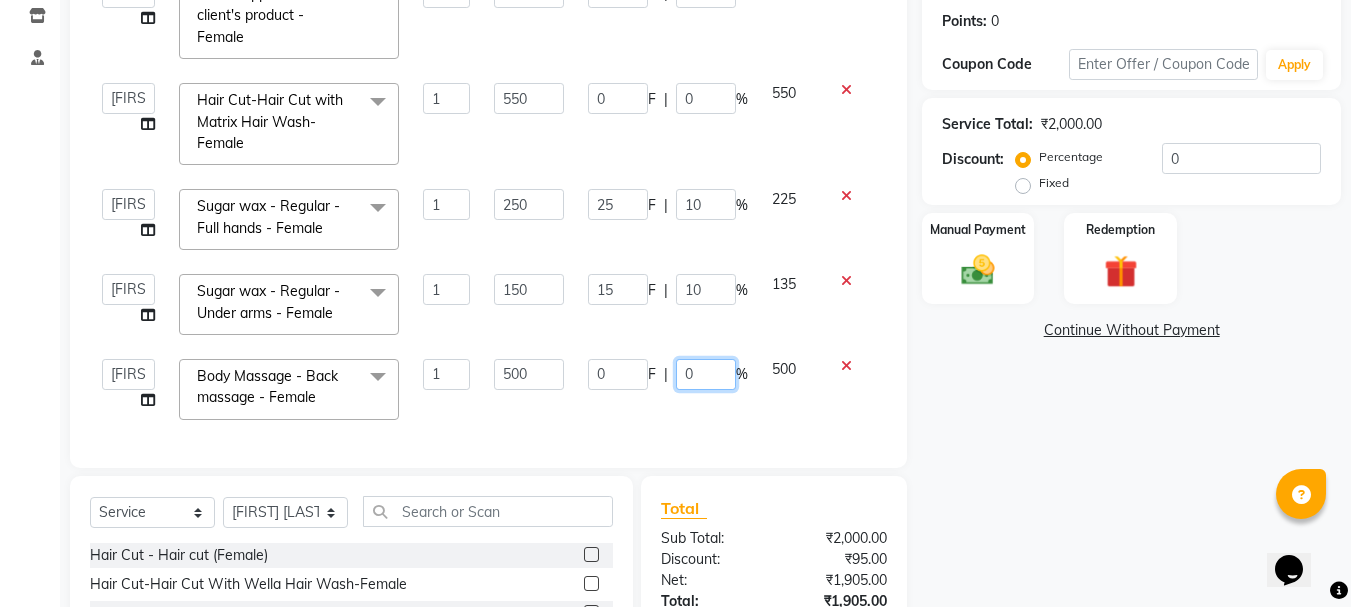 drag, startPoint x: 690, startPoint y: 363, endPoint x: 659, endPoint y: 360, distance: 31.144823 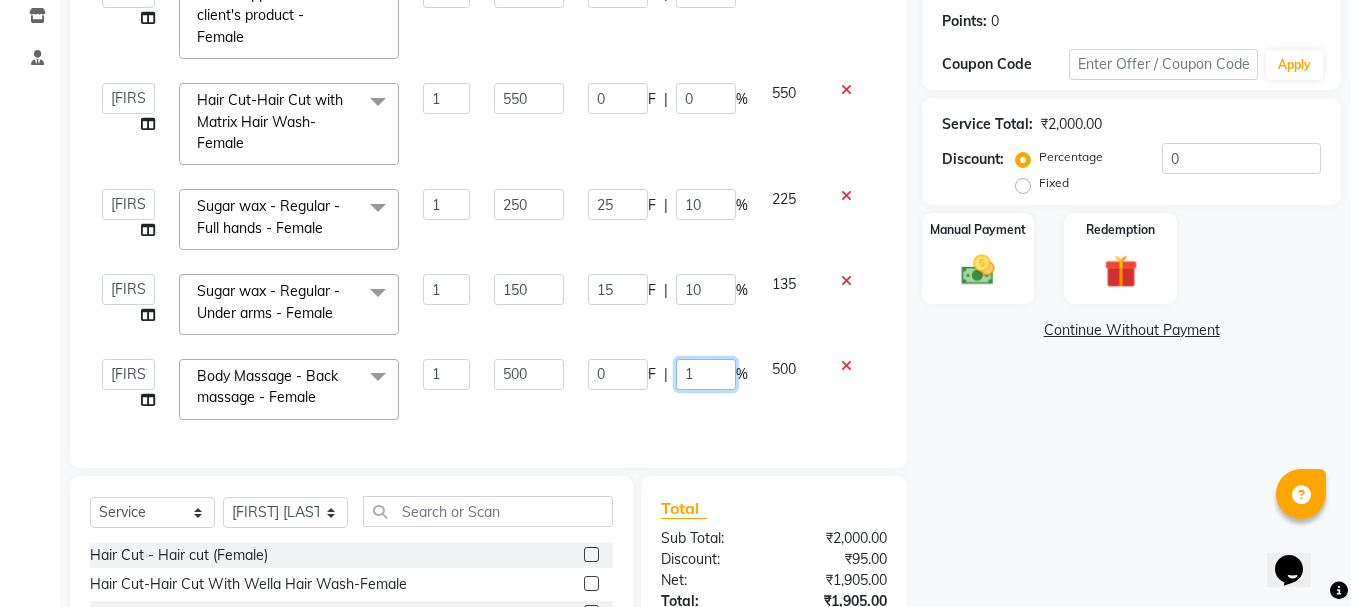 type on "10" 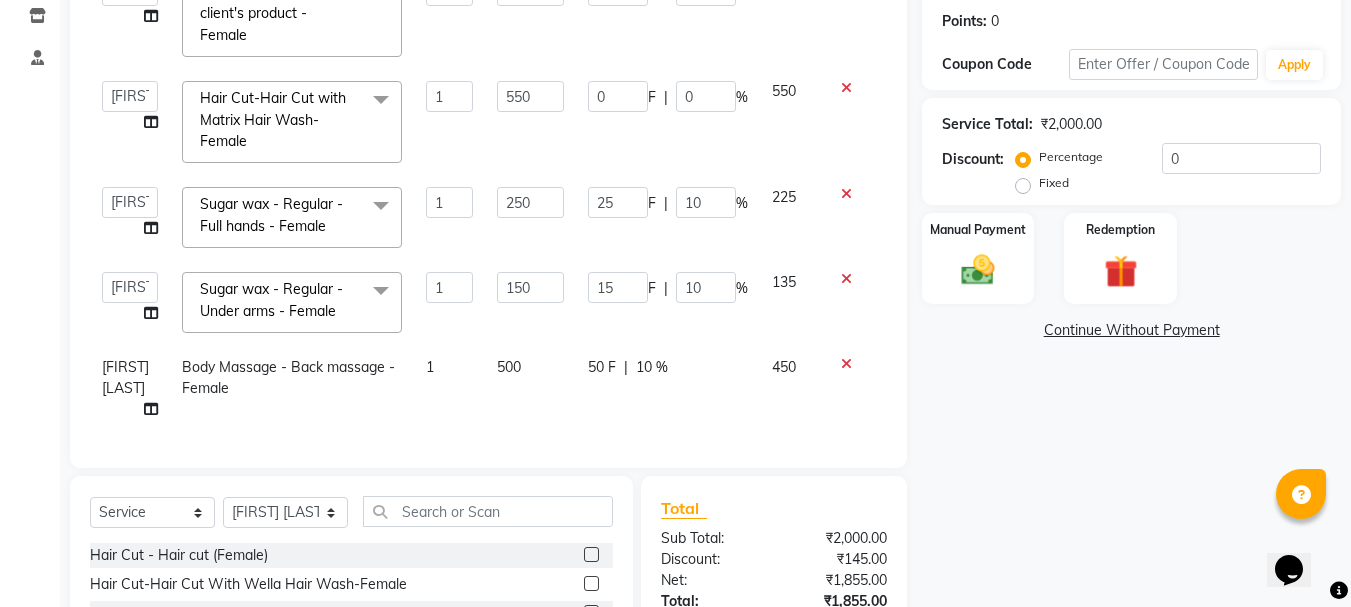 click on "150" 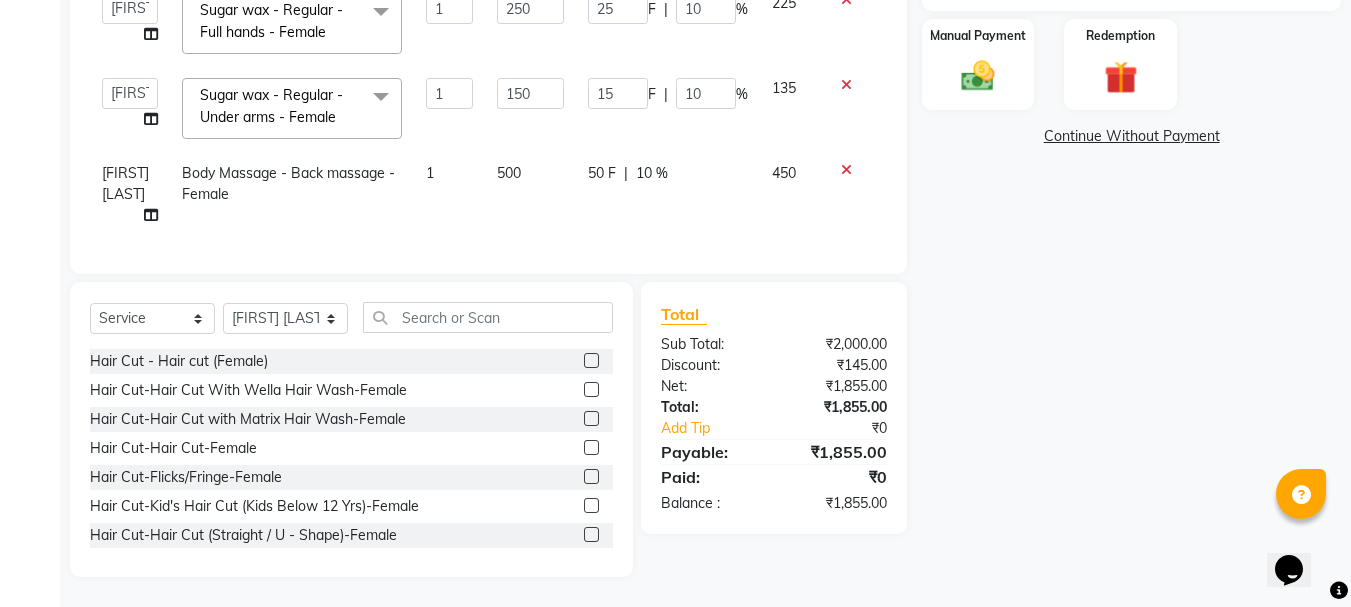 click on "50 F | 10 %" 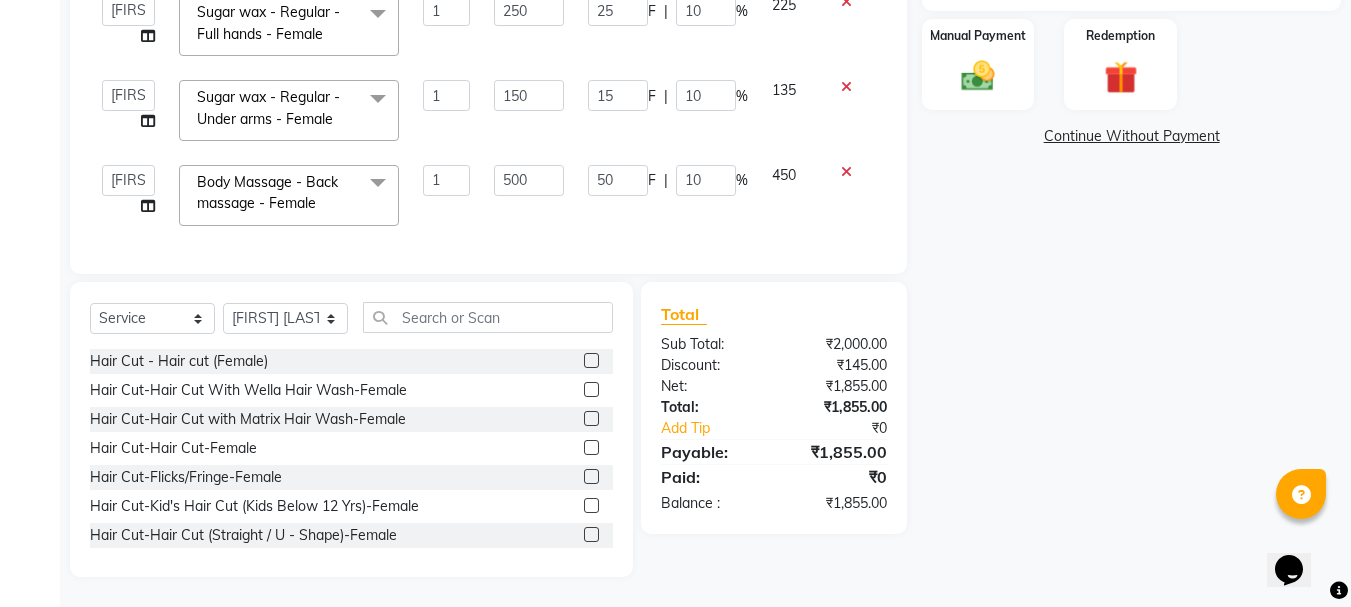 scroll, scrollTop: 80, scrollLeft: 0, axis: vertical 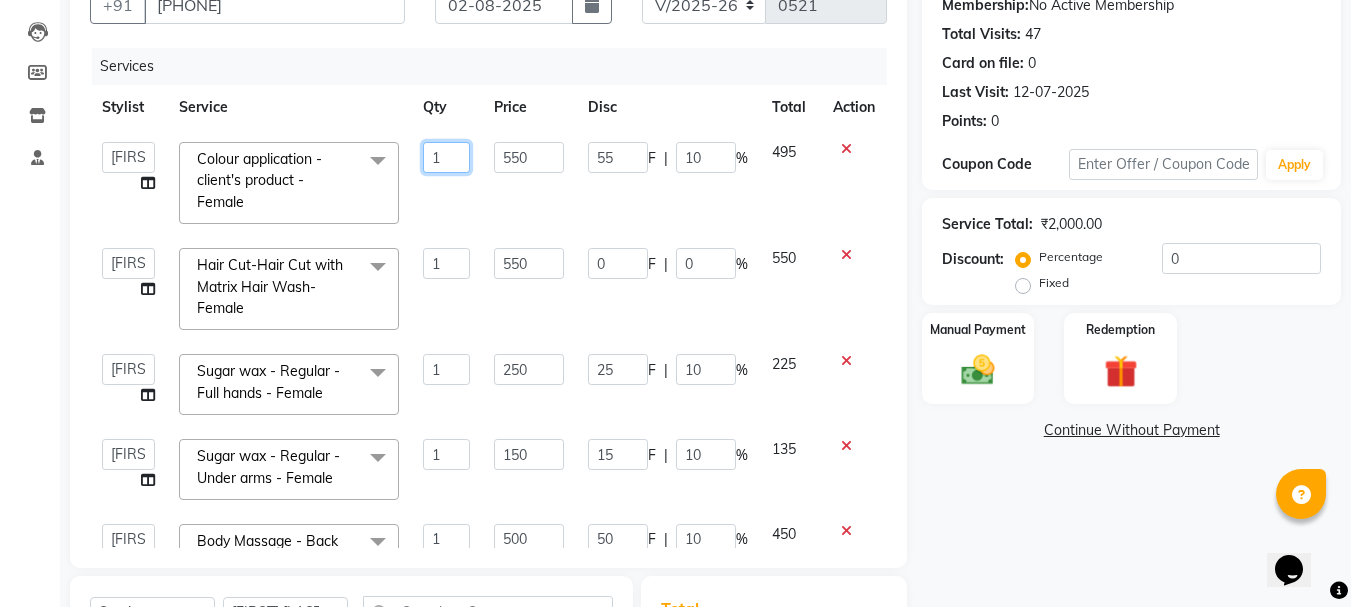 click on "1" 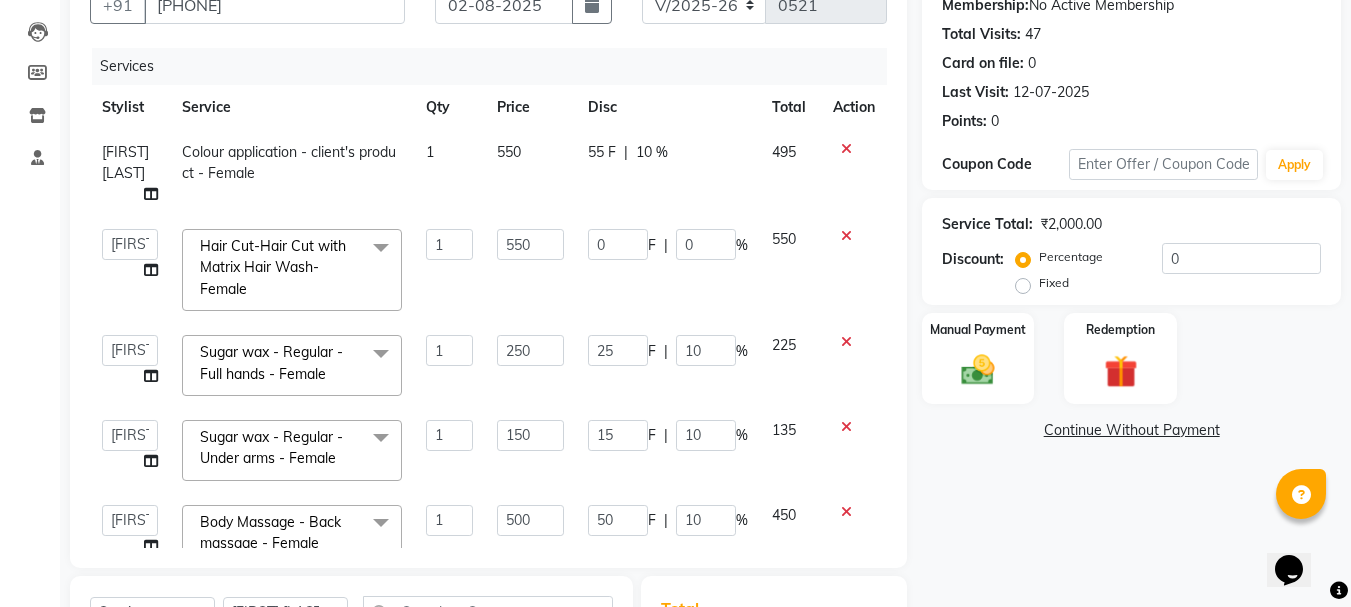 click on "[FIRST] [LAST] Colour application - client's product - Female 1 550 55 F | 10 % 495  Divya Rajesh rokade   [FIRST] (Owner)   Receptionist- Sayali   Sayali vinay Sawant   Shweta gopal Mali   Sonali (Owner)   Suraj Ankush Kor   Training Department  Hair Cut-Hair Cut with Matrix Hair Wash-Female  x Hair Cut - Hair cut (Female) Hair Cut-Hair Cut With Wella Hair Wash-Female Hair Cut-Hair Cut with Matrix Hair Wash-Female Hair Cut-Hair Cut-Female Hair Cut-Flicks/Fringe-Female Hair Cut-Kid's Hair Cut (Kids Below 12 Yrs)-Female Hair Cut-Hair Cut (Straight / U - Shape)-Female Hair Cut-Hair Cut With Wella Hair Wash-Male Hair Cut-Hair Cut with Matrix Hair Wash-Male Hair Cut-Hair Cut-Male Hair Cut-Kid's Hair Cut (Kids Below 12 Yrs)-Male Classic Cleanup -  Harbal Clean up (Female) Classic Cleanup -  Harbal Clean up (male) Manicure - Classic  Manicure (Female) Manicure - Classic  Manicure (Male) Manicure-Signature Manicure-Female Manicure-Classic  Manicure-Female Manicure-Signature Manicure-Male Hair Wash-Botox-Male" 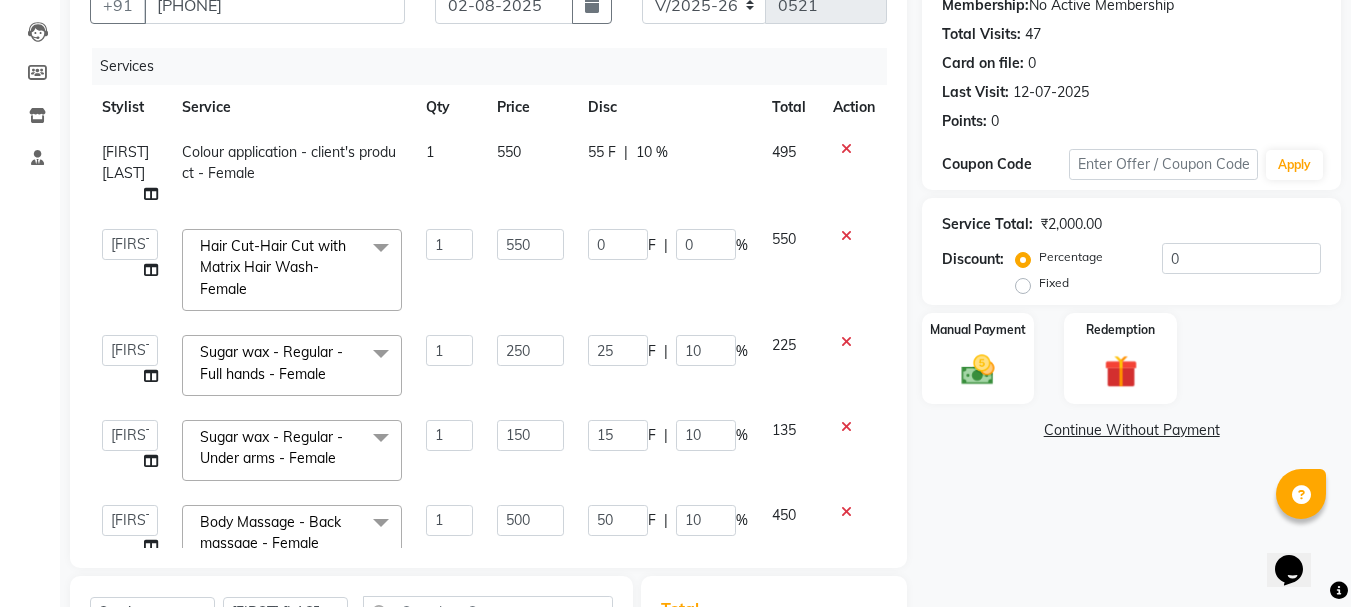 click on "550" 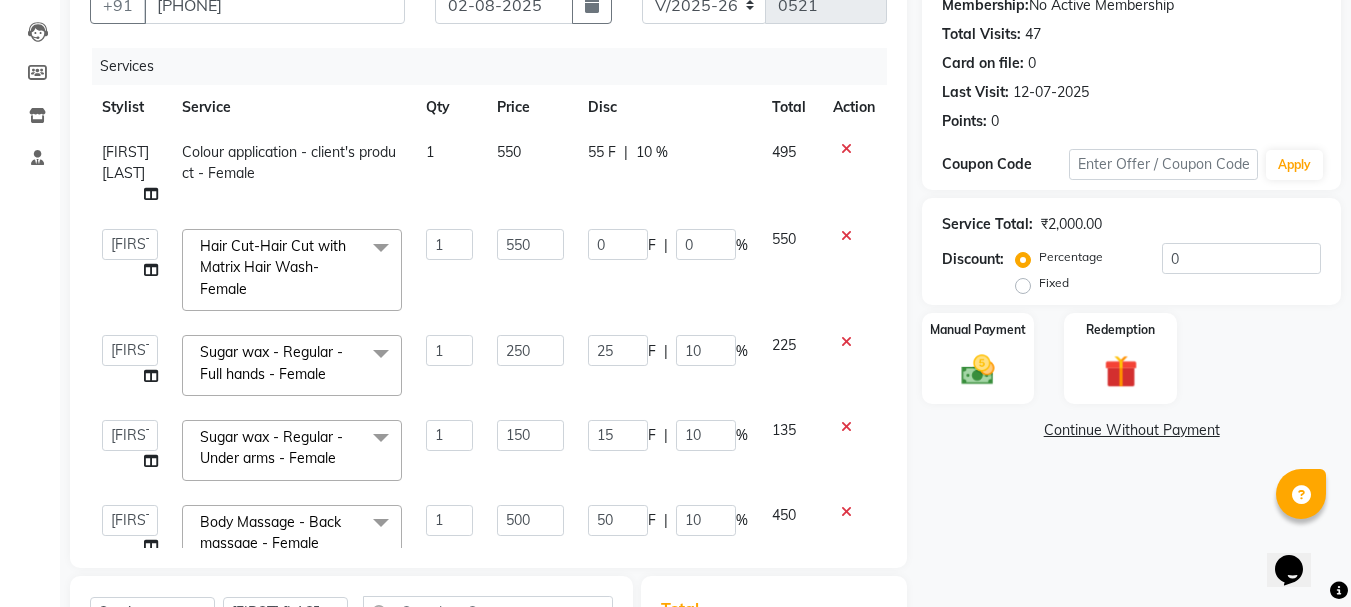 click on "550" 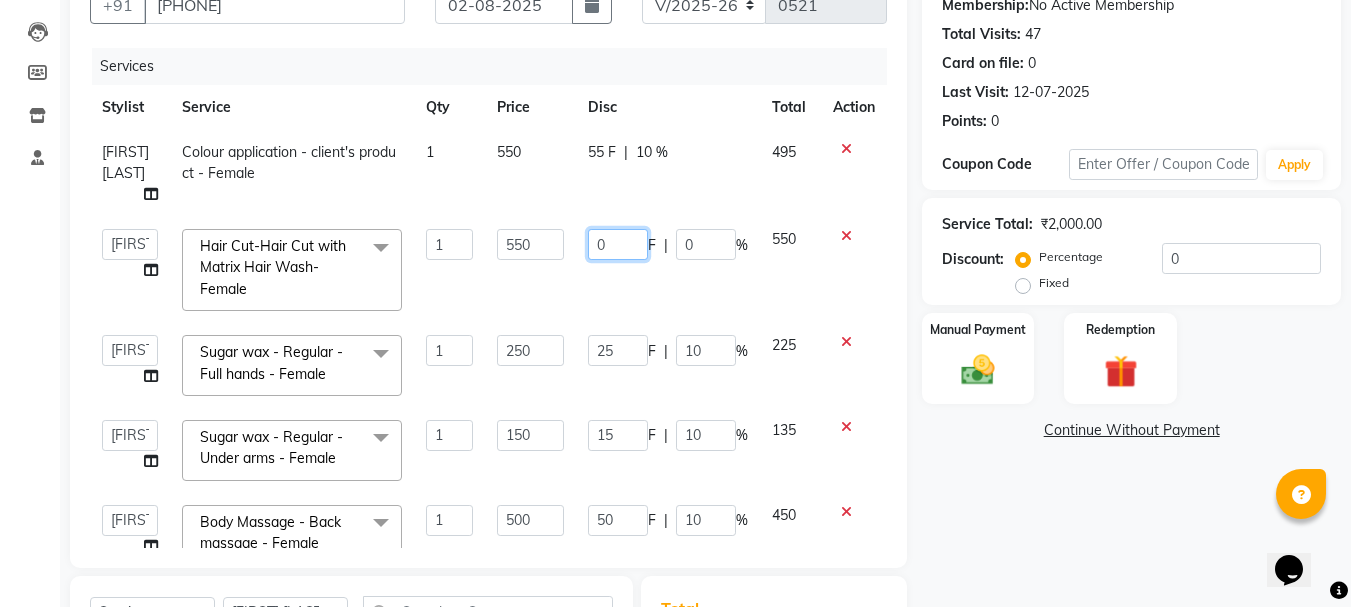 click on "0 F | 0 %" 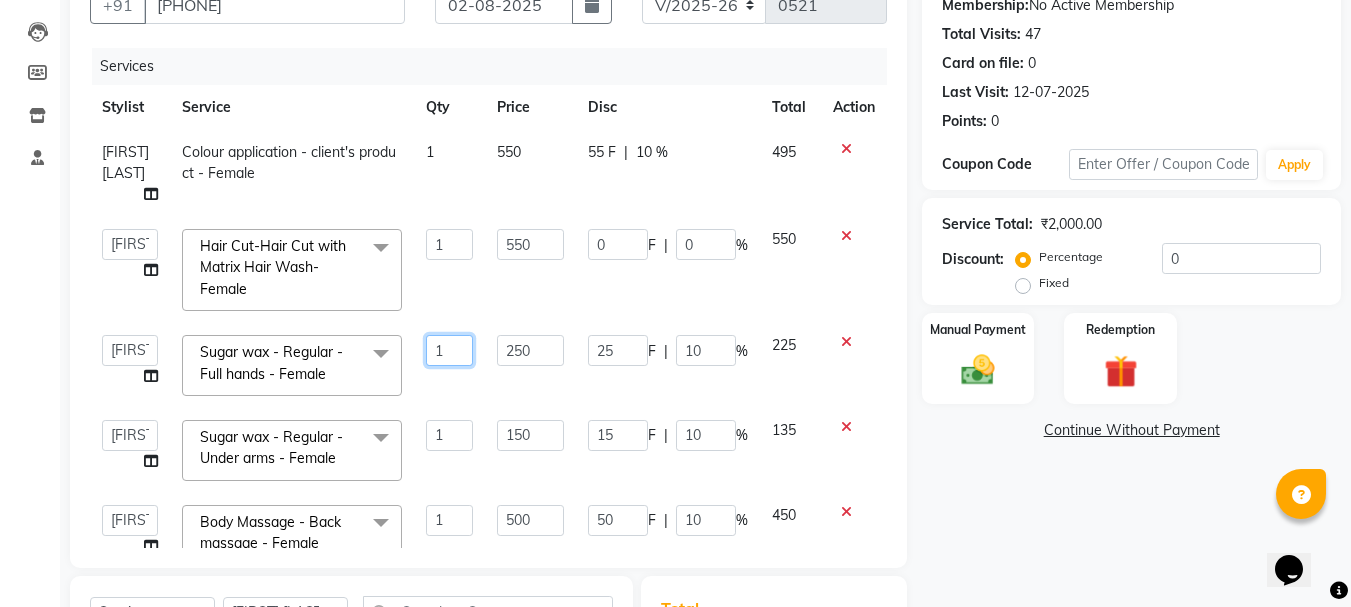 drag, startPoint x: 474, startPoint y: 308, endPoint x: 477, endPoint y: 296, distance: 12.369317 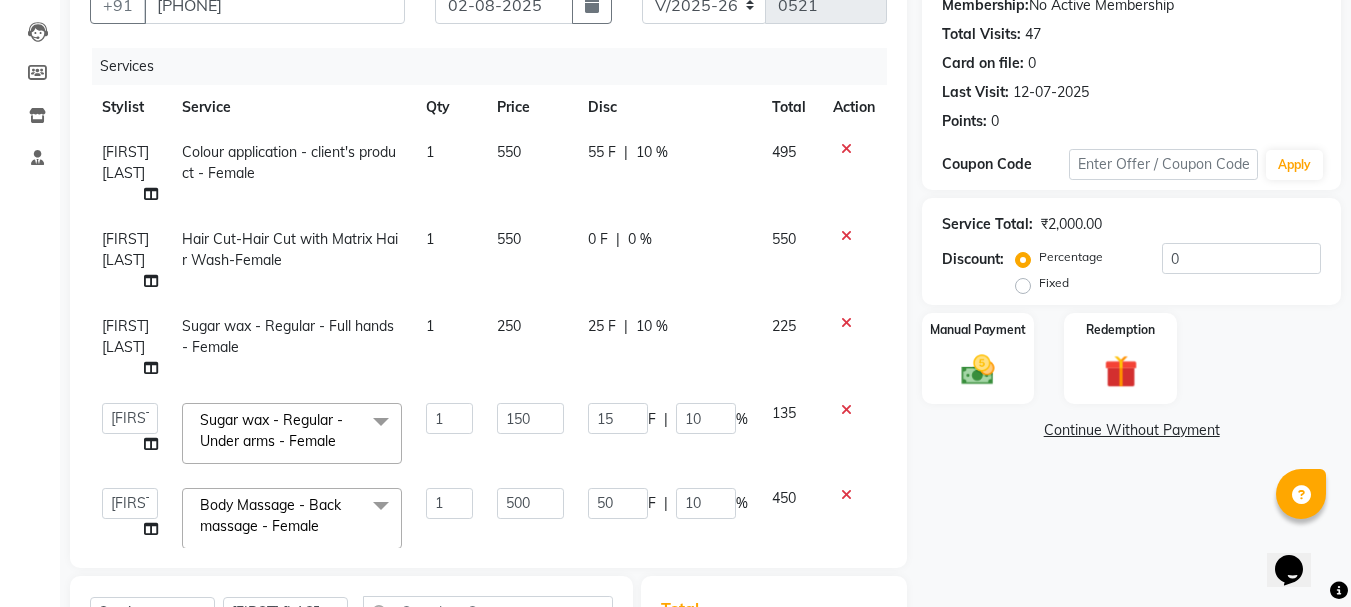 click on "[FIRST] [LAST] Sugar wax - Regular - Full hands - Female 1 250 25 F | 10 % 225" 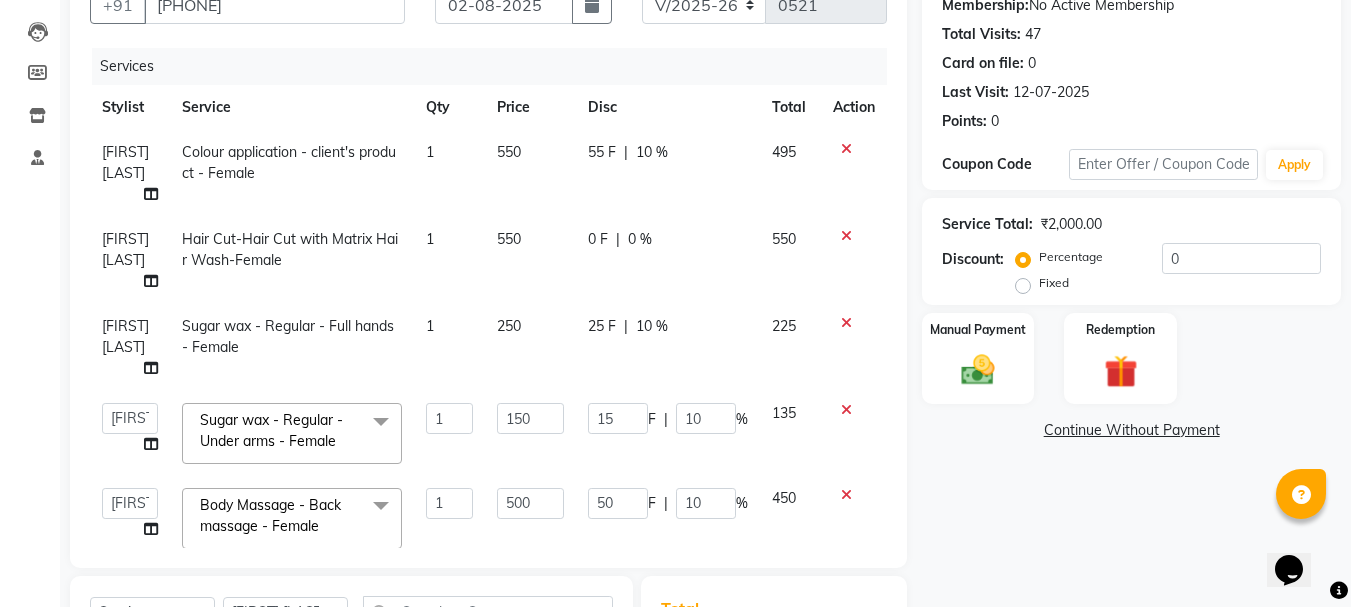 click on "1" 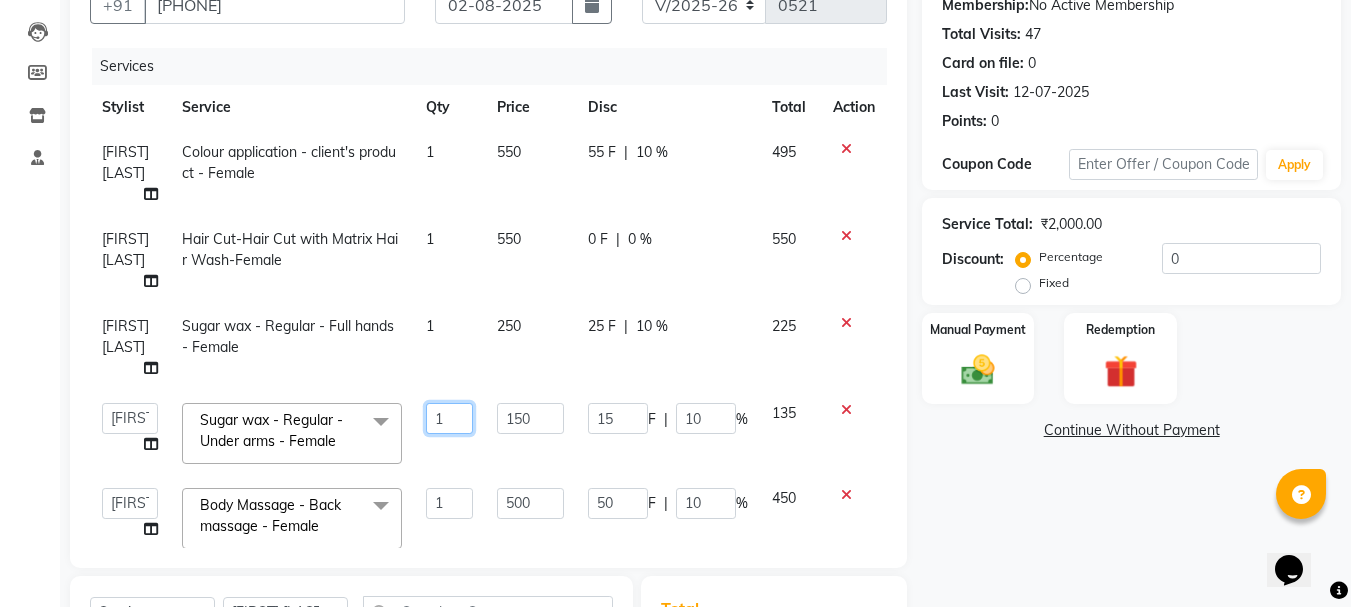 click on "1" 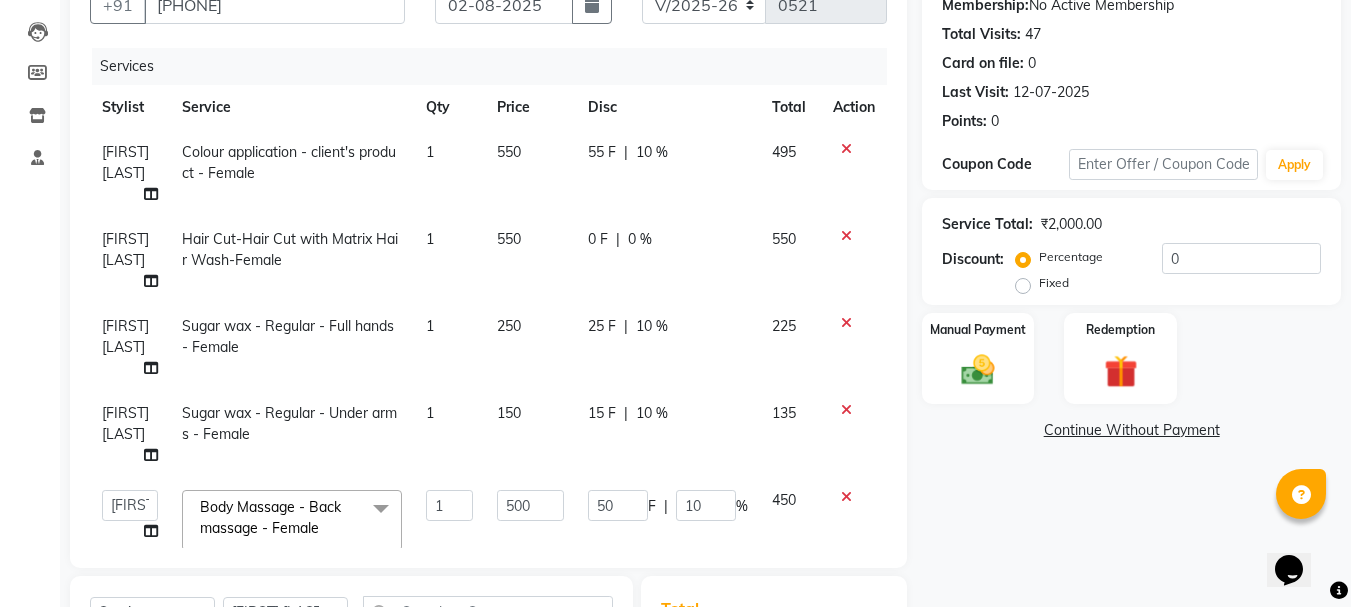 click on "150" 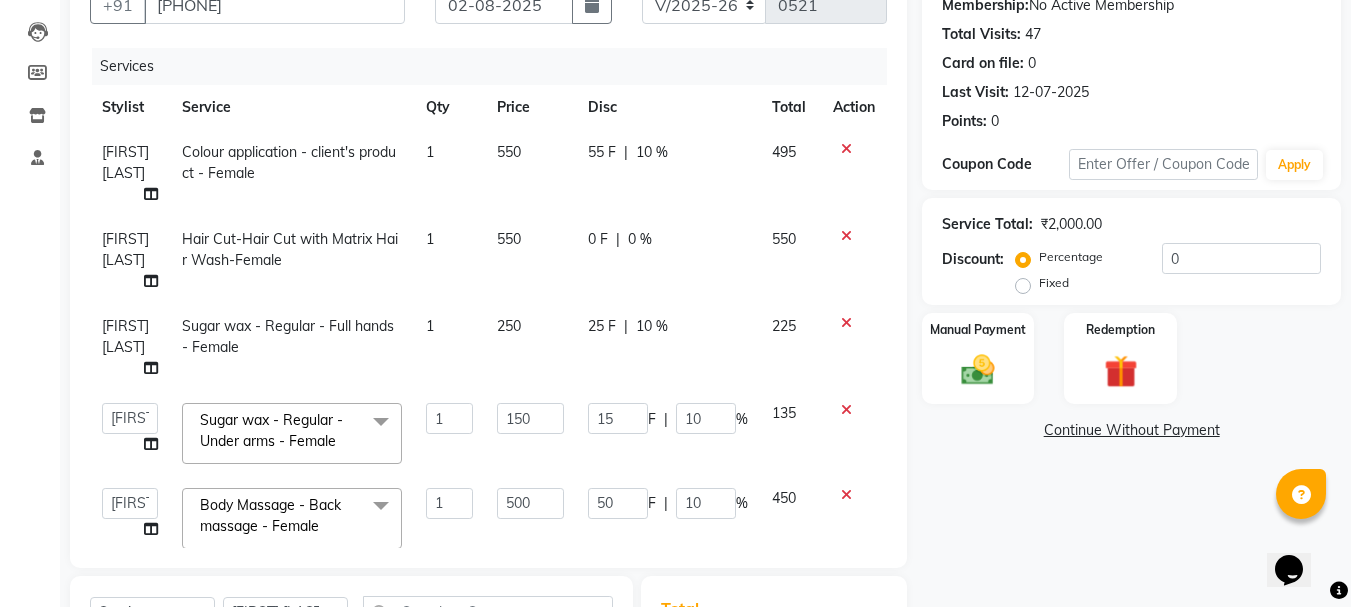 click on "150" 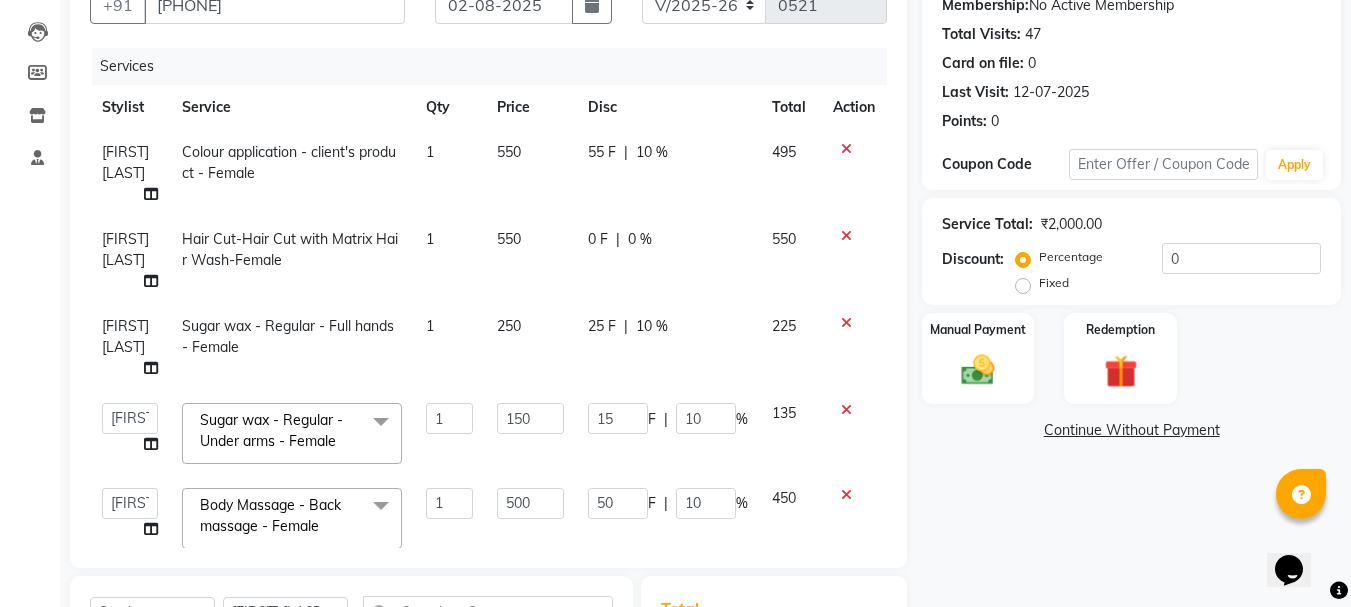scroll, scrollTop: 44, scrollLeft: 0, axis: vertical 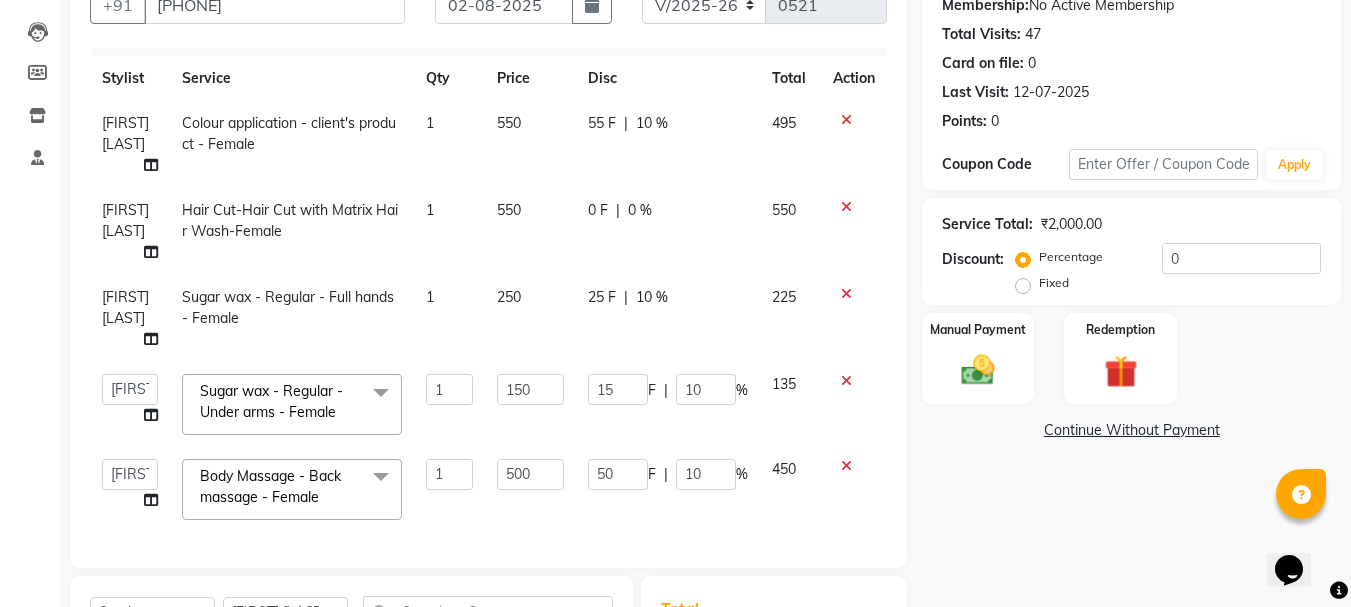 click on "150" 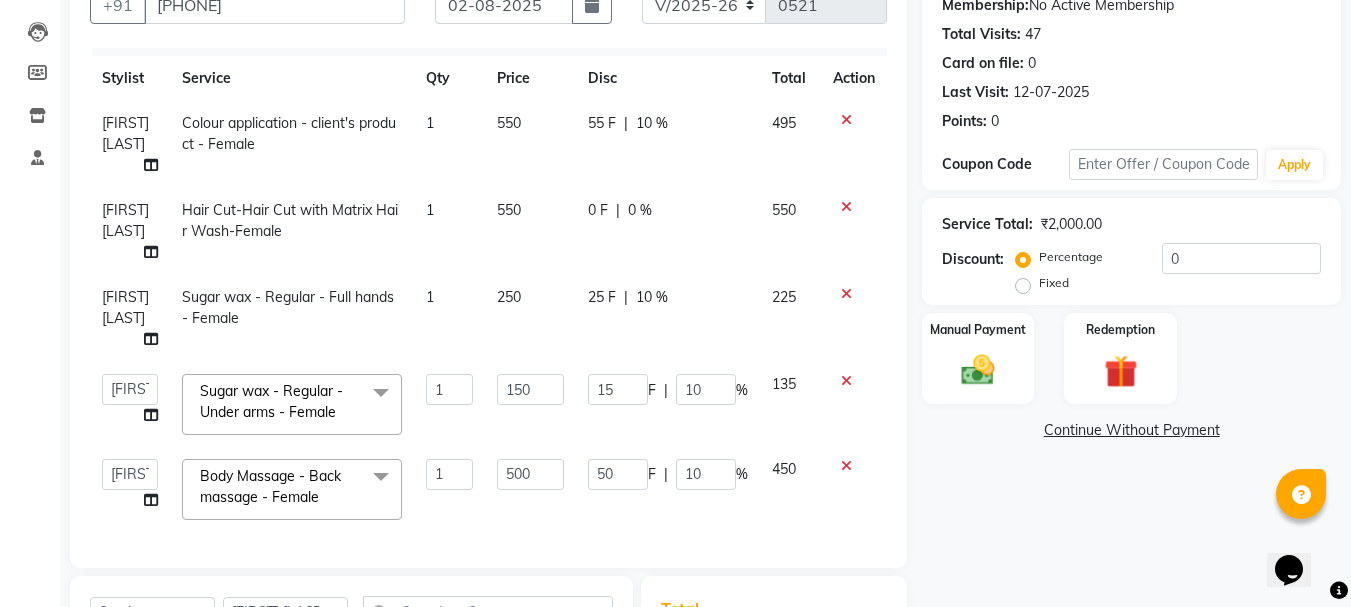 click on "150" 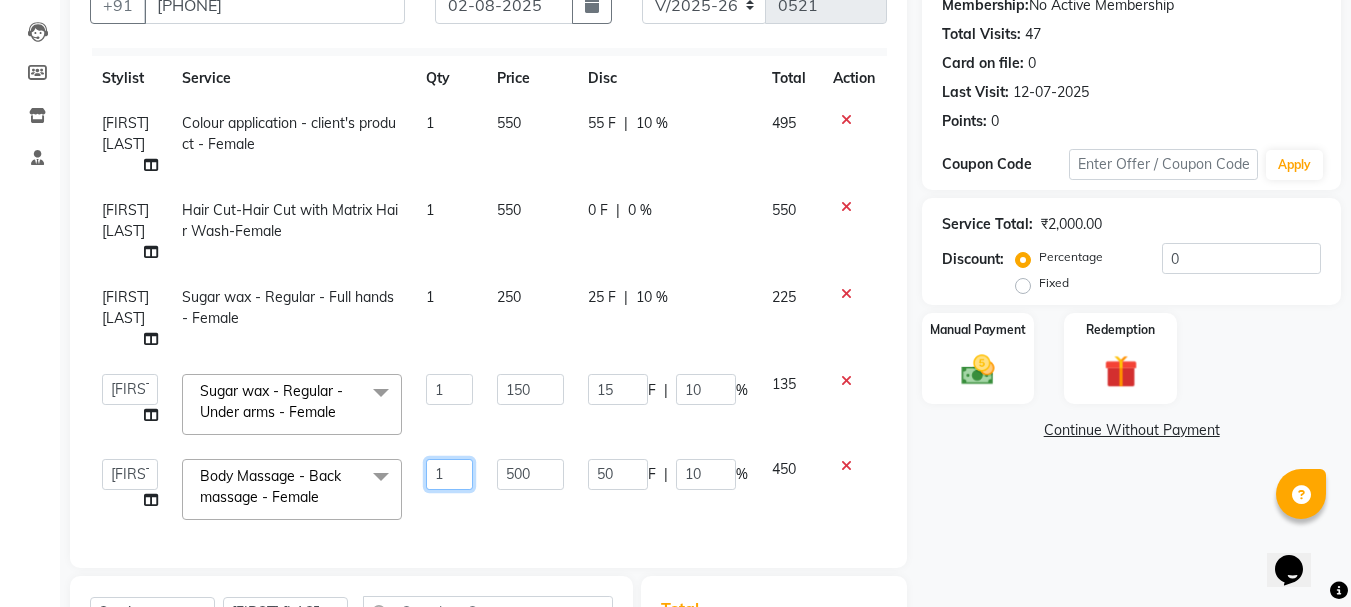 drag, startPoint x: 467, startPoint y: 504, endPoint x: 476, endPoint y: 493, distance: 14.21267 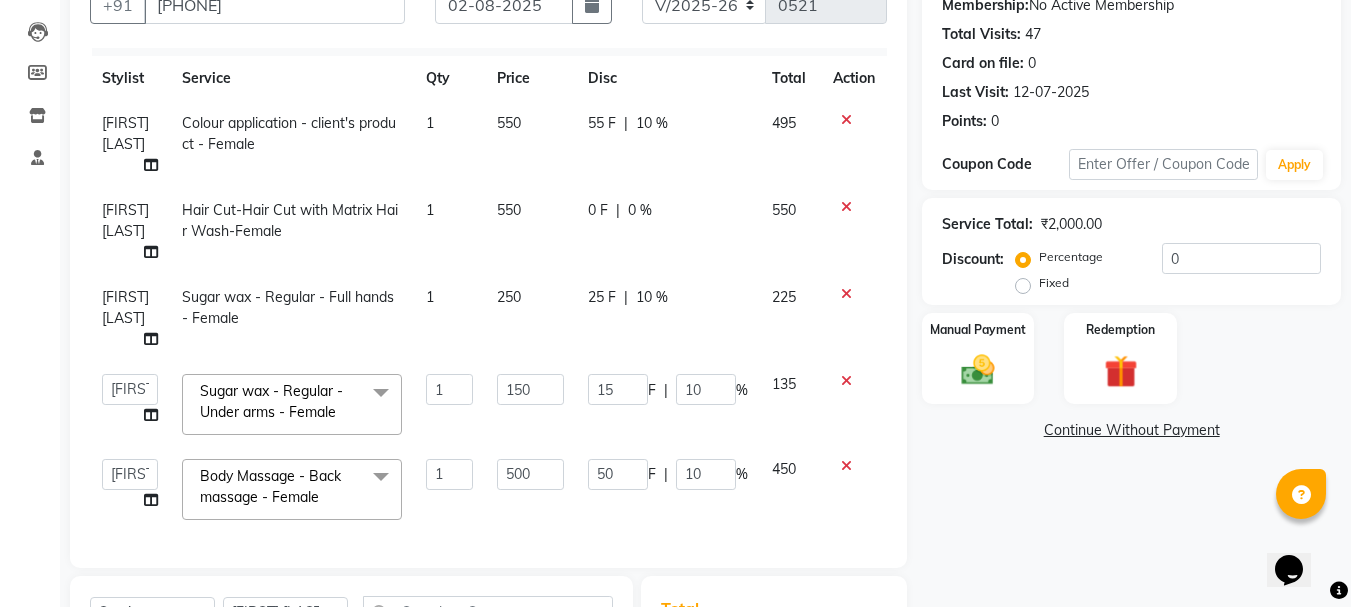 click on "500" 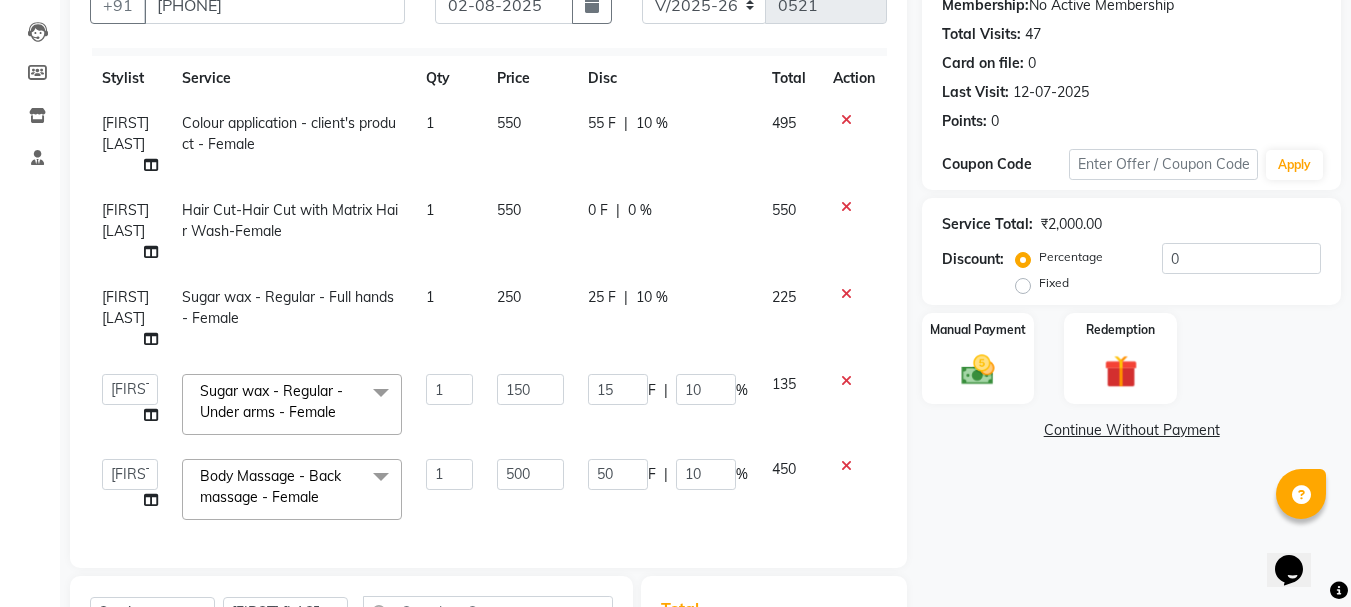 select on "50336" 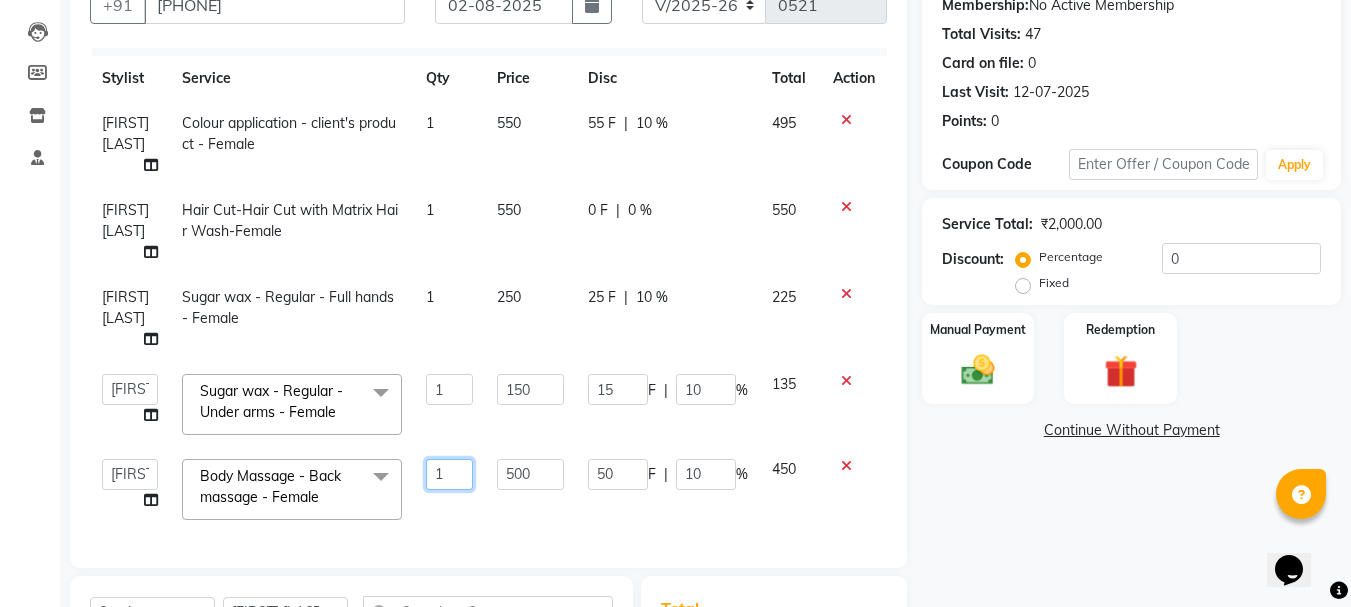 click on "1" 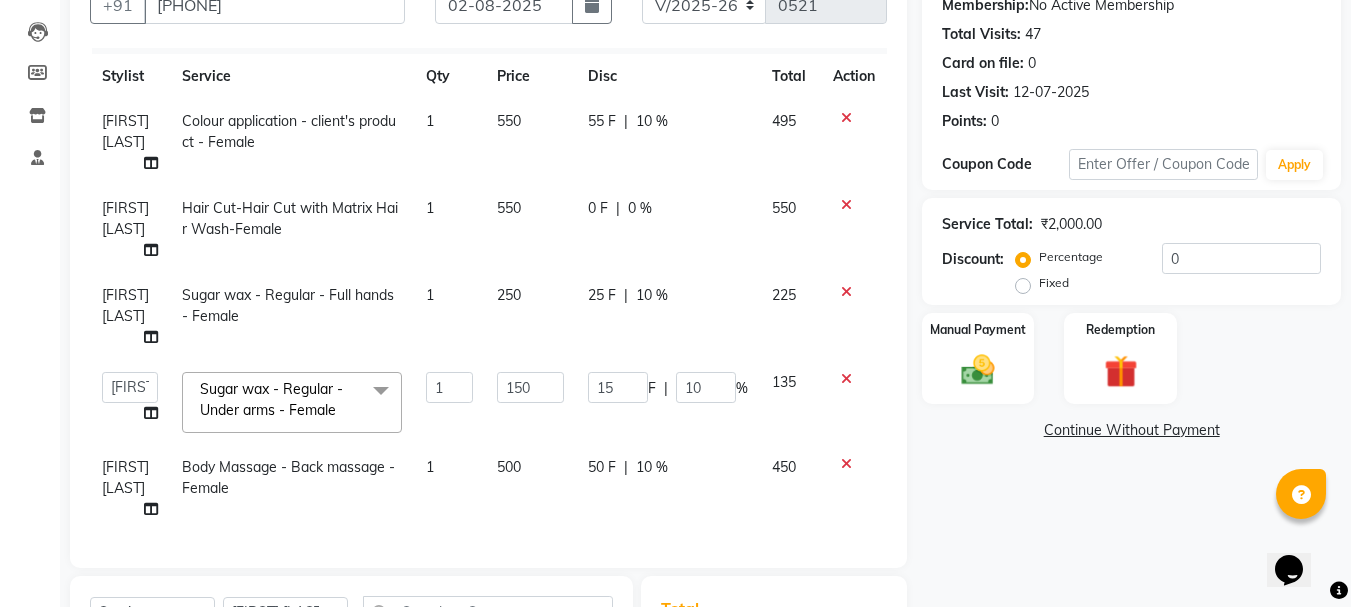 click on "1" 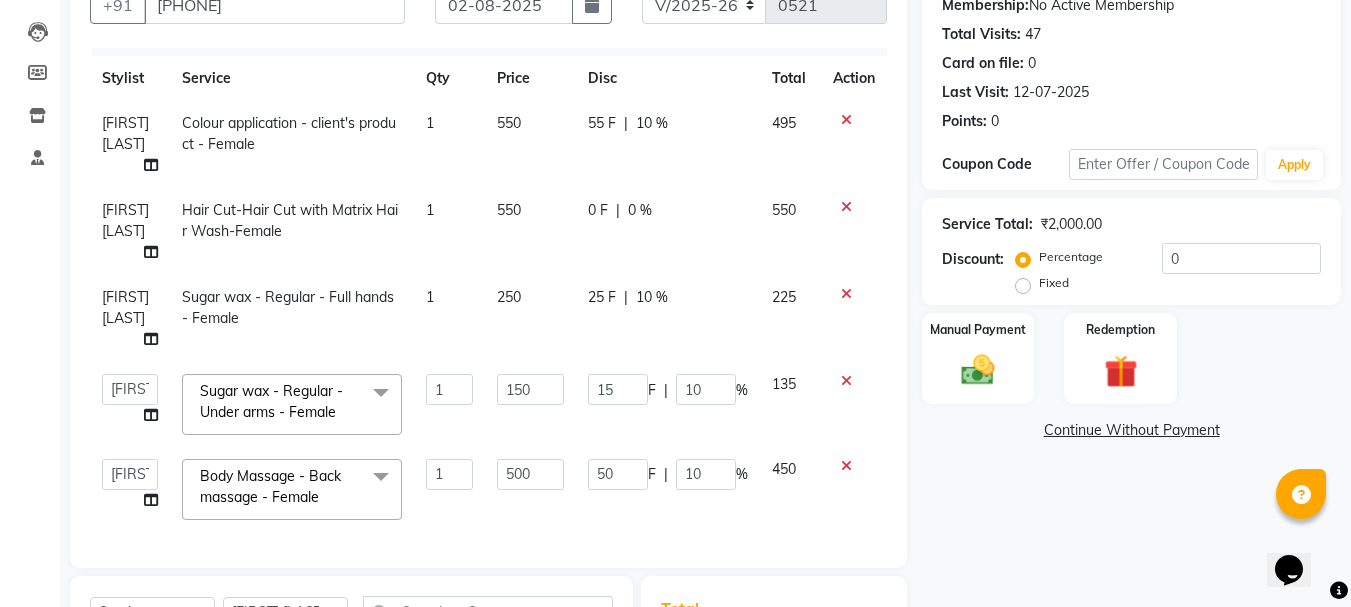 click on "150" 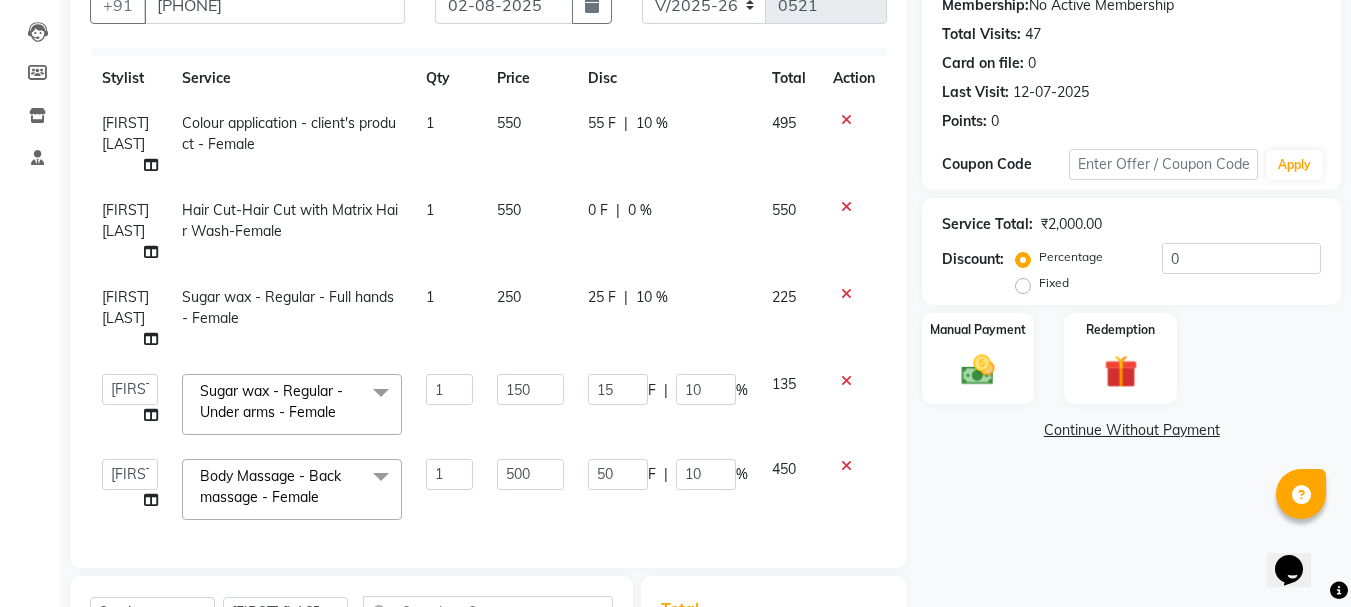 click on "150" 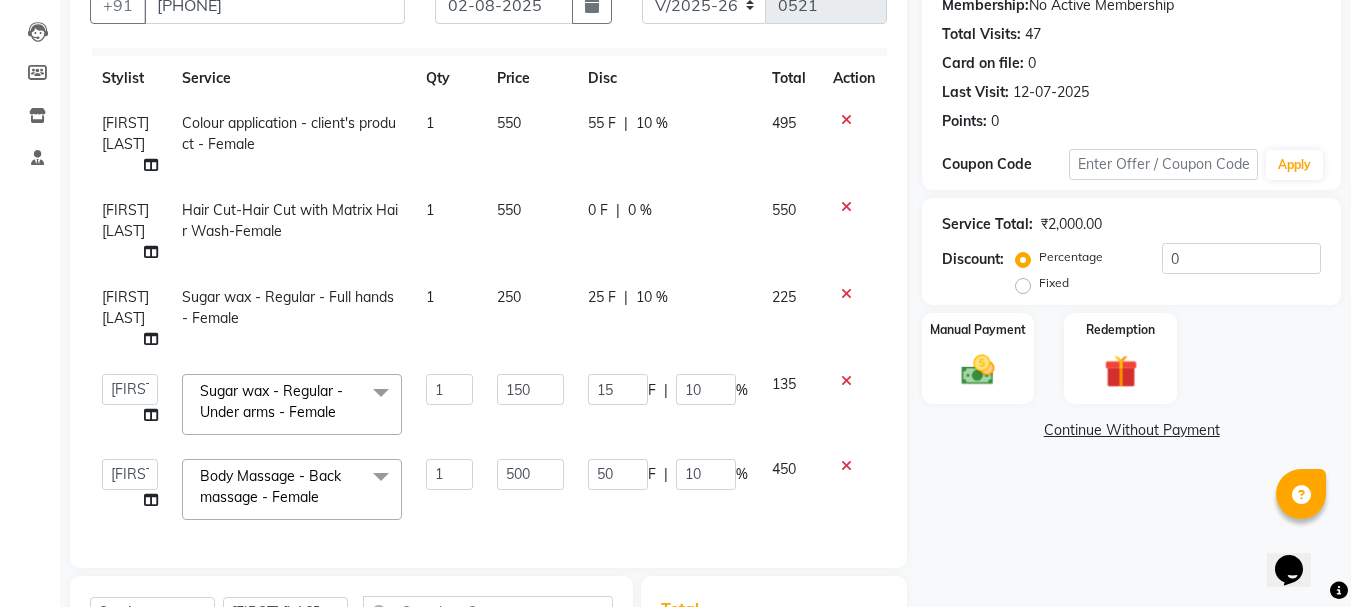 click on "150" 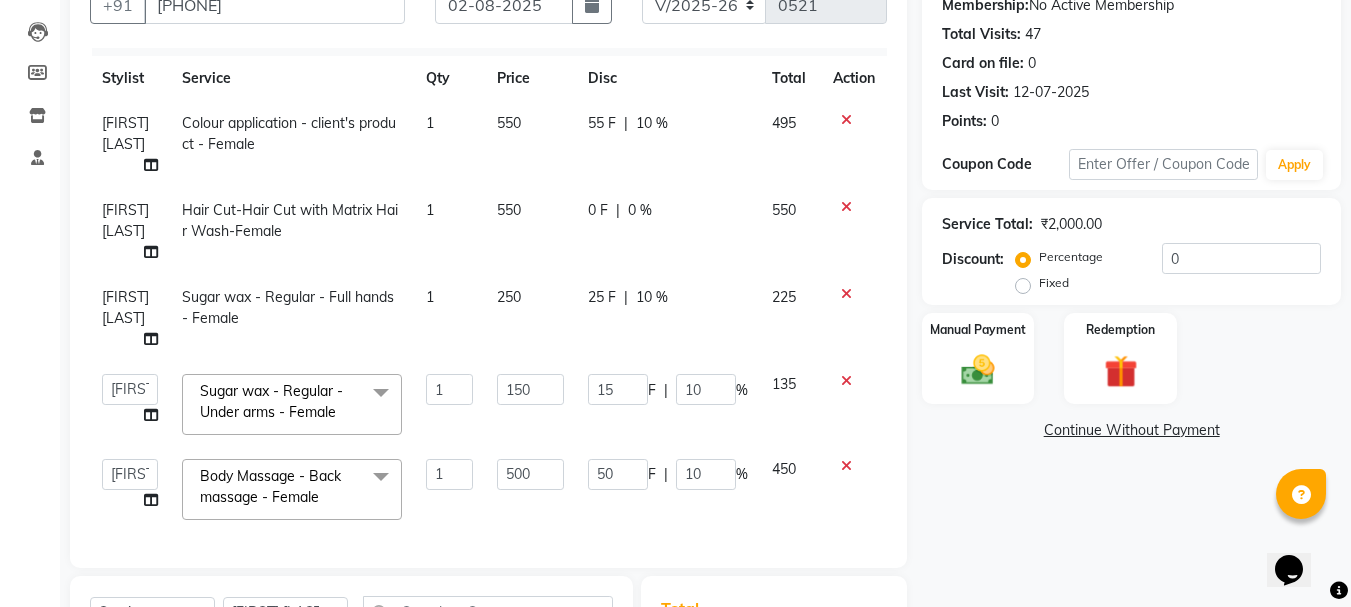 click on "150" 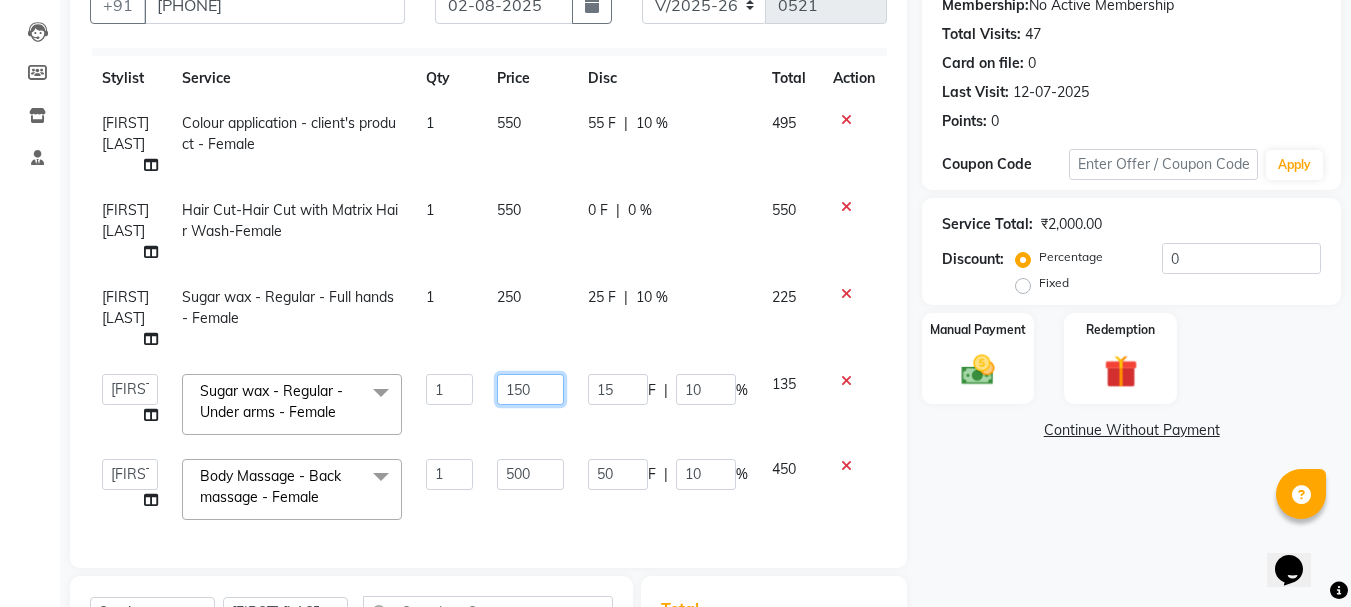 click on "150" 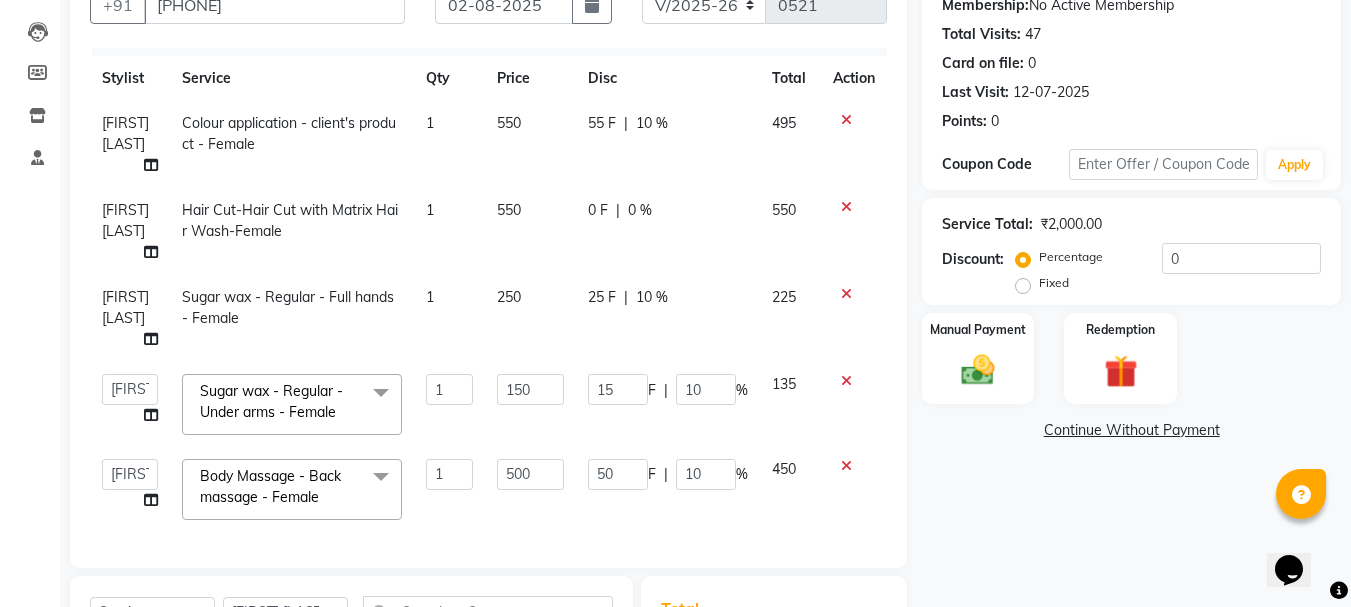 click on "150" 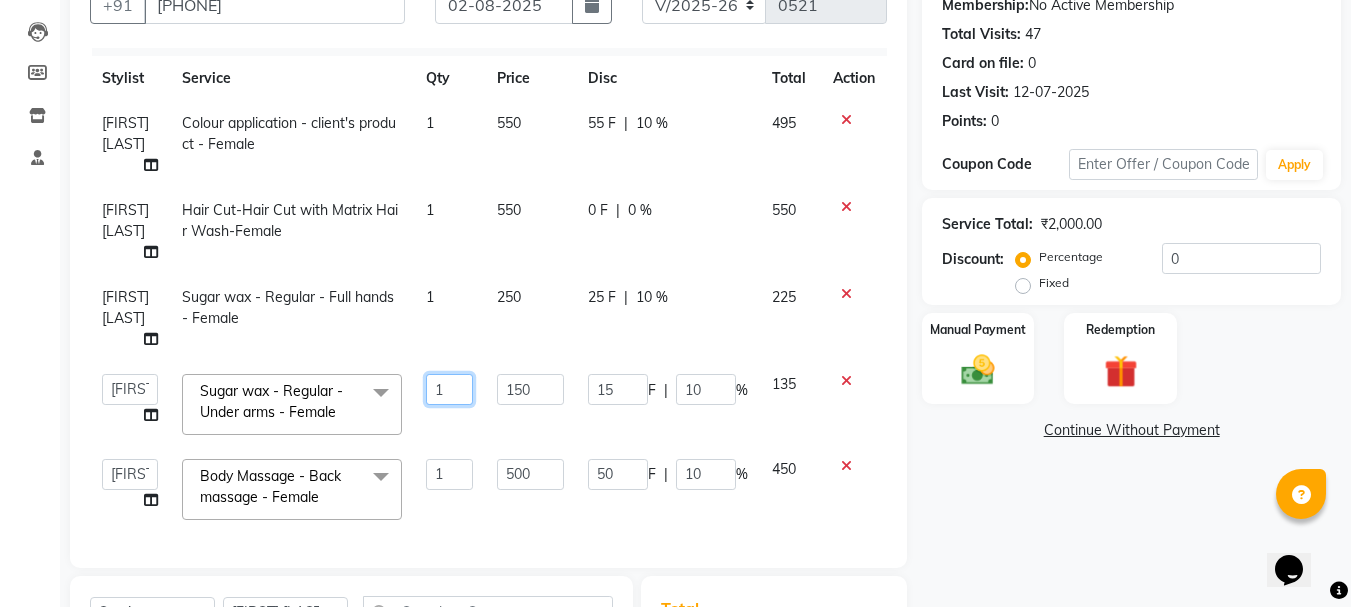 click on "1" 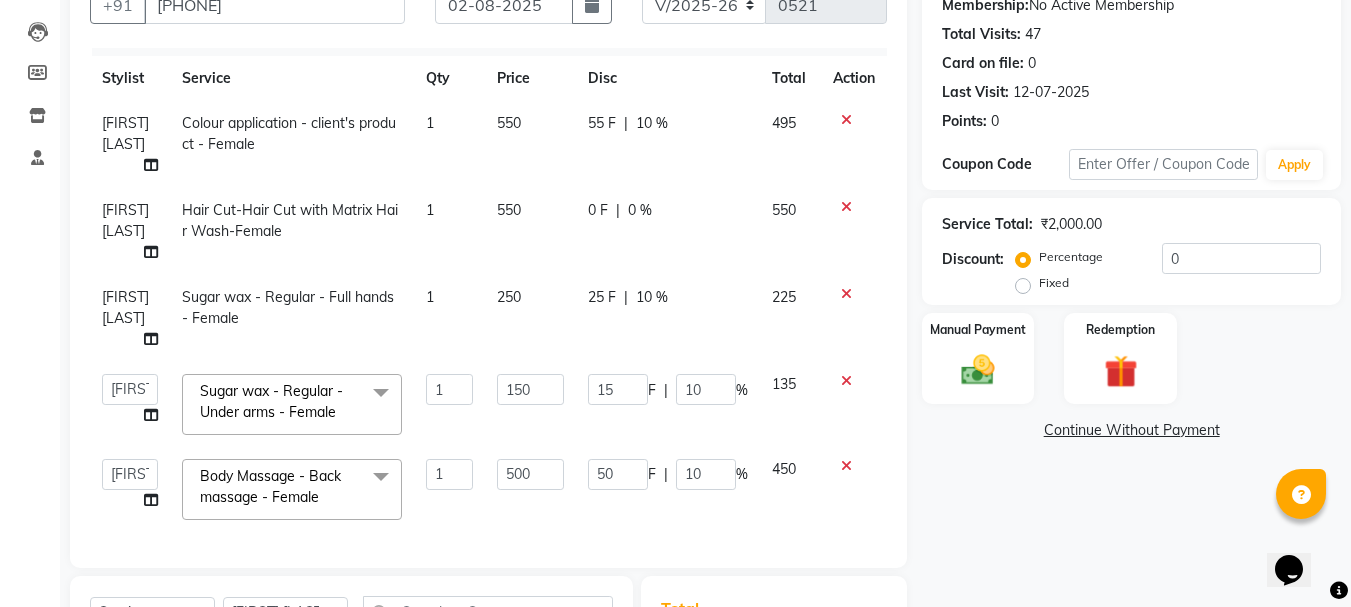 click on "Divya Rajesh rokade   [FIRST] (Owner)   Receptionist- Sayali   Sayali vinay Sawant   Shweta gopal Mali   Sonali (Owner)   Suraj Ankush Kor   Training Department  Sugar wax - Regular - Under arms - Female  x Hair Cut - Hair cut (Female) Hair Cut-Hair Cut With Wella Hair Wash-Female Hair Cut-Hair Cut with Matrix Hair Wash-Female Hair Cut-Hair Cut-Female Hair Cut-Flicks/Fringe-Female Hair Cut-Kid's Hair Cut (Kids Below 12 Yrs)-Female Hair Cut-Hair Cut (Straight / U - Shape)-Female Hair Cut-Hair Cut With Wella Hair Wash-Male Hair Cut-Hair Cut with Matrix Hair Wash-Male Hair Cut-Hair Cut-Male Hair Cut-Kid's Hair Cut (Kids Below 12 Yrs)-Male Classic Cleanup -  Harbal Clean up (Female) Classic Cleanup -  Harbal Clean up (male) Manicure - Classic  Manicure (Female) Manicure - Classic  Manicure (Male) Manicure-Signature Manicure-Female Manicure-Classic  Manicure-Female Manicure-Signature Manicure-Male Manicure-Classic  Manicure-Male Pedicure - Classic Pedicure (Female) Pedicure - Classic Pedicure (Male) 1 150 F" 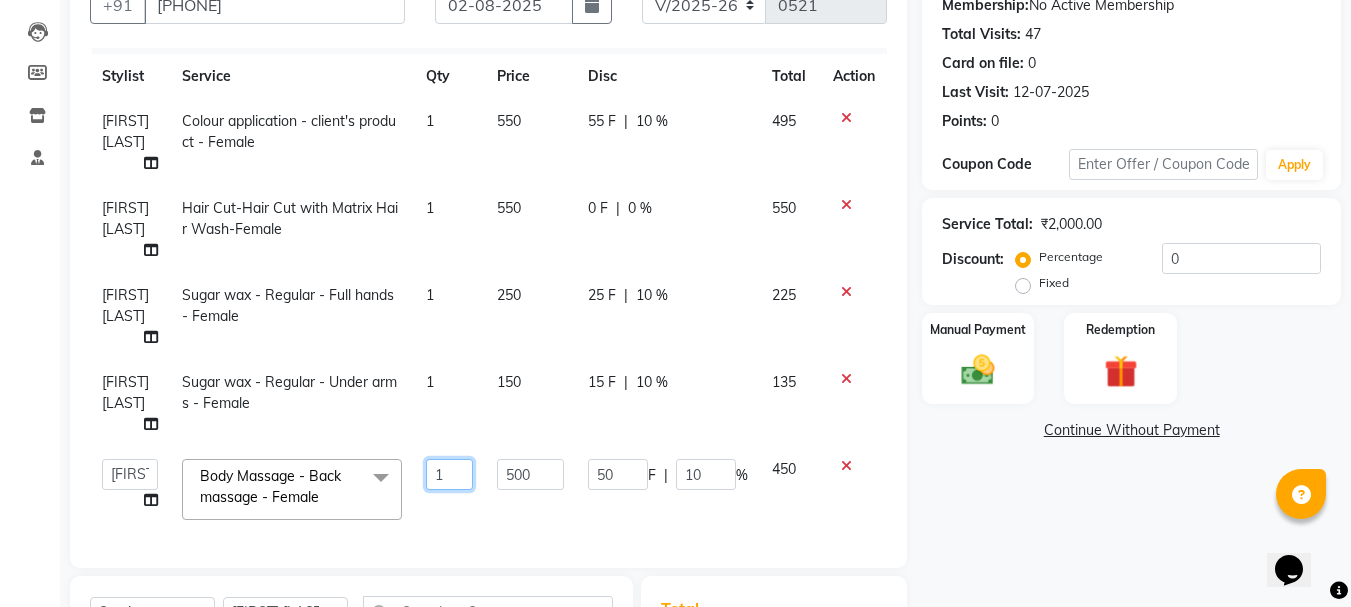 click on "1" 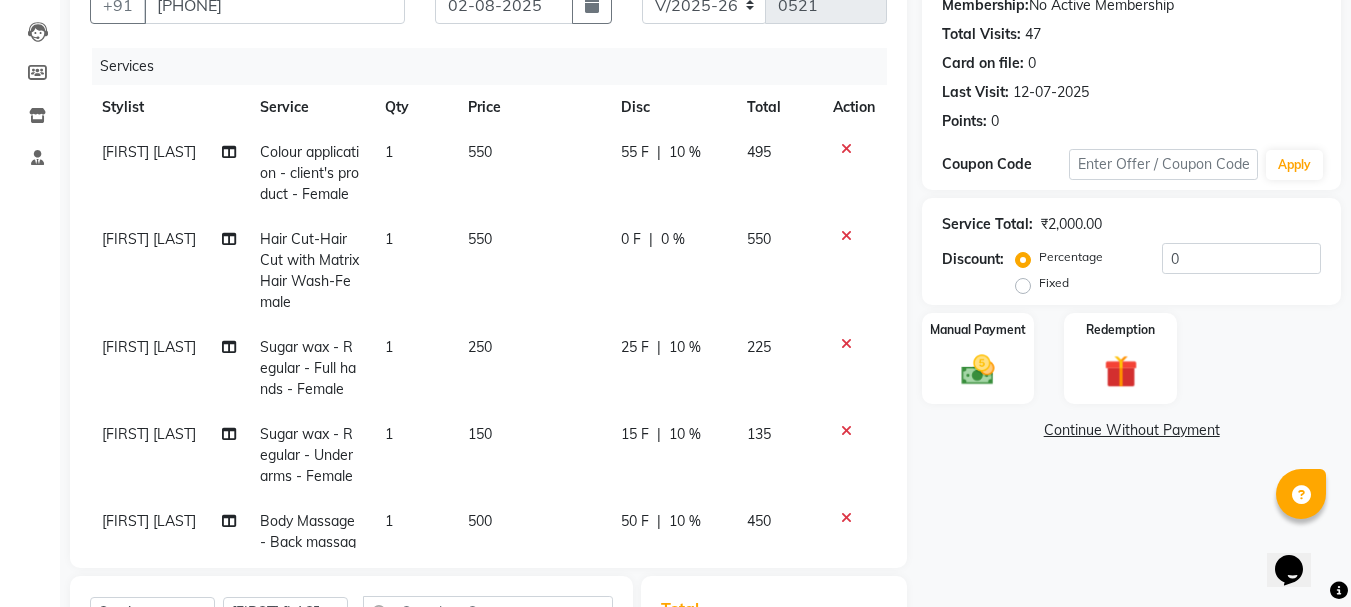 scroll, scrollTop: 69, scrollLeft: 0, axis: vertical 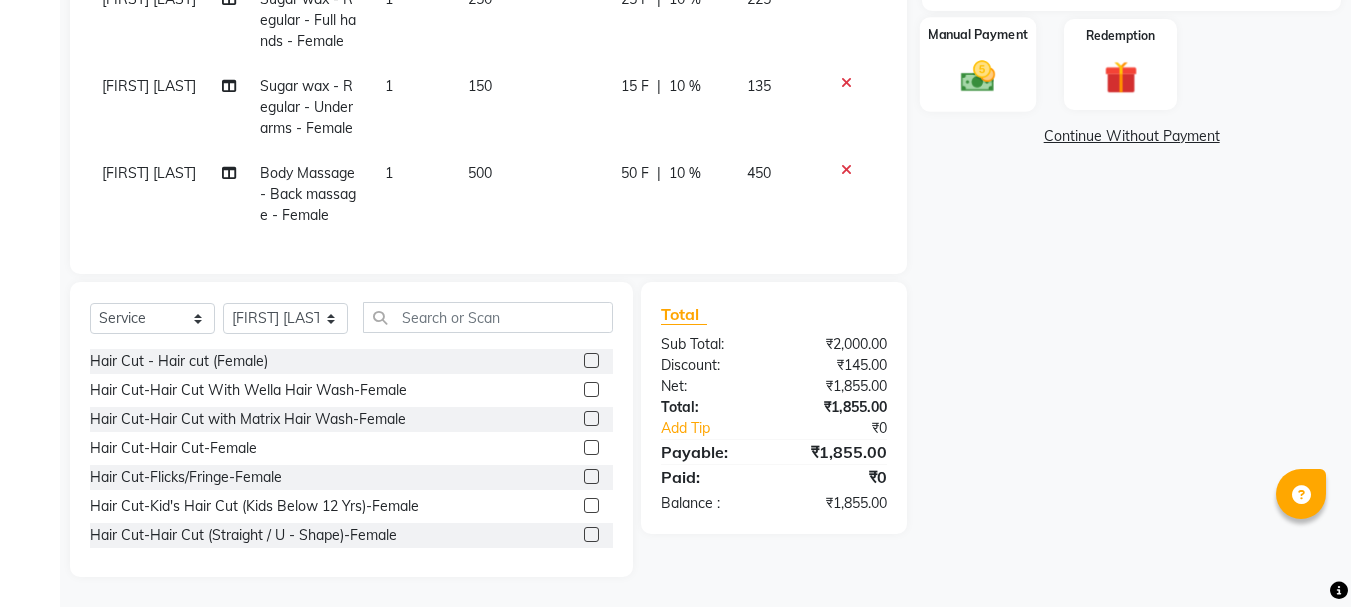 drag, startPoint x: 991, startPoint y: 65, endPoint x: 1031, endPoint y: 80, distance: 42.72002 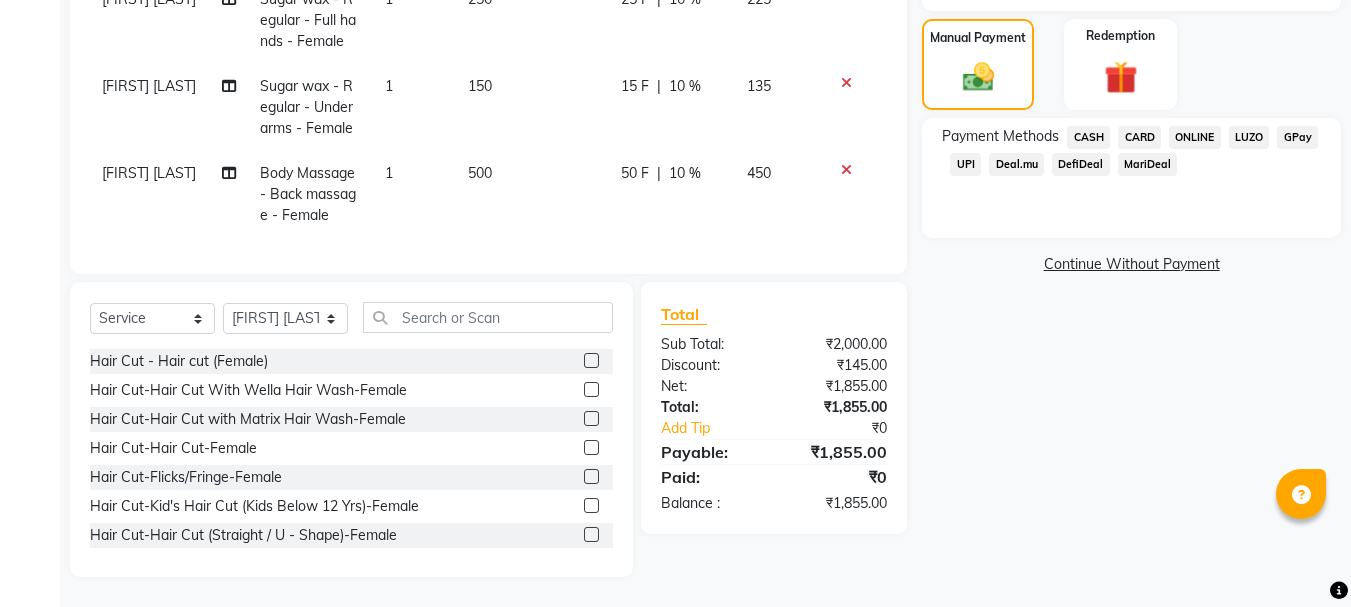 click on "CASH" 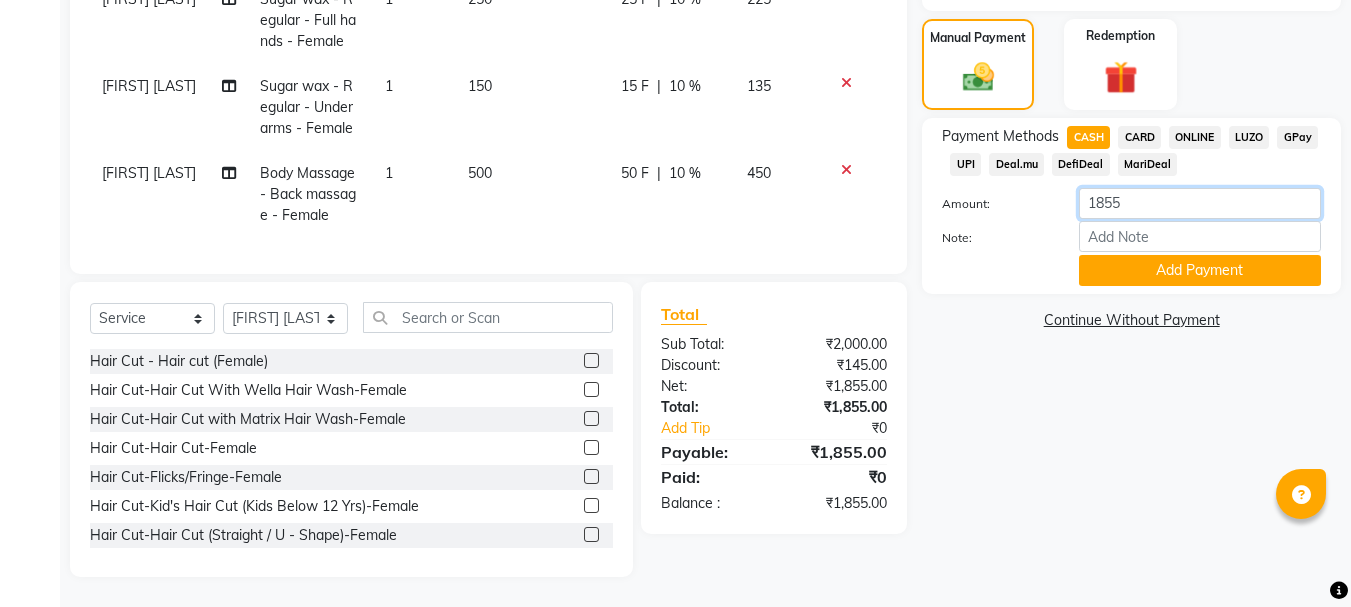 drag, startPoint x: 1143, startPoint y: 205, endPoint x: 1057, endPoint y: 196, distance: 86.46965 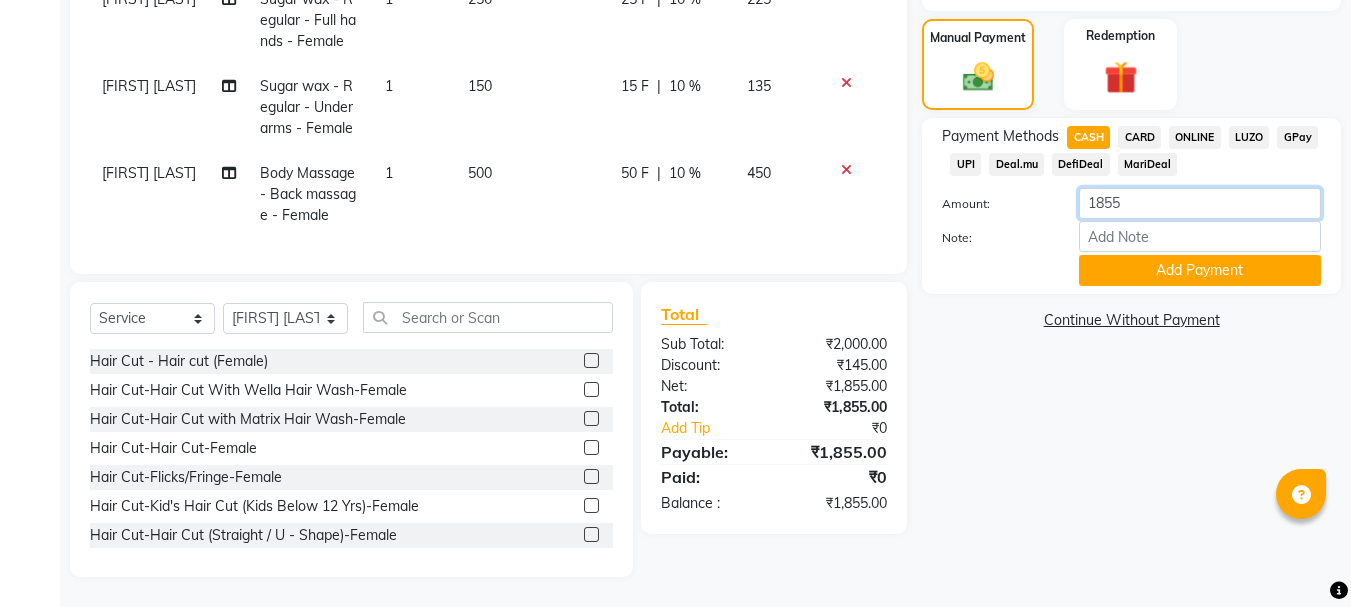 click on "Amount: 1855" 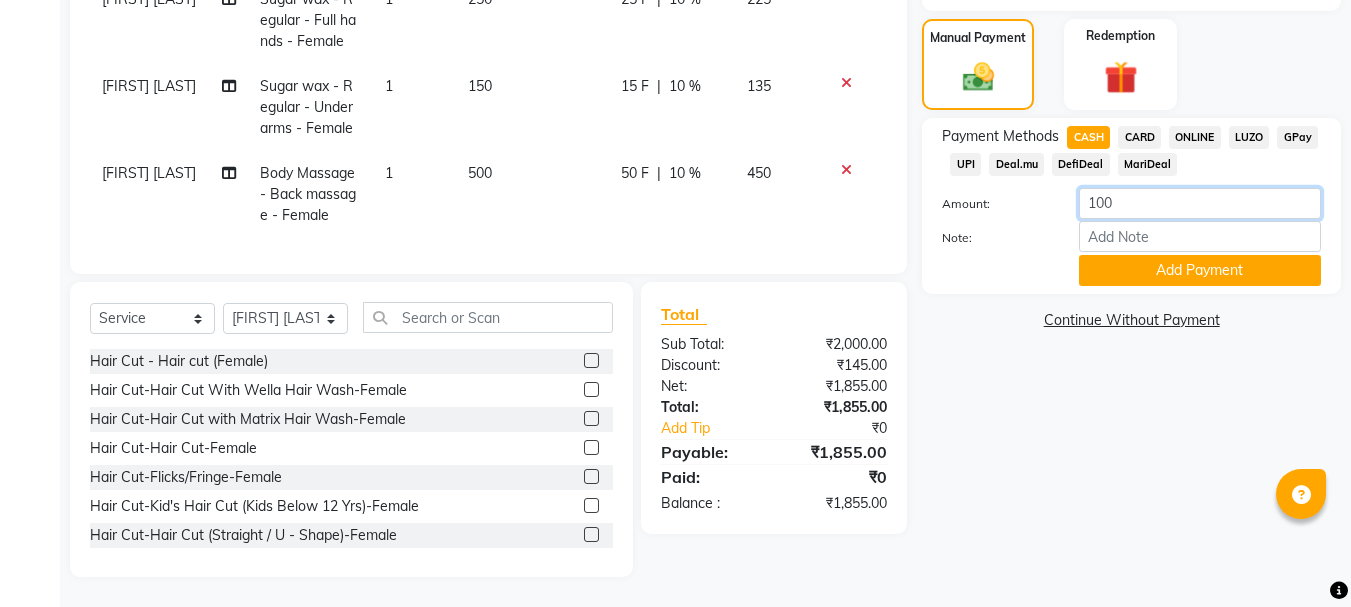 type on "1000" 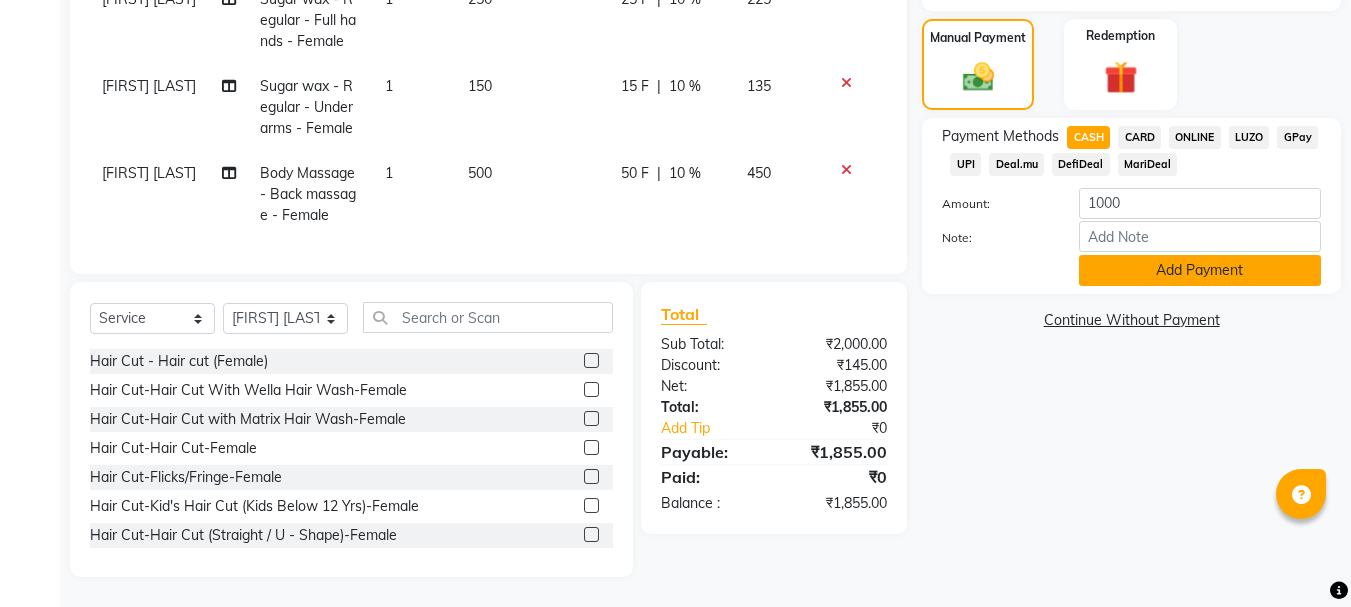 click on "Add Payment" 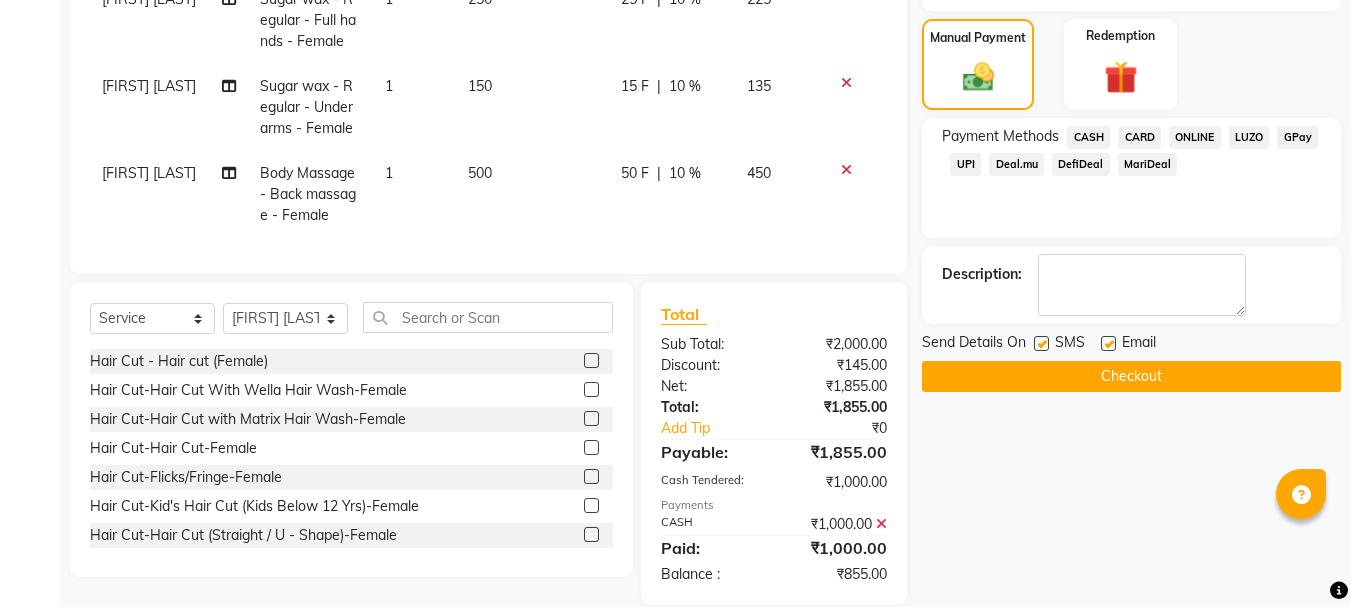 click on "ONLINE" 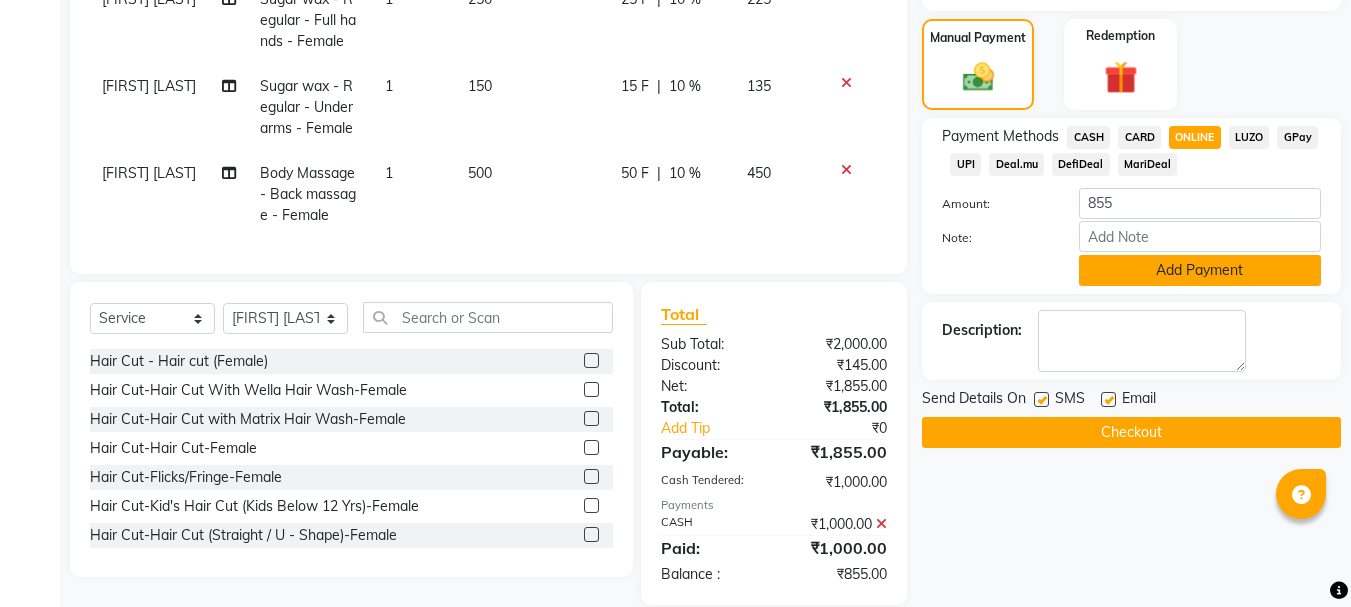 click on "Add Payment" 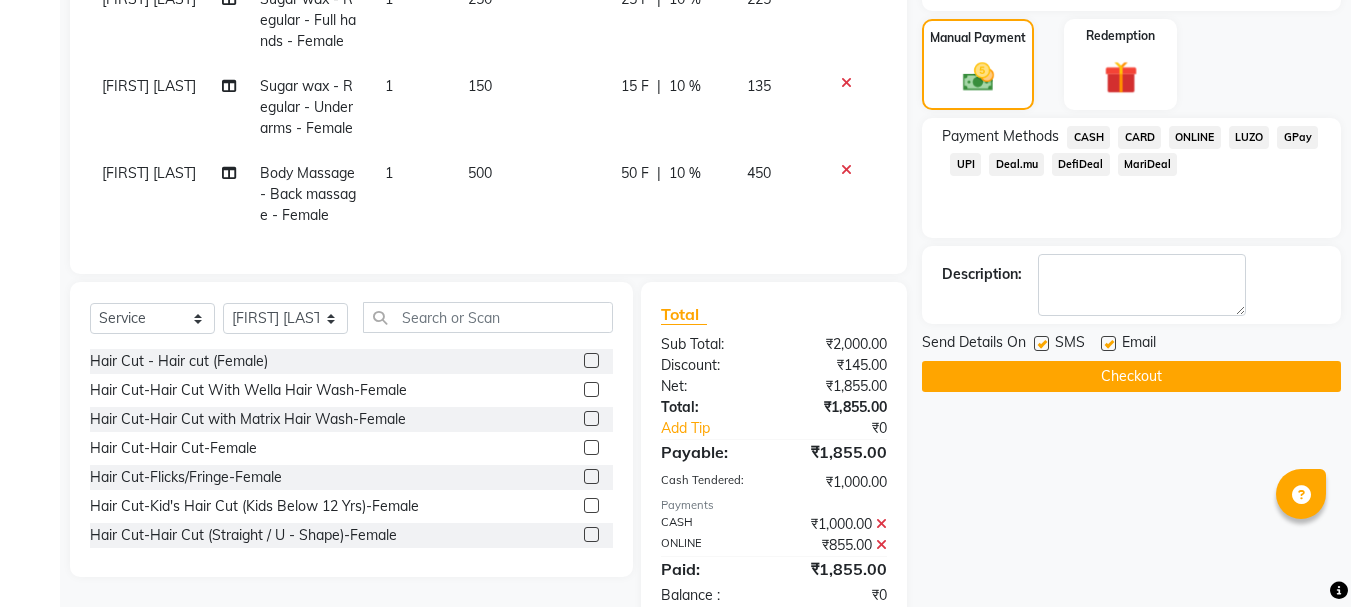 scroll, scrollTop: 543, scrollLeft: 0, axis: vertical 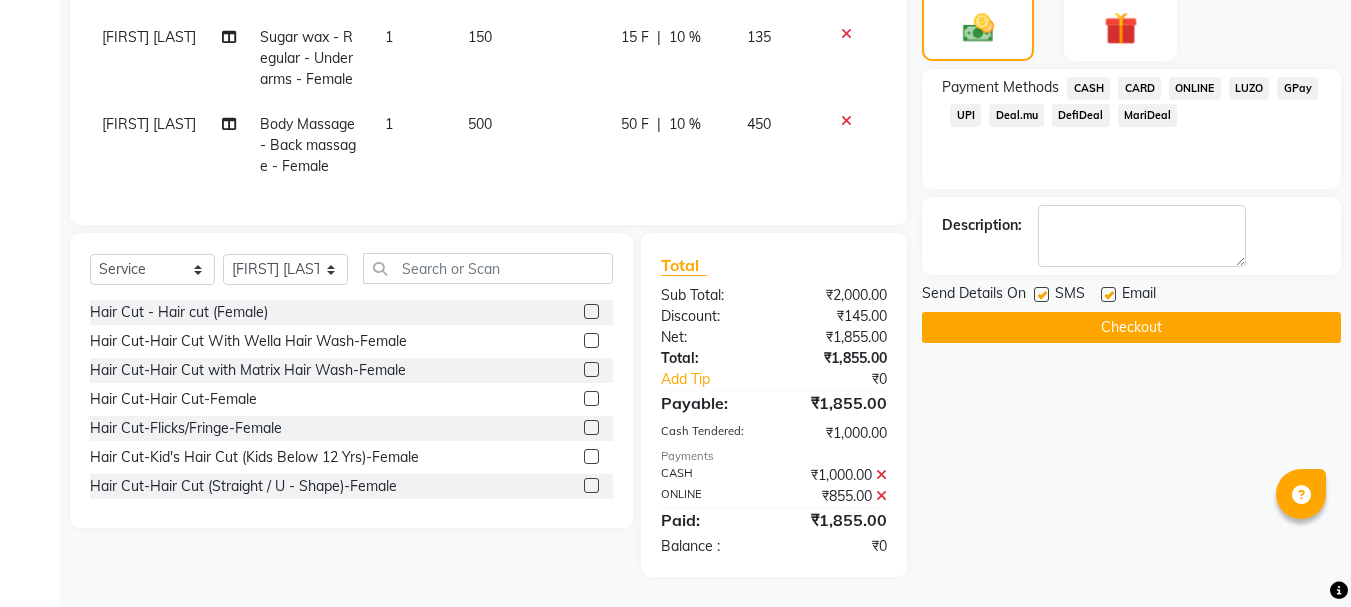click 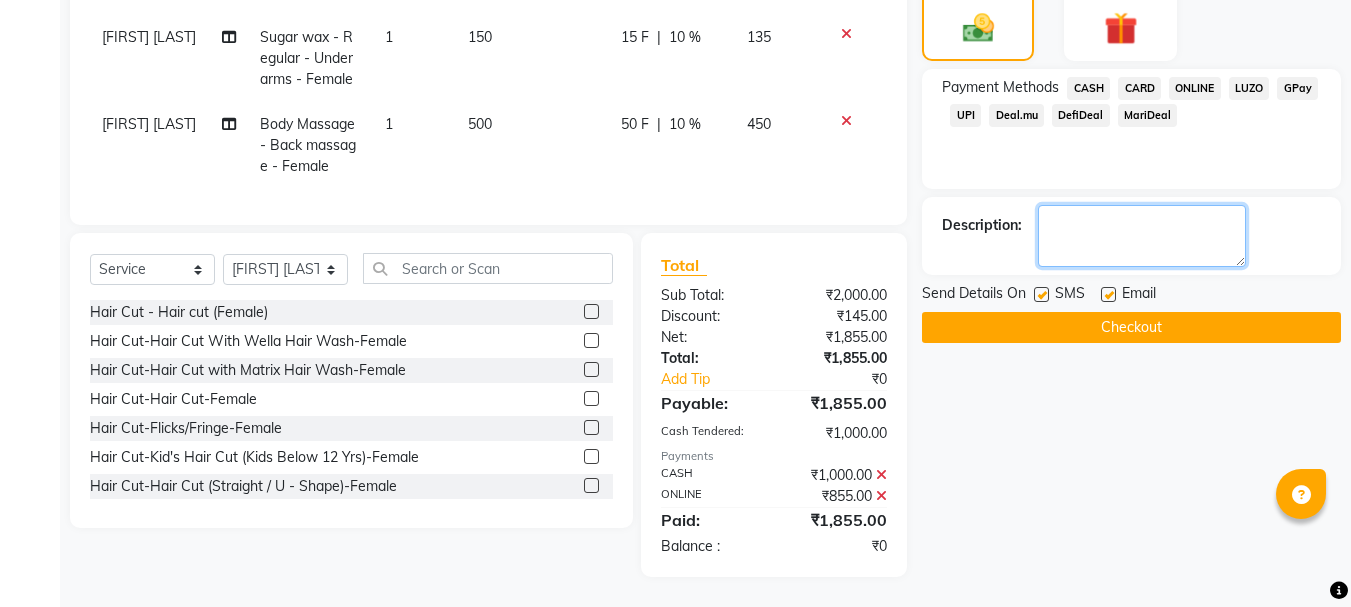 click 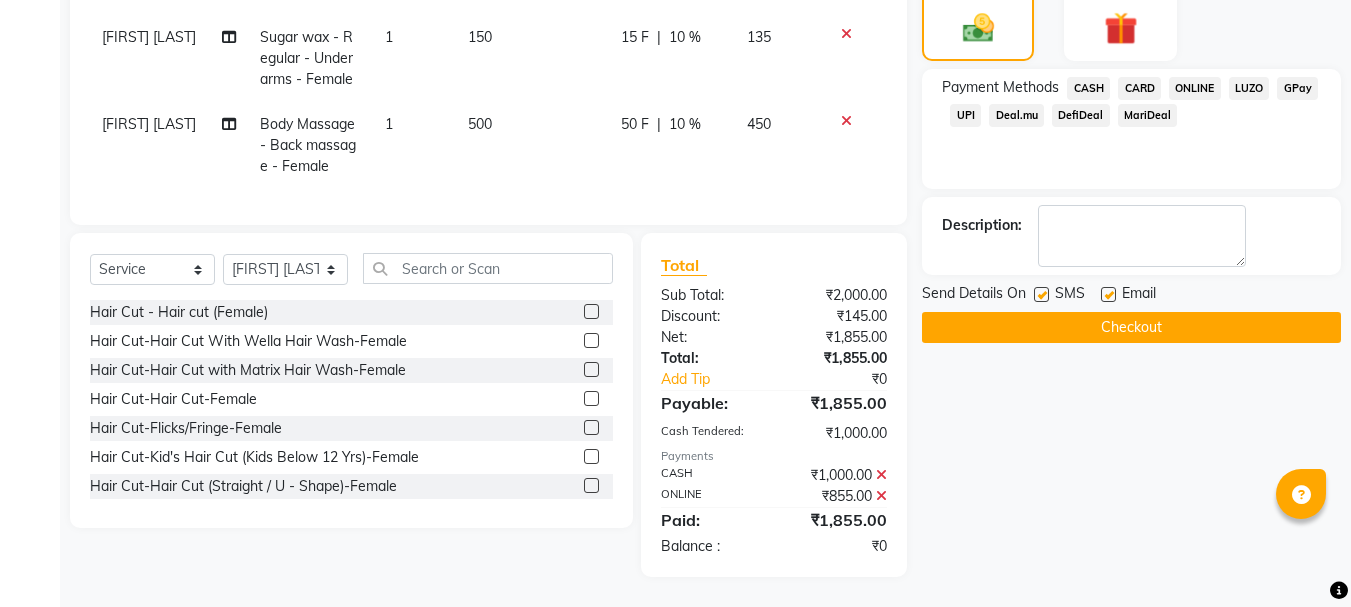 click on "Description:" 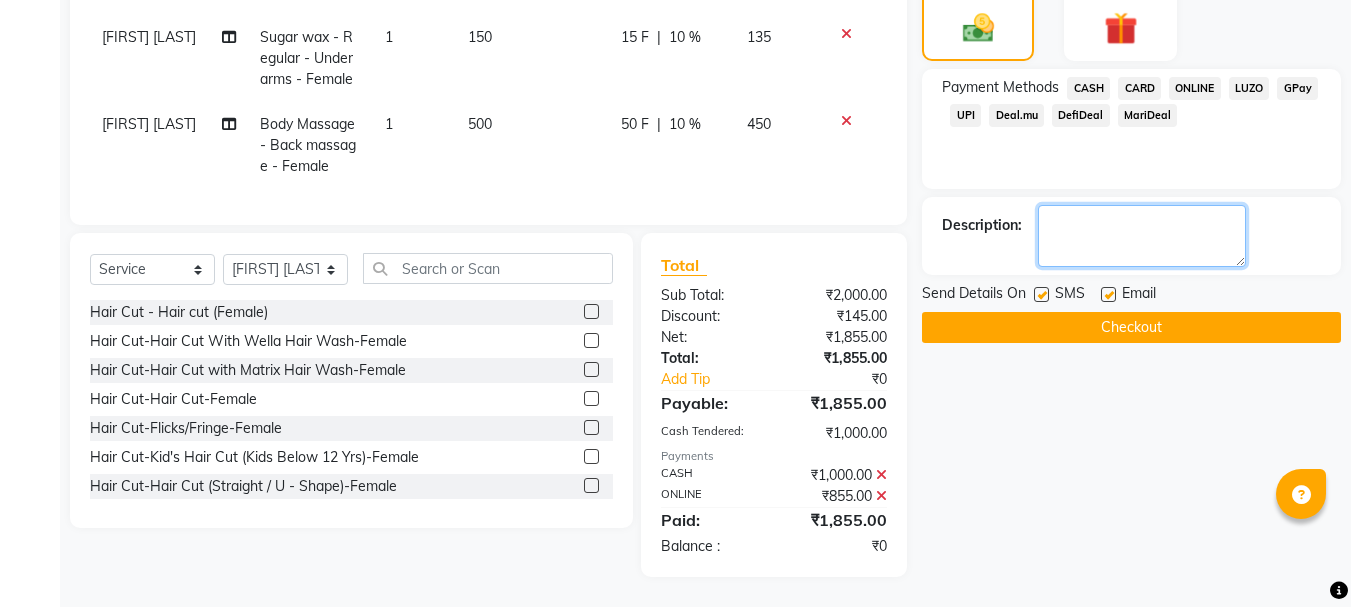 drag, startPoint x: 1205, startPoint y: 215, endPoint x: 1329, endPoint y: 233, distance: 125.299644 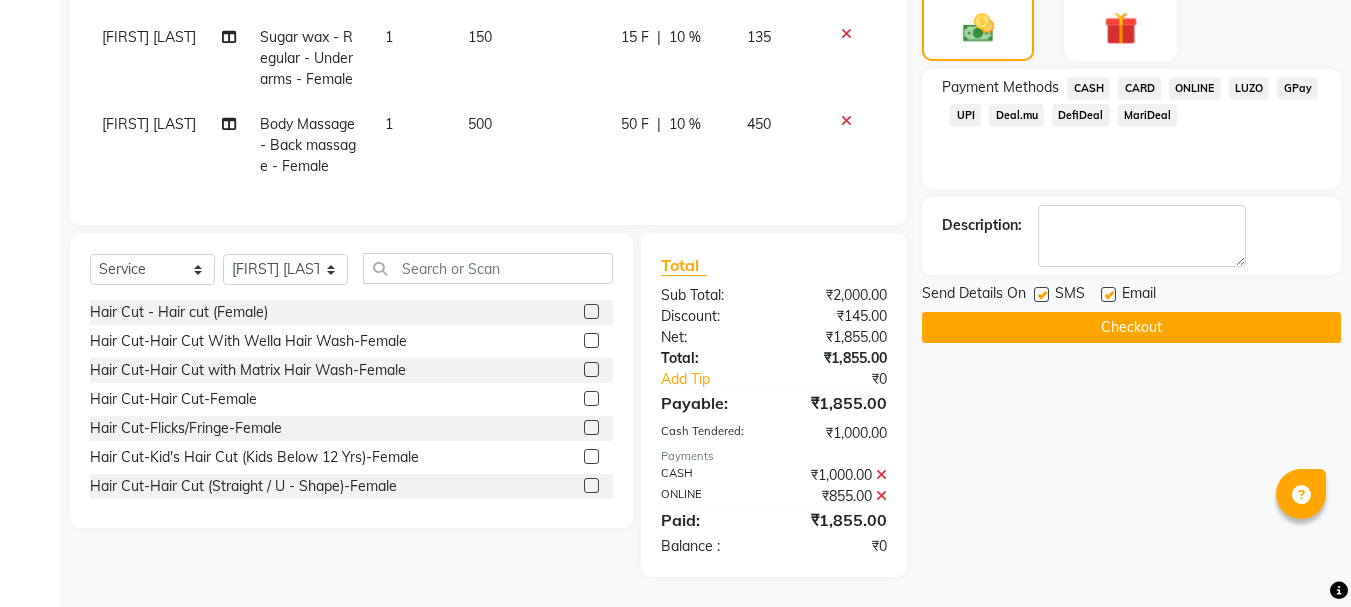 click on "Description:" 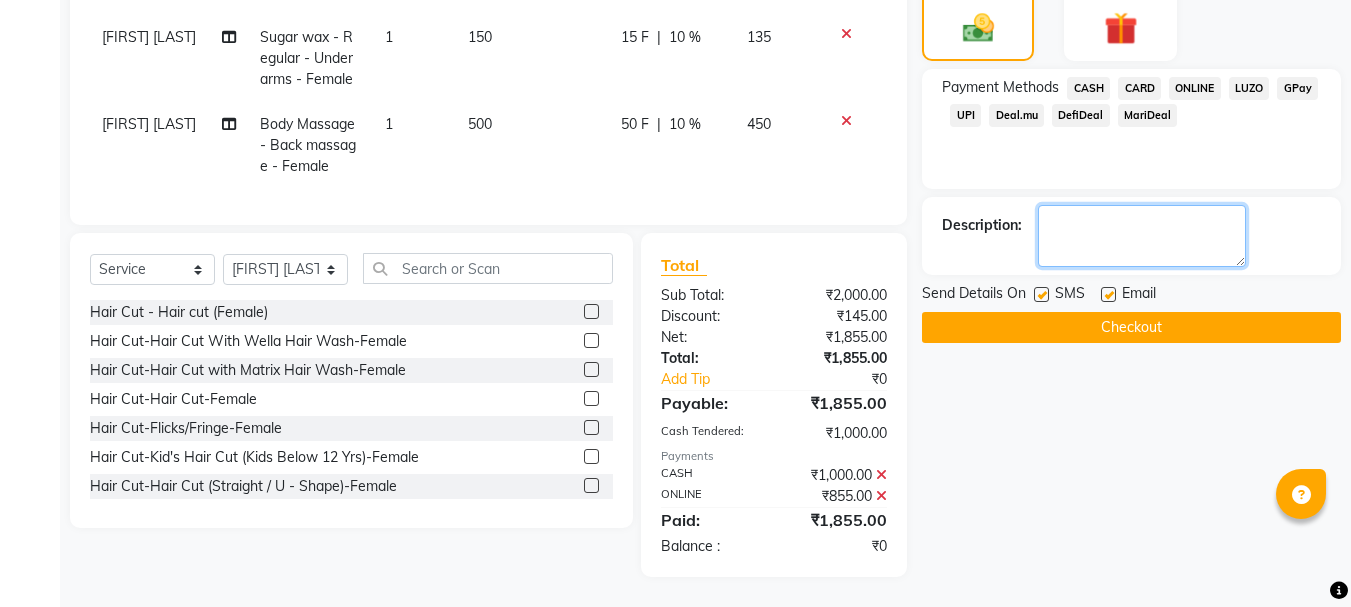 click 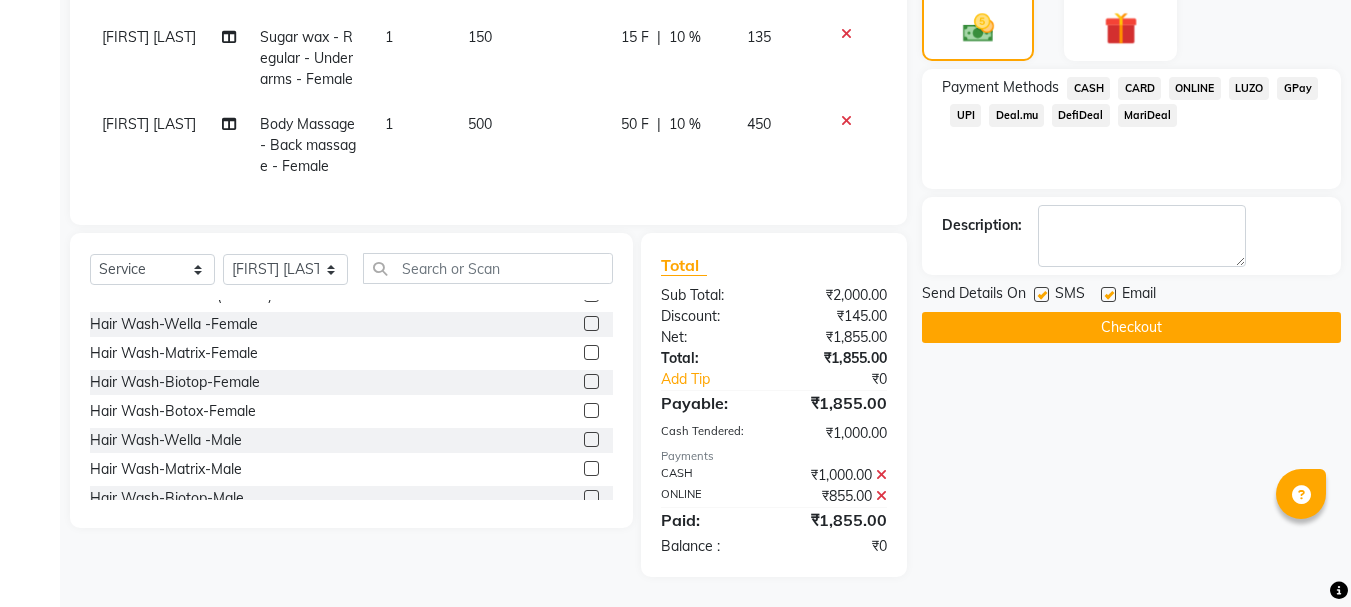 click on "Checkout" 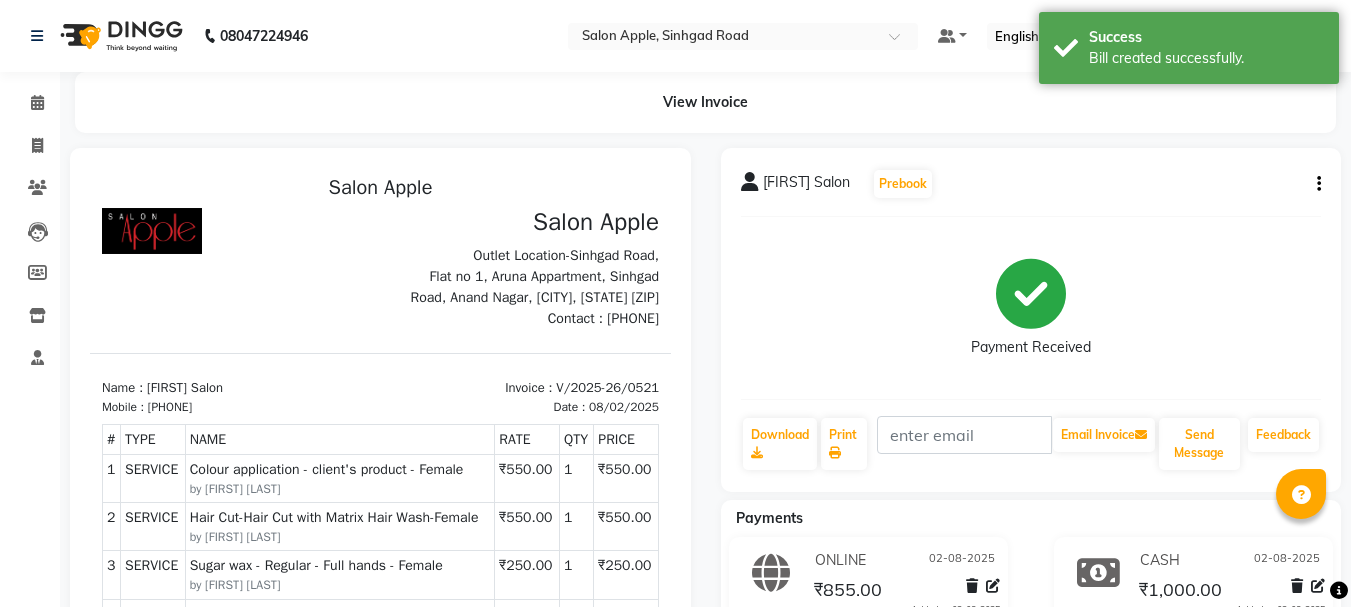 scroll, scrollTop: 0, scrollLeft: 0, axis: both 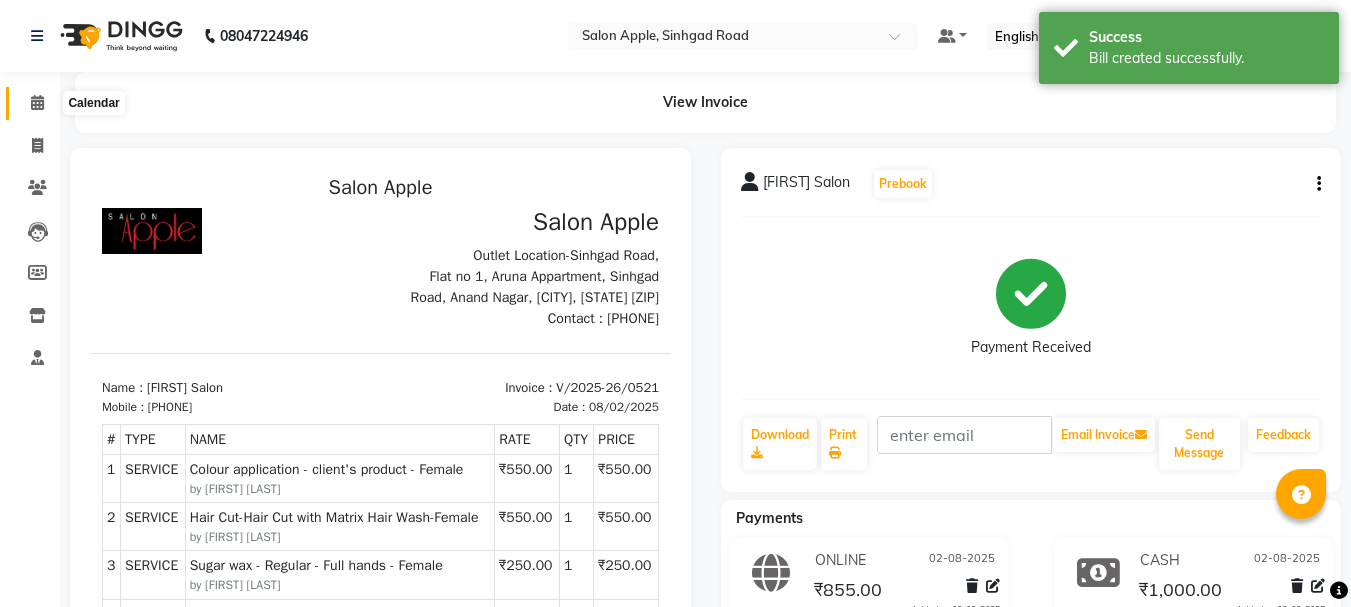 click 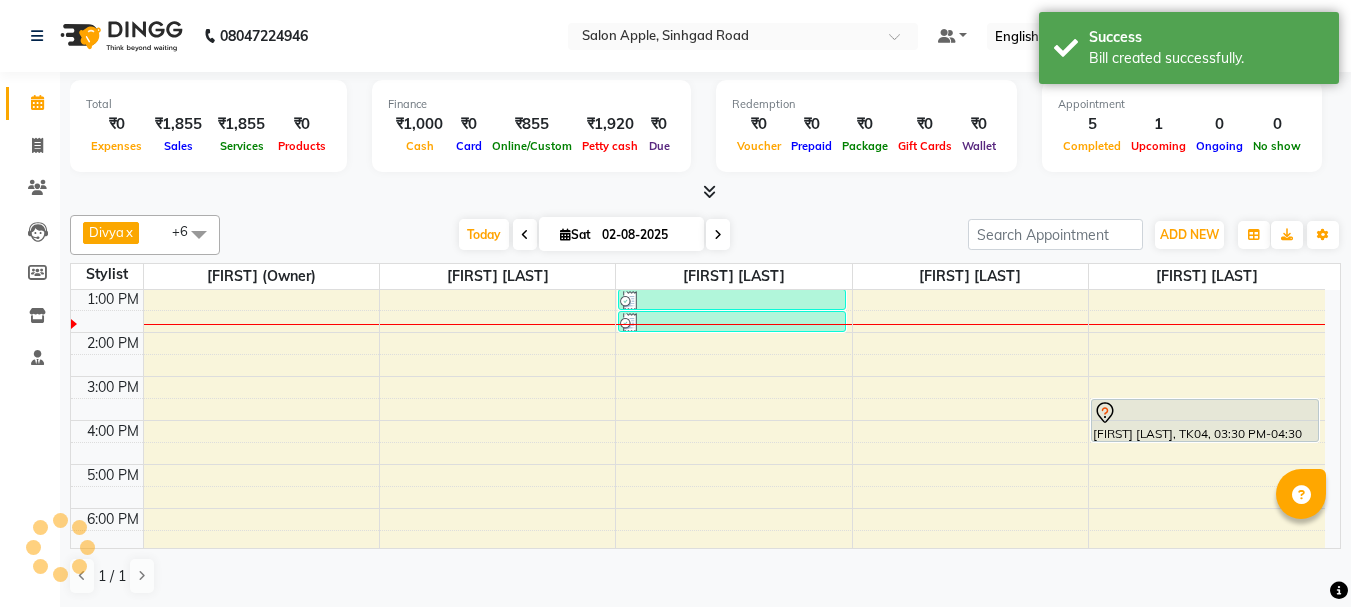 scroll, scrollTop: 221, scrollLeft: 0, axis: vertical 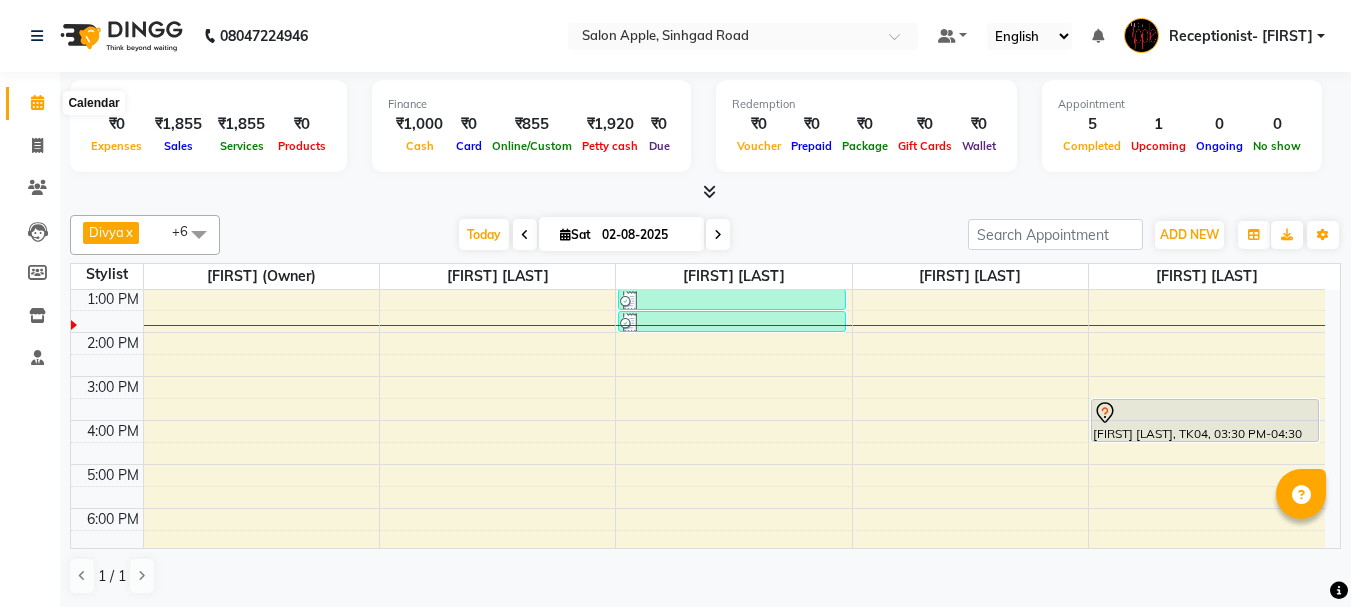 drag, startPoint x: 31, startPoint y: 112, endPoint x: 52, endPoint y: 80, distance: 38.27532 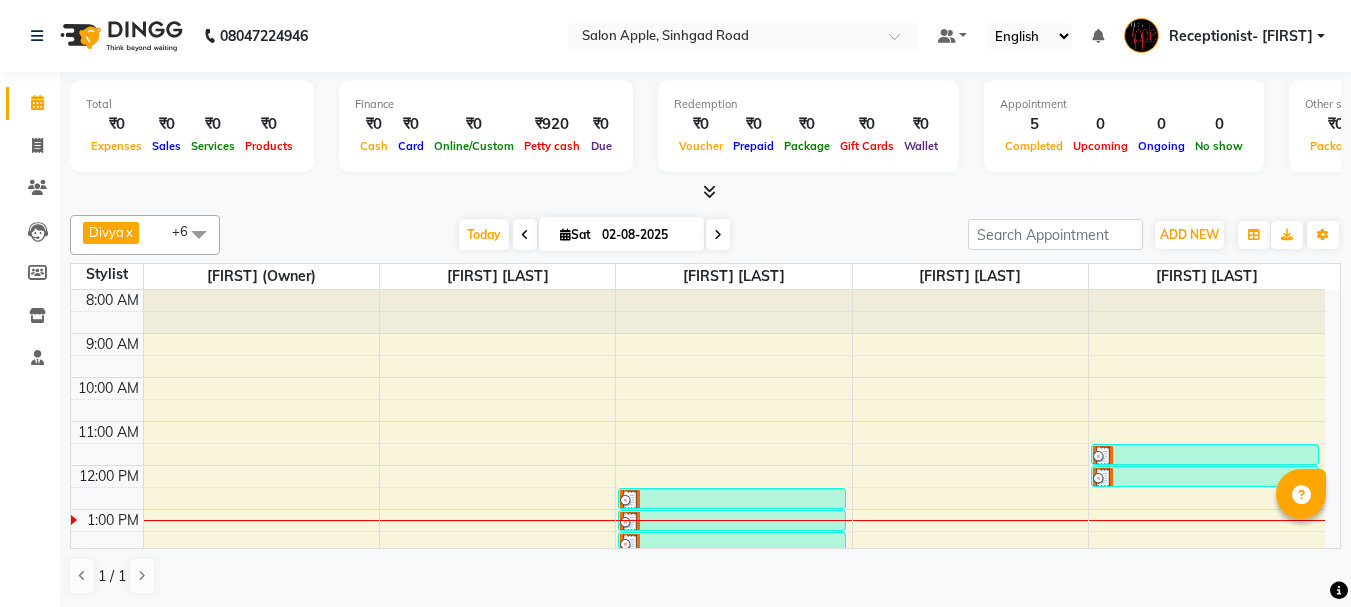 scroll, scrollTop: 0, scrollLeft: 0, axis: both 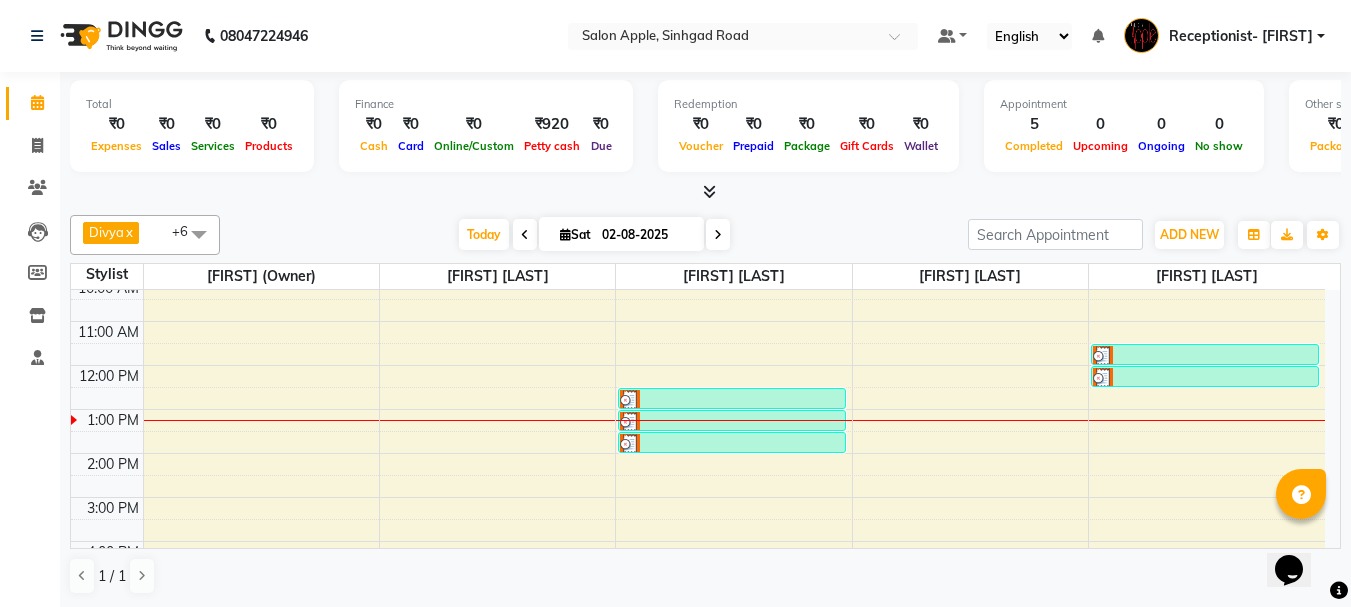 click at bounding box center [565, 234] 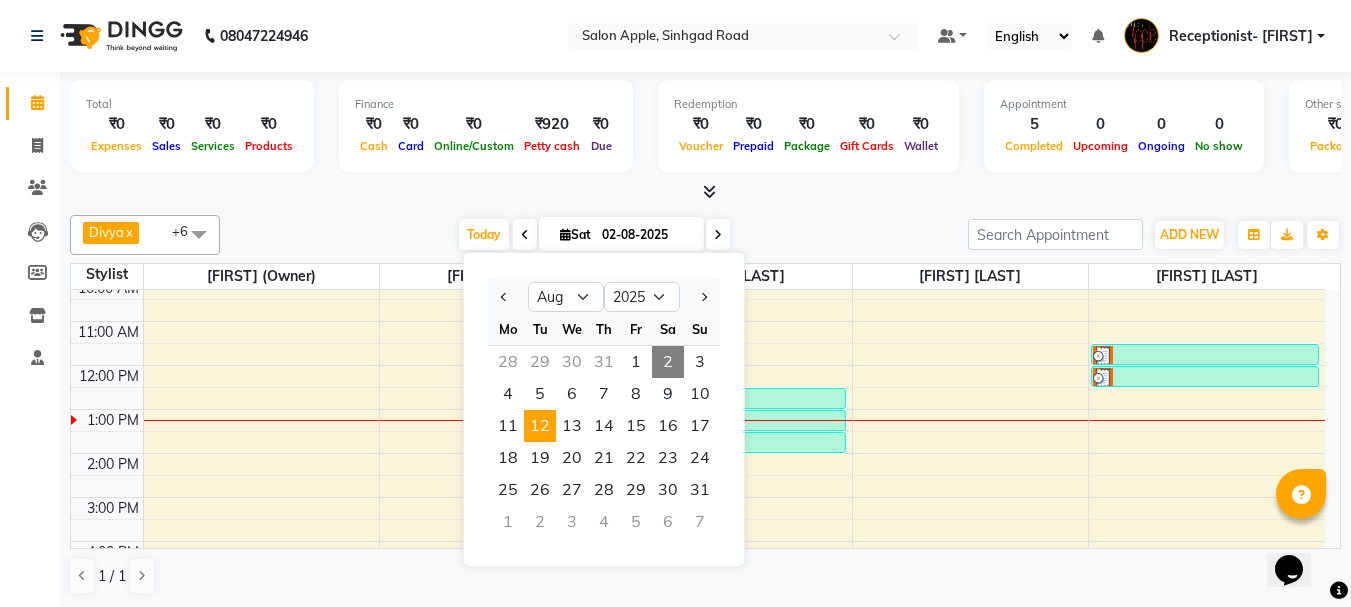 click on "12" at bounding box center [540, 426] 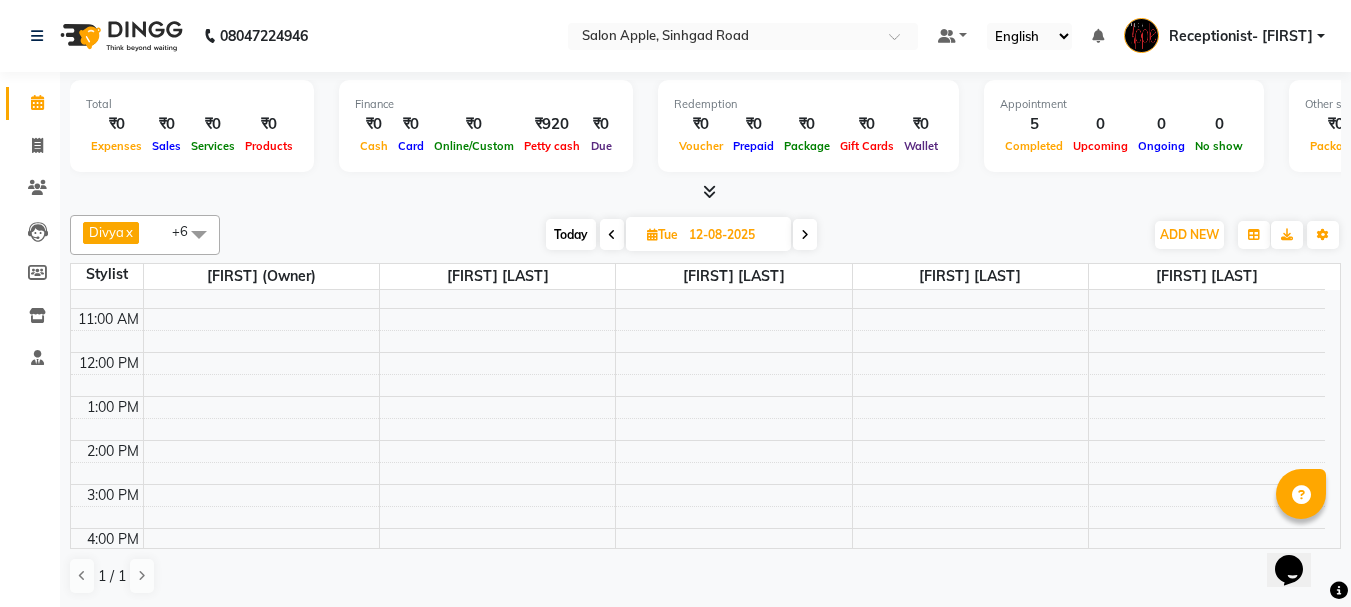 scroll, scrollTop: 0, scrollLeft: 0, axis: both 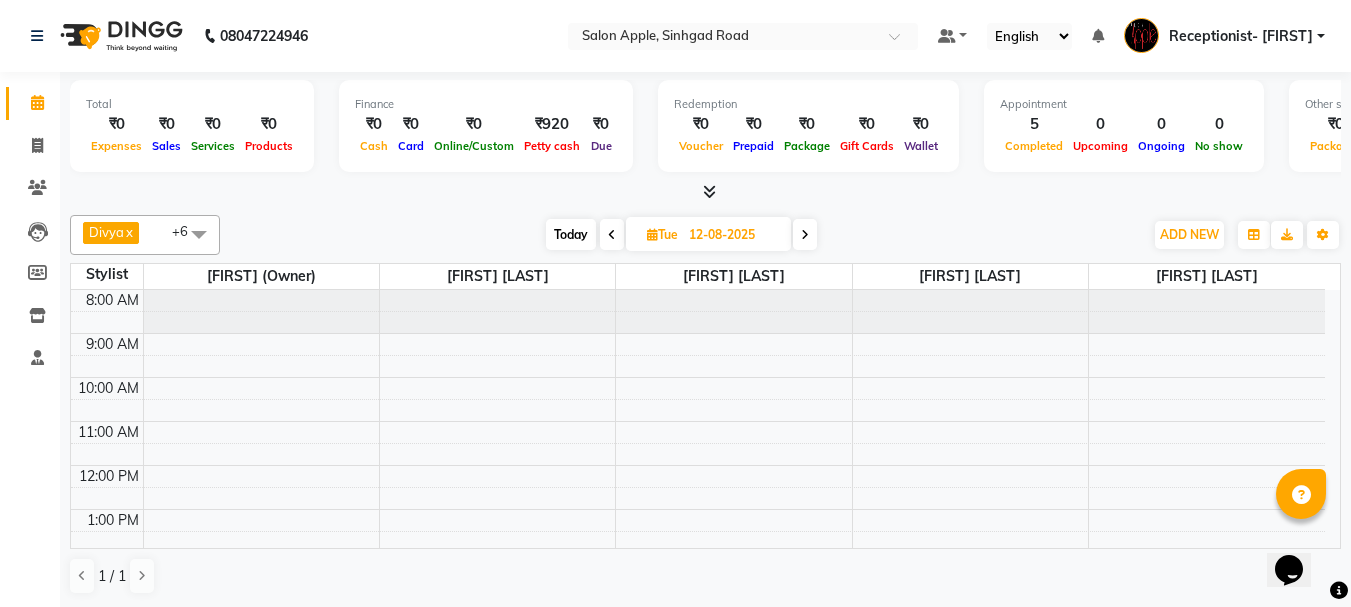 click on "8:00 AM 9:00 AM 10:00 AM 11:00 AM 12:00 PM 1:00 PM 2:00 PM 3:00 PM 4:00 PM 5:00 PM 6:00 PM 7:00 PM 8:00 PM" at bounding box center [698, 575] 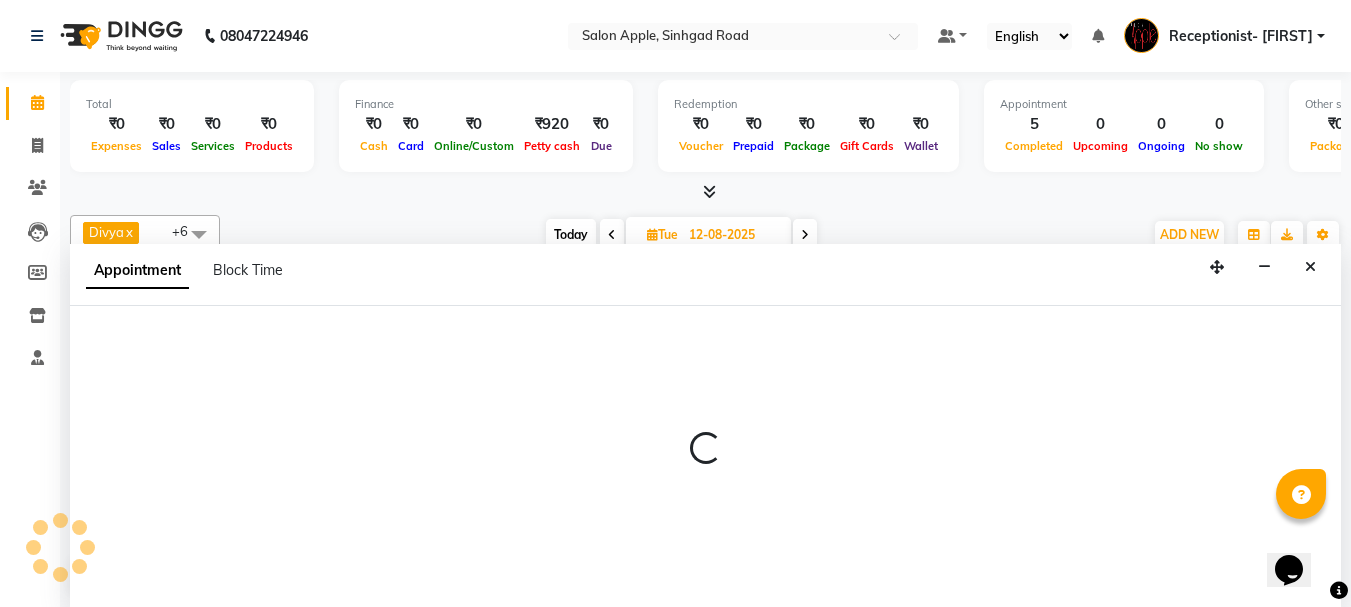 select on "62964" 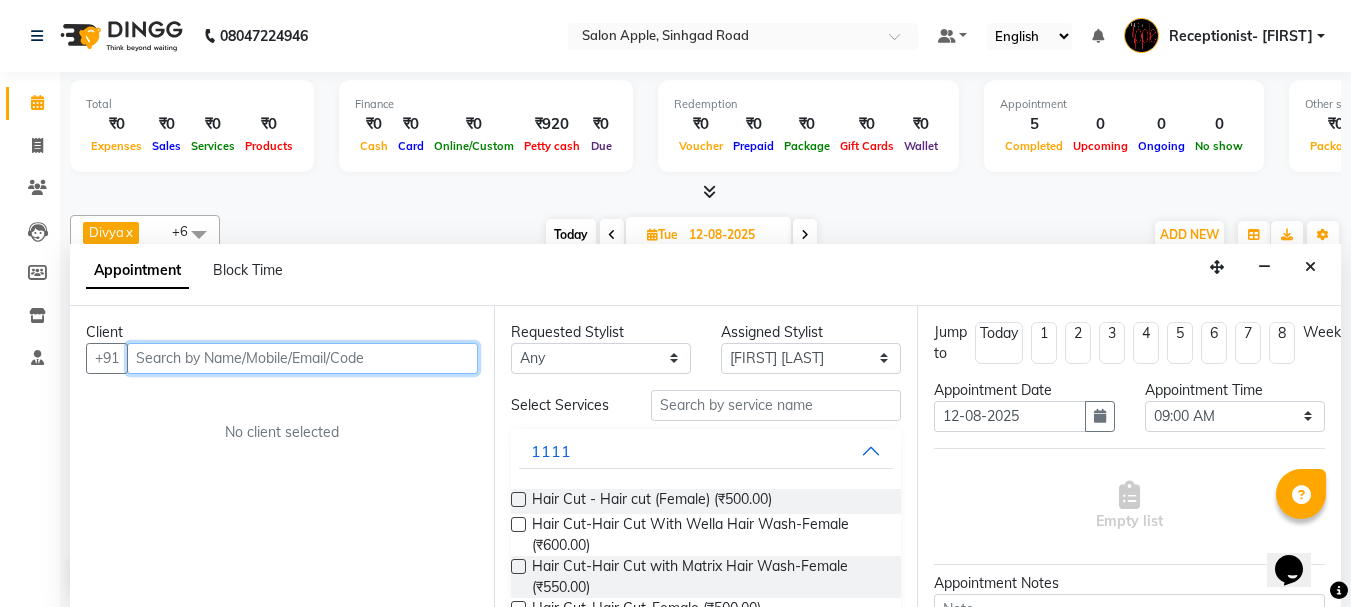 click at bounding box center (302, 358) 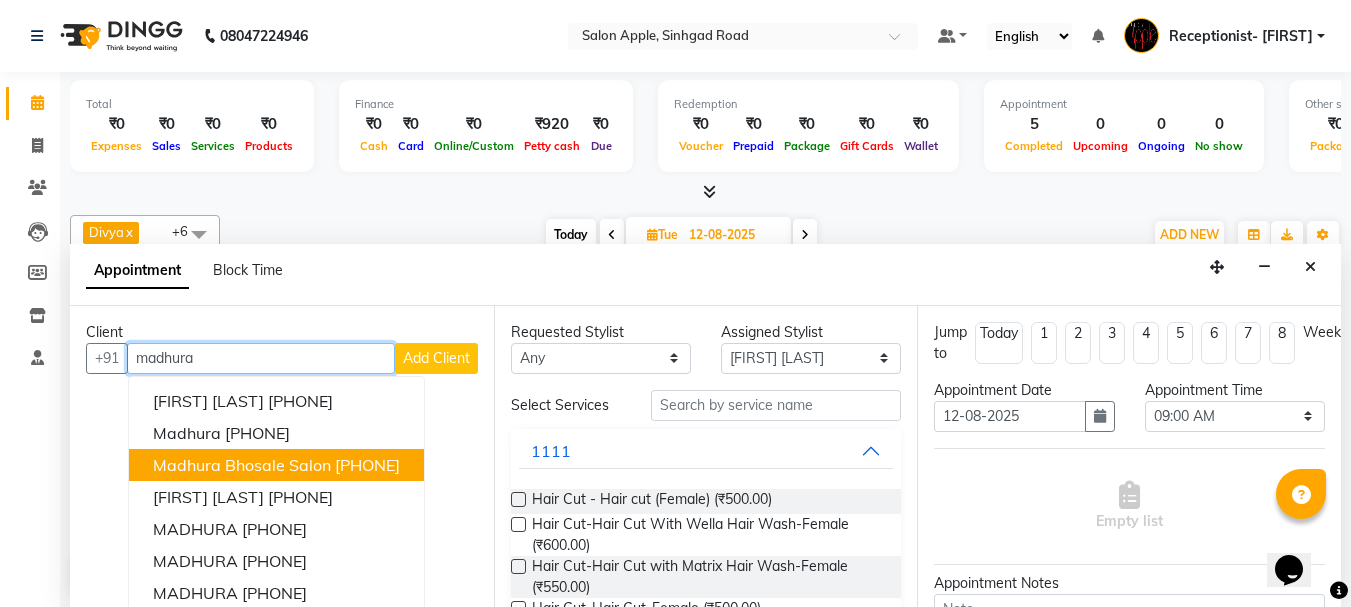 click on "Madhura Bhosale Salon  9623442933" at bounding box center [276, 465] 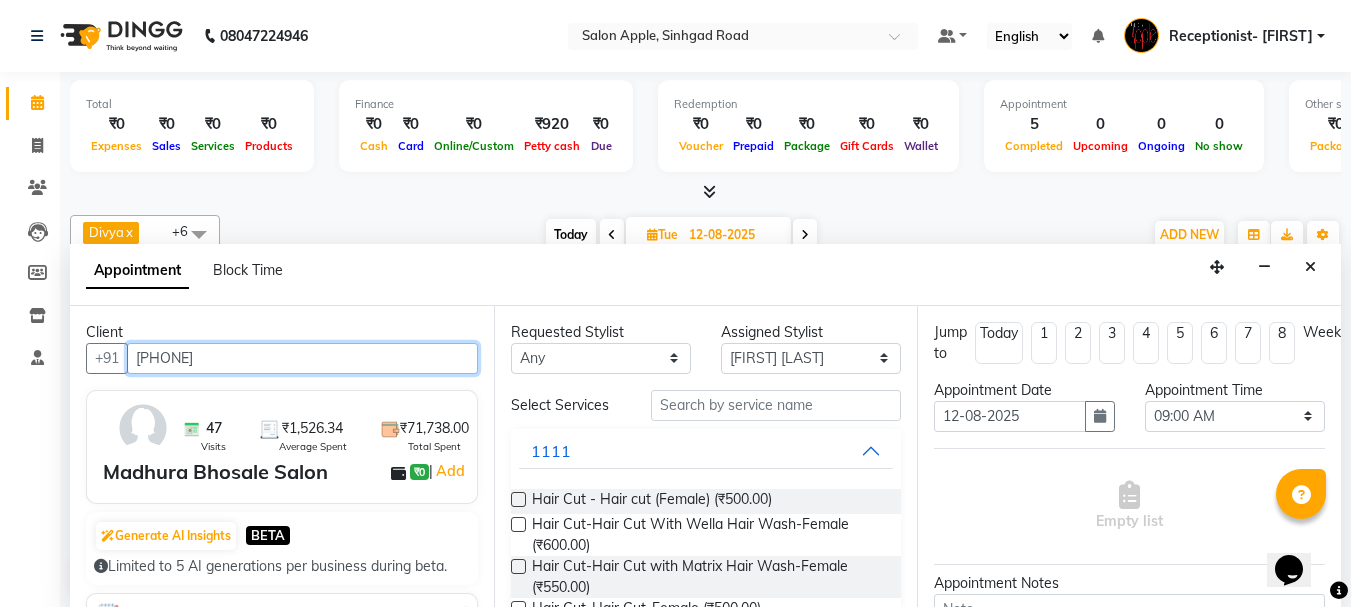 type on "[PHONE]" 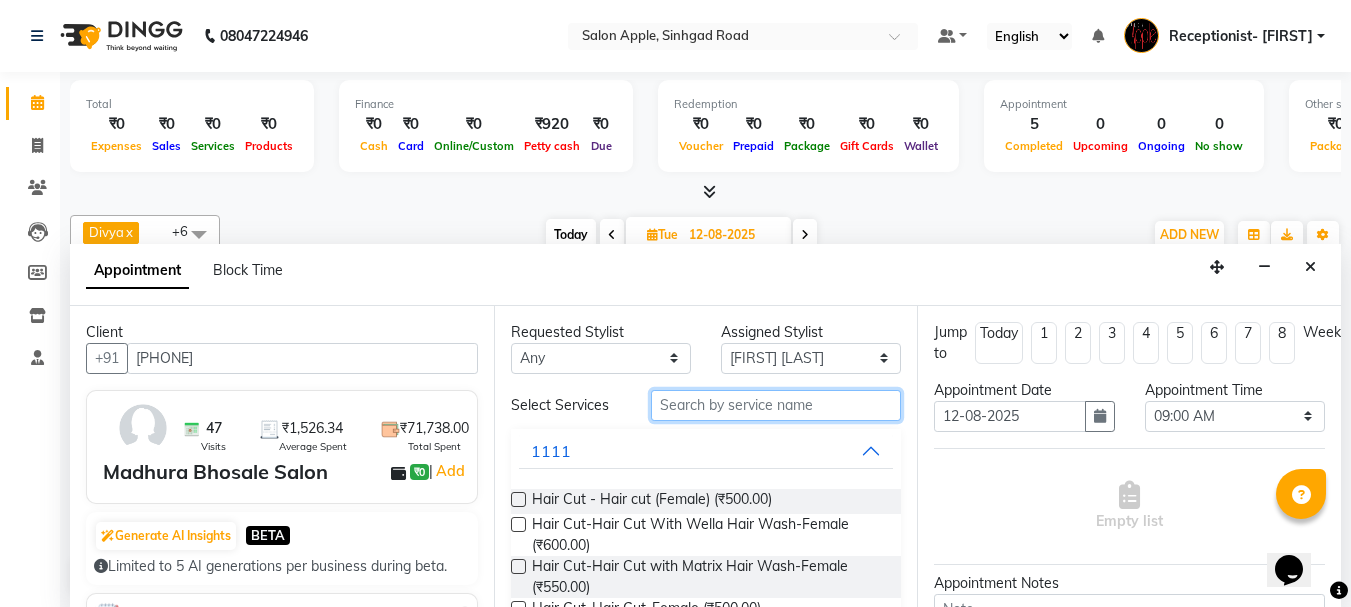 click at bounding box center [776, 405] 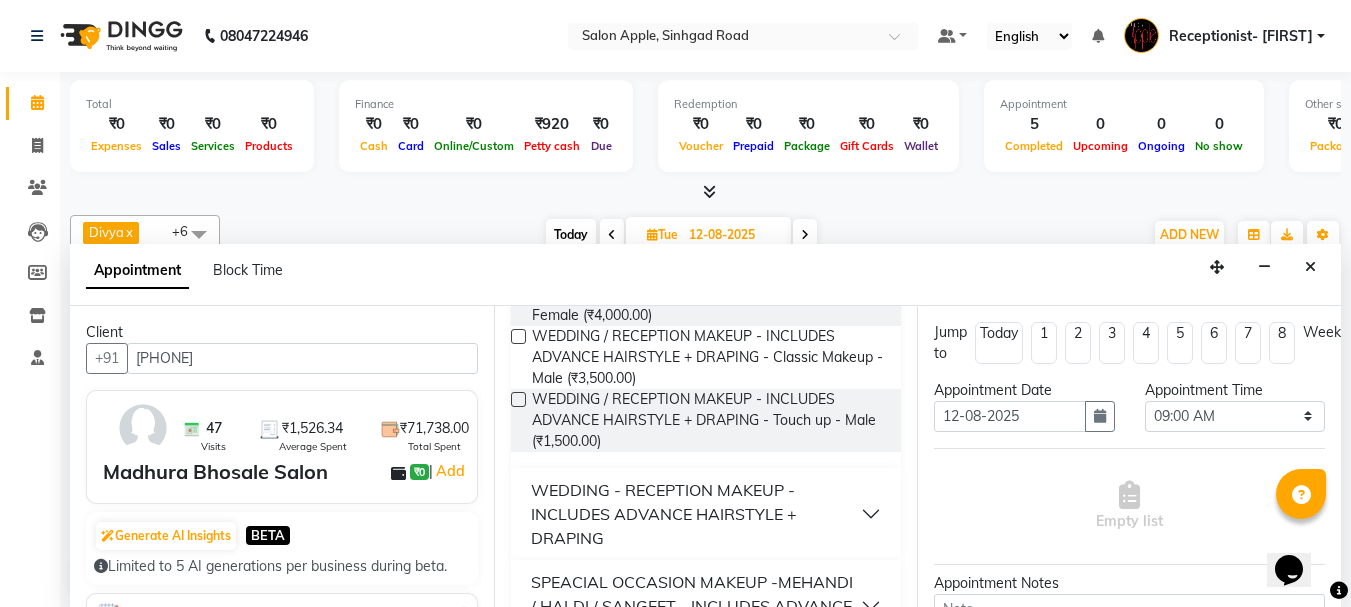 scroll, scrollTop: 500, scrollLeft: 0, axis: vertical 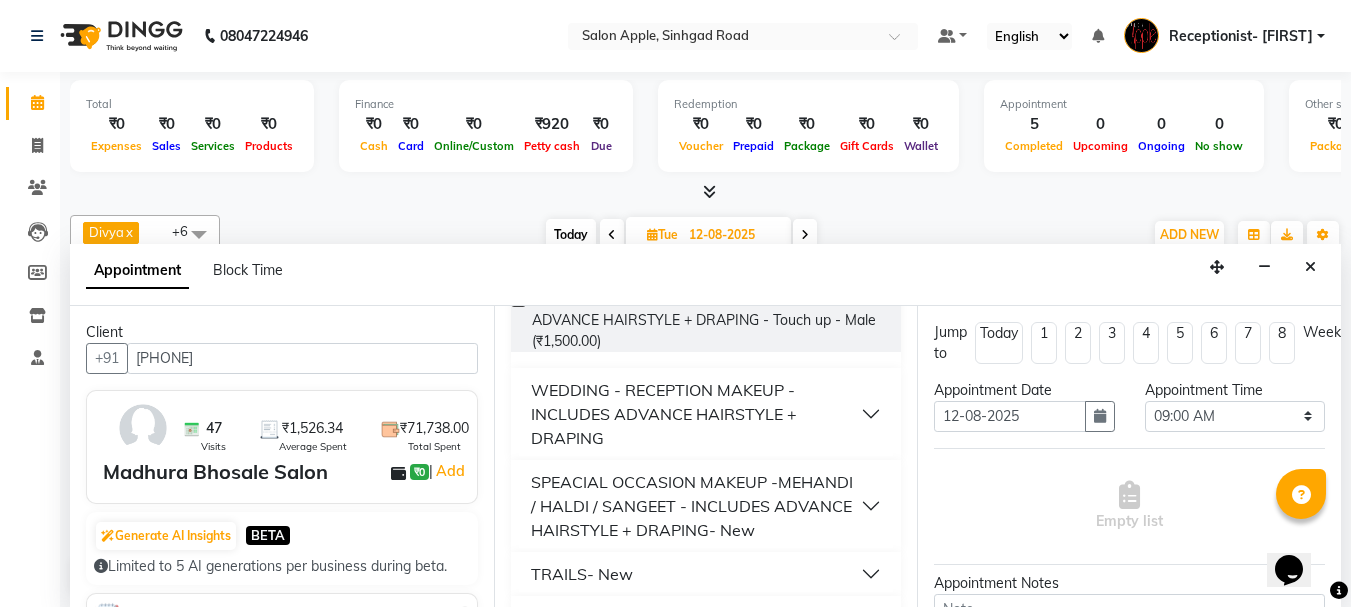 type on "makeu" 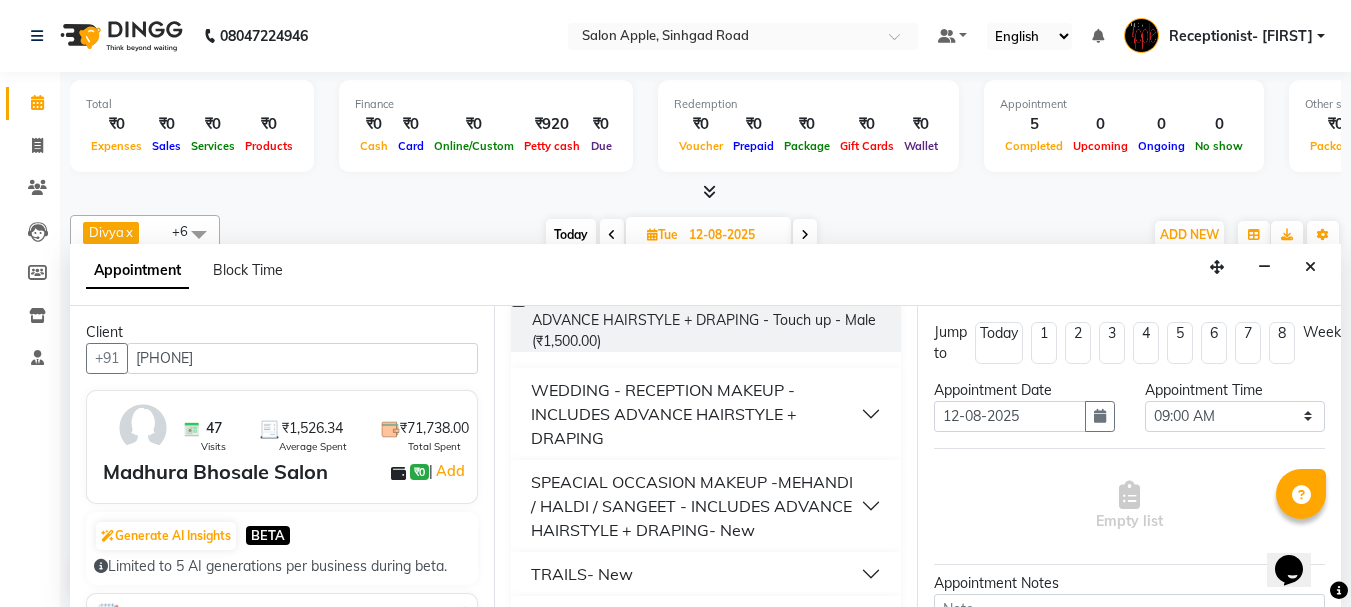 click on "WEDDING - RECEPTION MAKEUP - INCLUDES ADVANCE HAIRSTYLE + DRAPING" at bounding box center [706, 414] 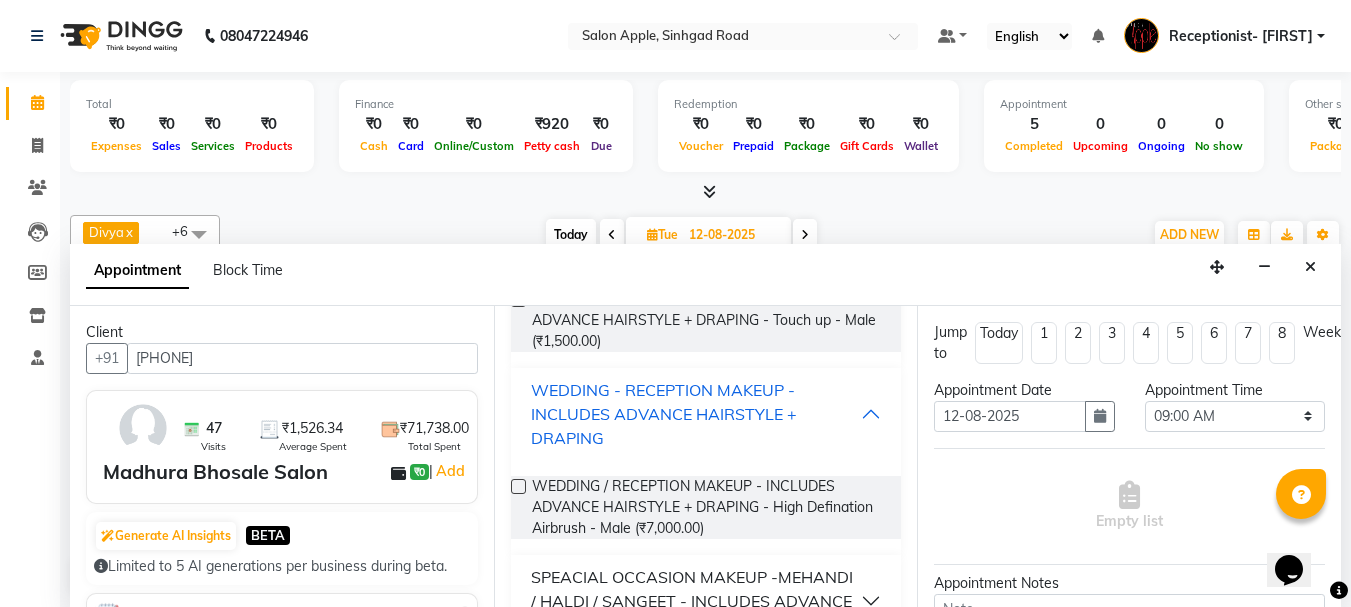 click on "WEDDING - RECEPTION MAKEUP - INCLUDES ADVANCE HAIRSTYLE + DRAPING" at bounding box center (706, 414) 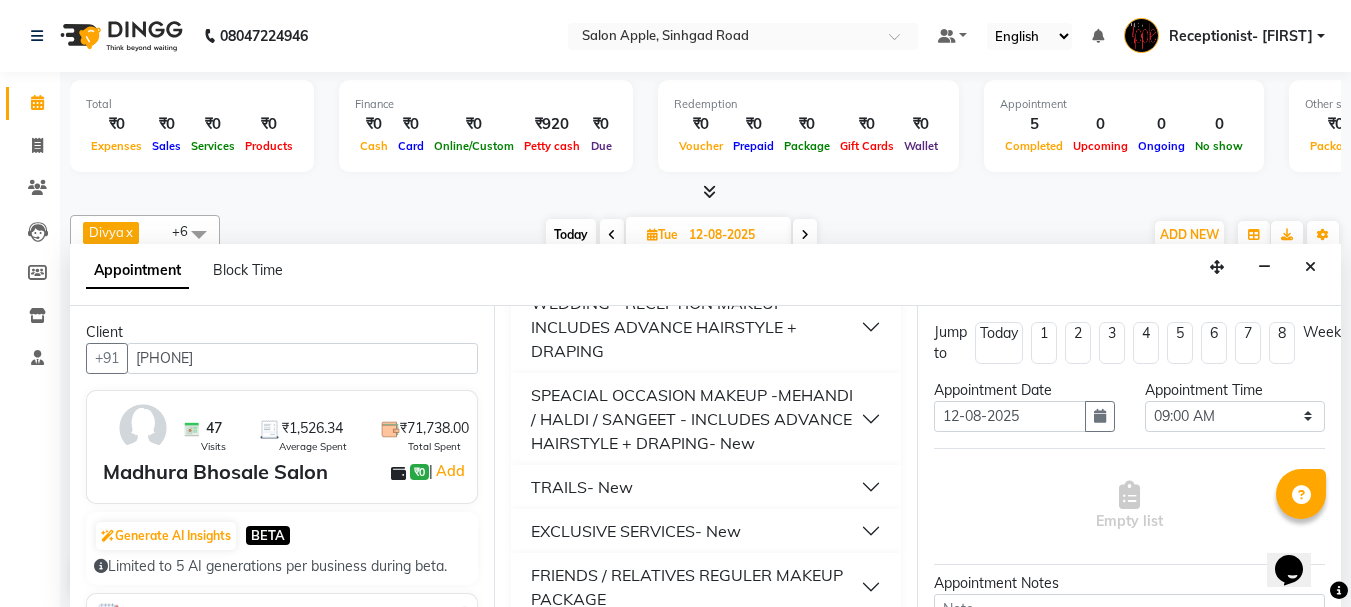 scroll, scrollTop: 600, scrollLeft: 0, axis: vertical 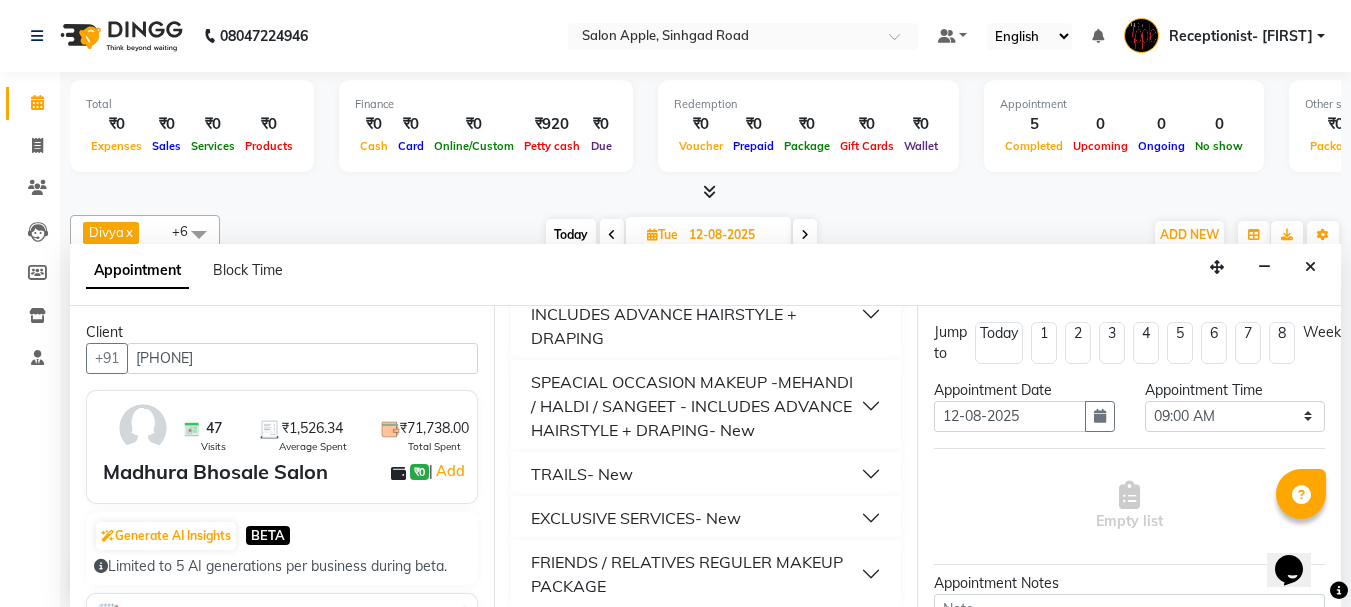 click on "SPEACIAL OCCASION MAKEUP -MEHANDI / HALDI / SANGEET - INCLUDES ADVANCE HAIRSTYLE + DRAPING- New" at bounding box center (706, 406) 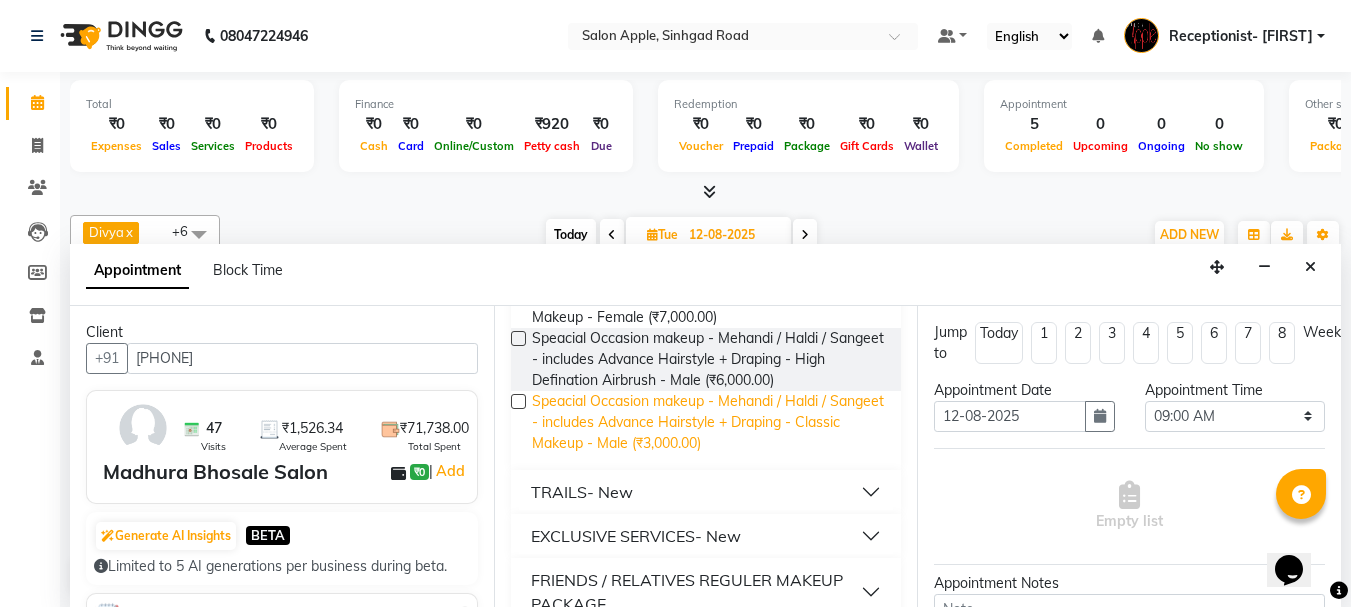 scroll, scrollTop: 900, scrollLeft: 0, axis: vertical 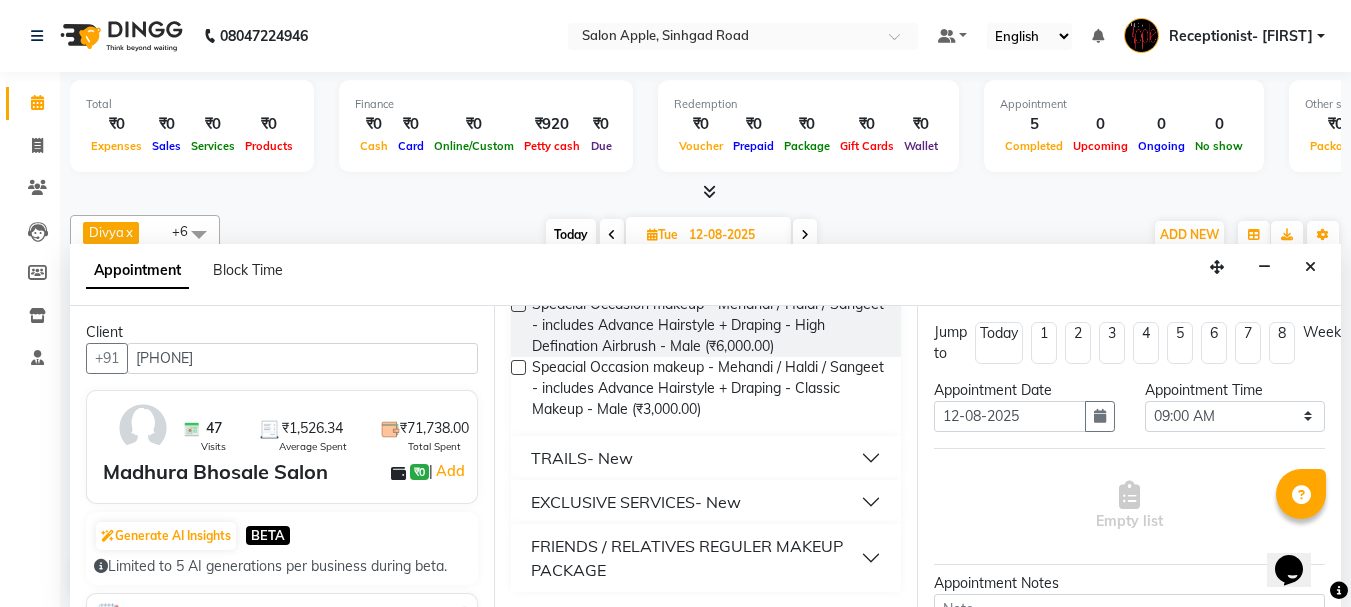 drag, startPoint x: 861, startPoint y: 476, endPoint x: 851, endPoint y: 472, distance: 10.770329 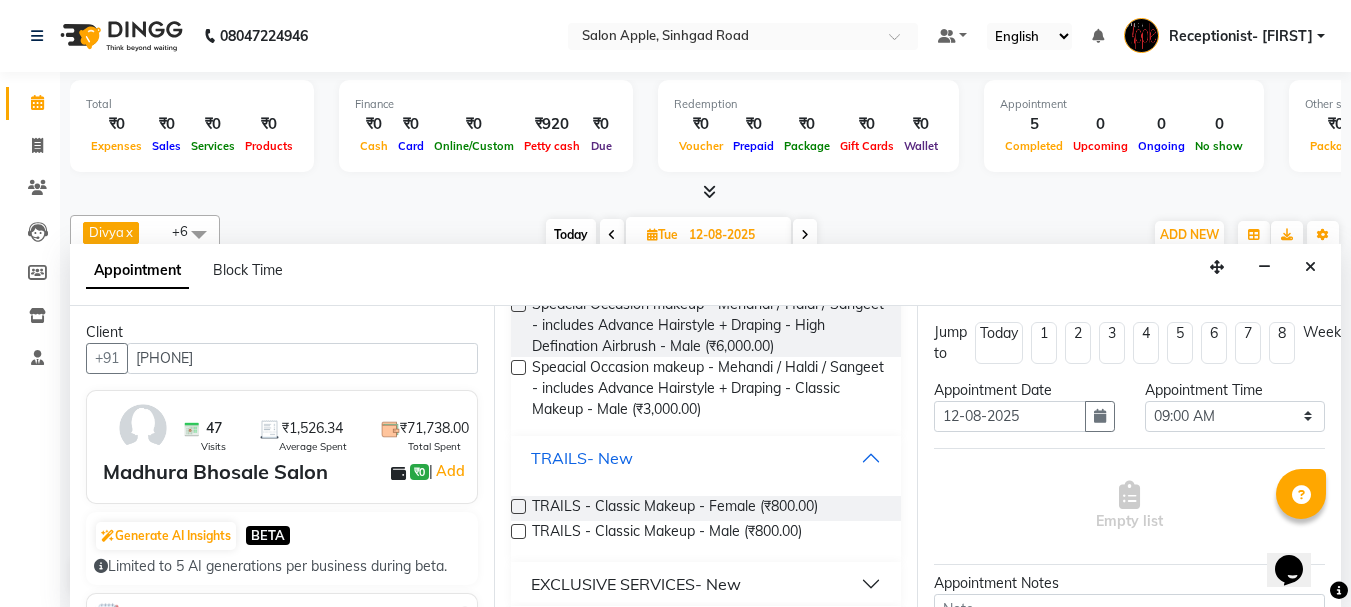 scroll, scrollTop: 1000, scrollLeft: 0, axis: vertical 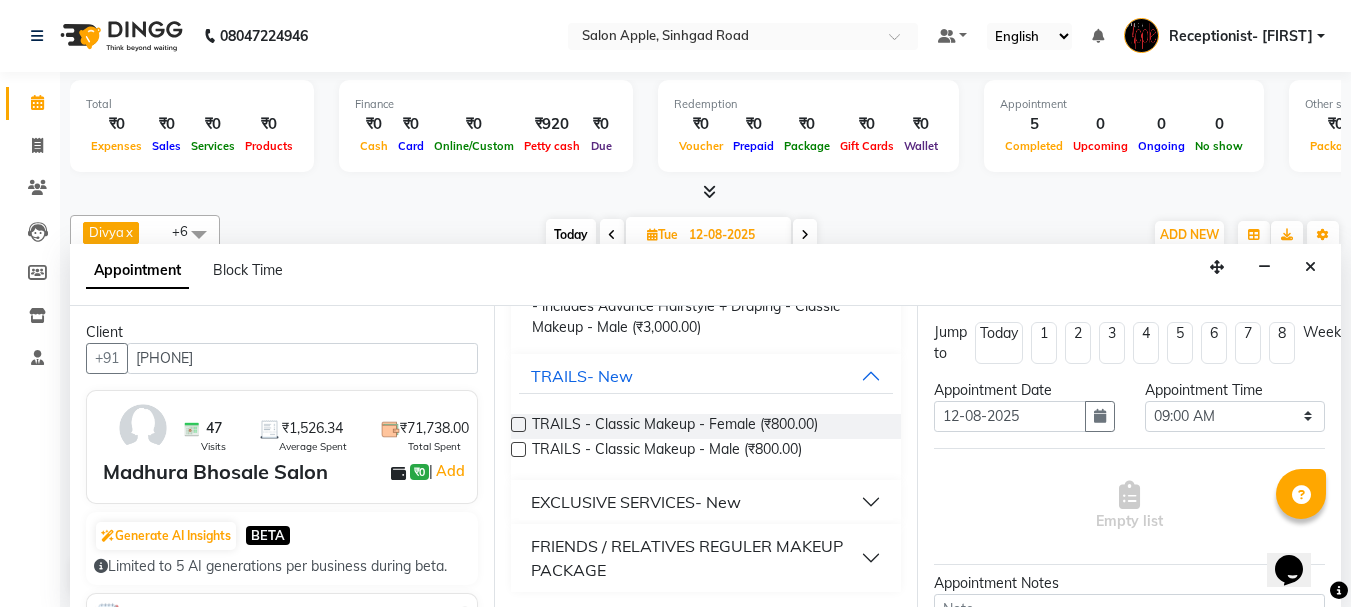 click on "EXCLUSIVE SERVICES- New" at bounding box center (706, 502) 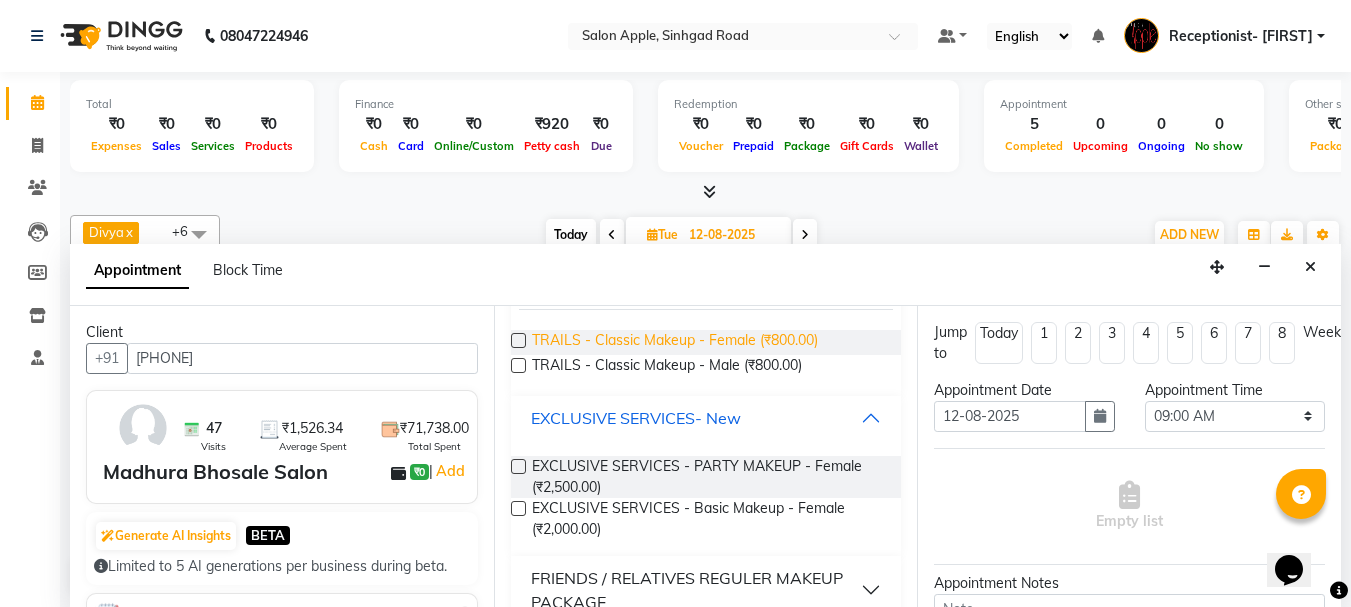 scroll, scrollTop: 1100, scrollLeft: 0, axis: vertical 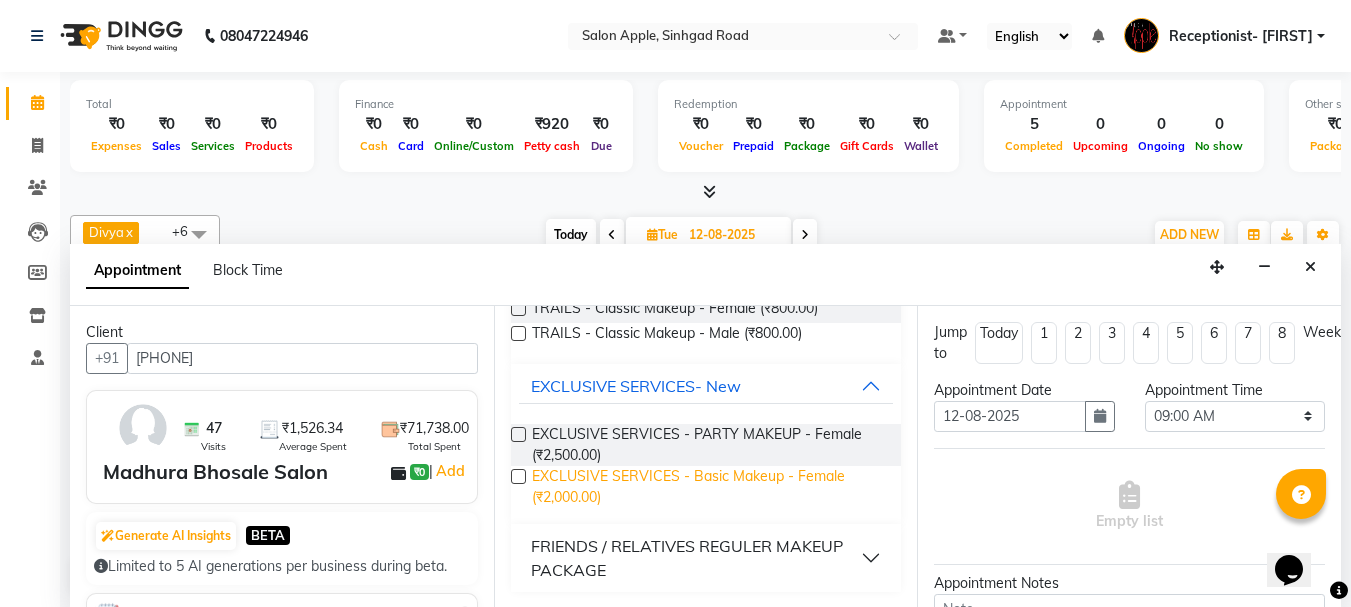 click on "EXCLUSIVE SERVICES - Basic Makeup - Female (₹2,000.00)" at bounding box center [709, 487] 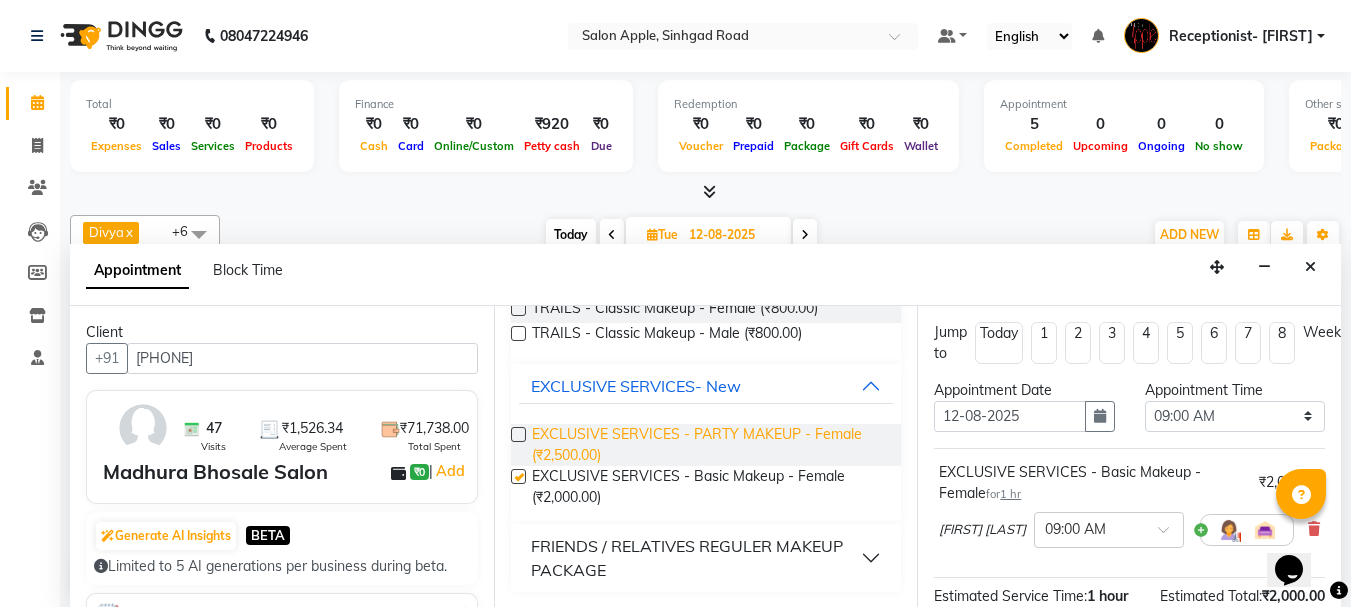 checkbox on "false" 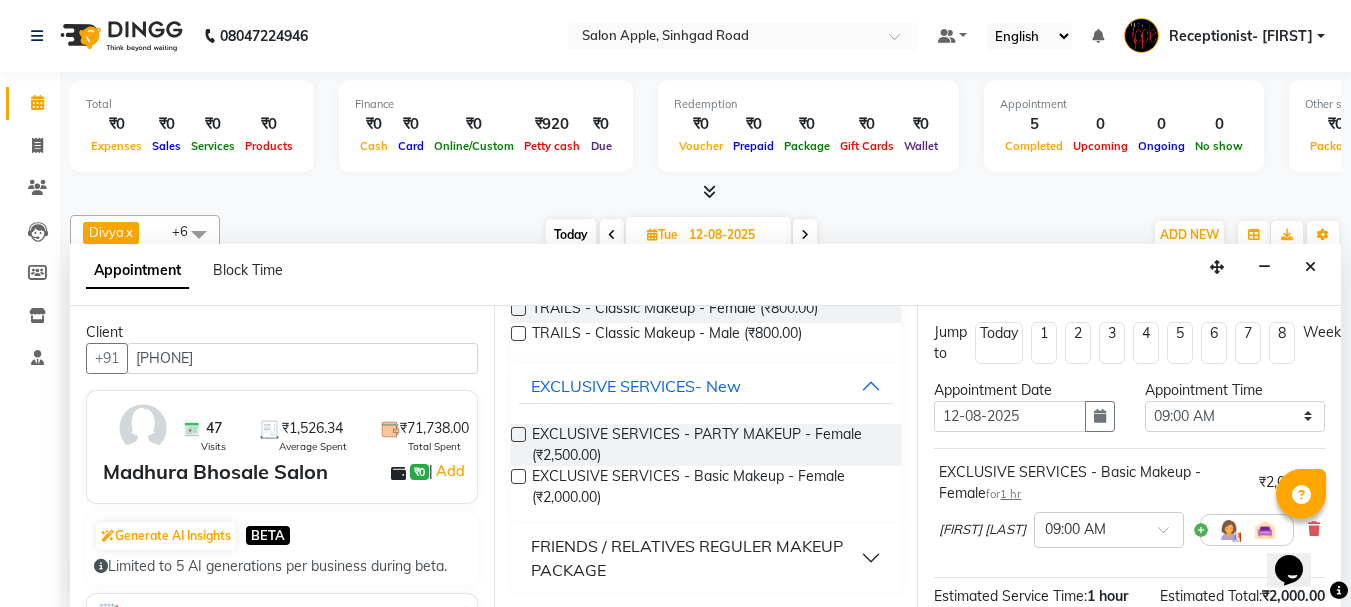scroll, scrollTop: 1122, scrollLeft: 0, axis: vertical 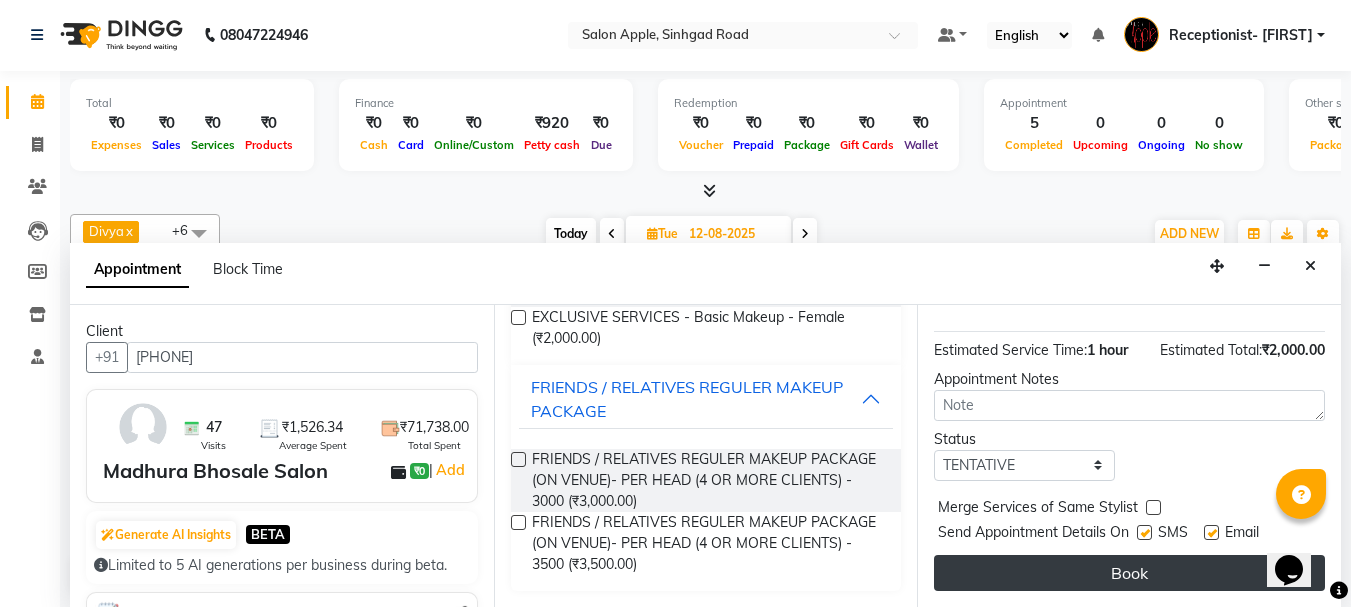 click on "Book" at bounding box center [1129, 573] 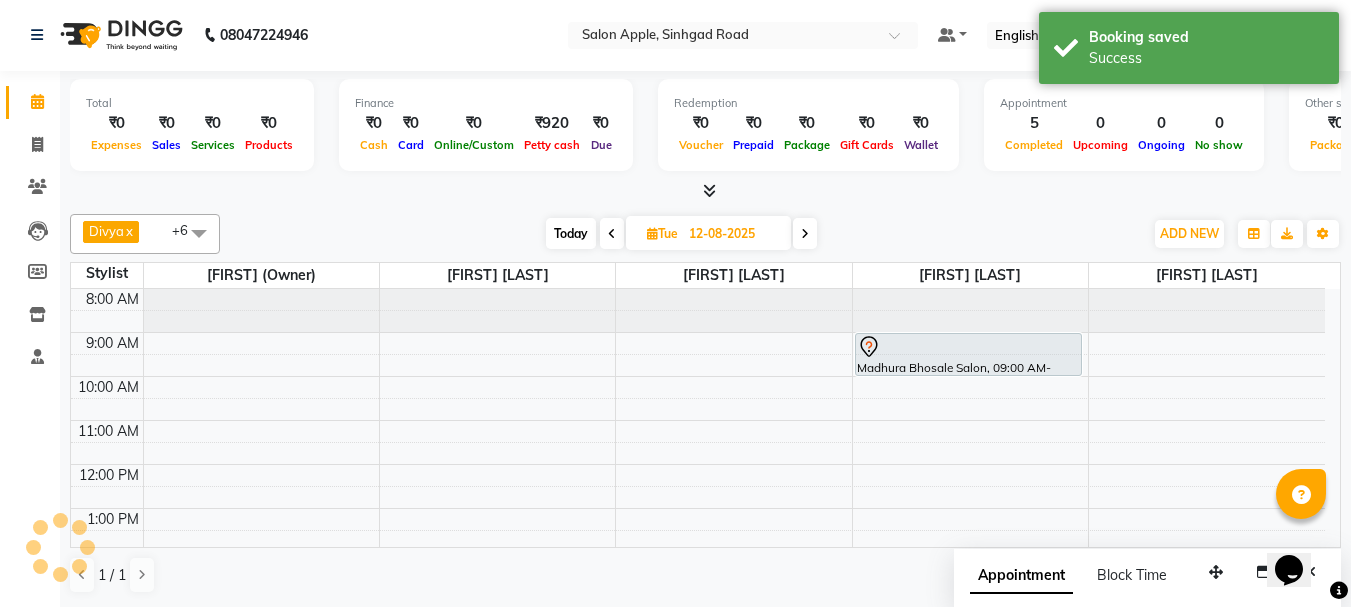scroll, scrollTop: 0, scrollLeft: 0, axis: both 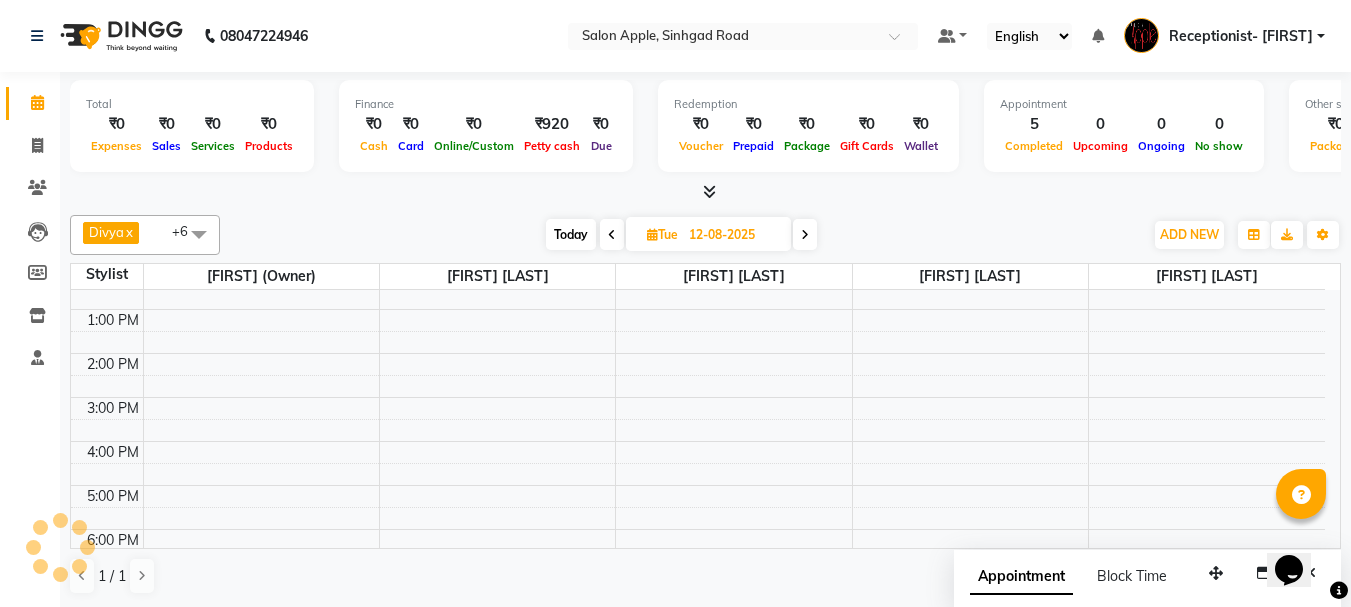 click on "Today" at bounding box center [571, 234] 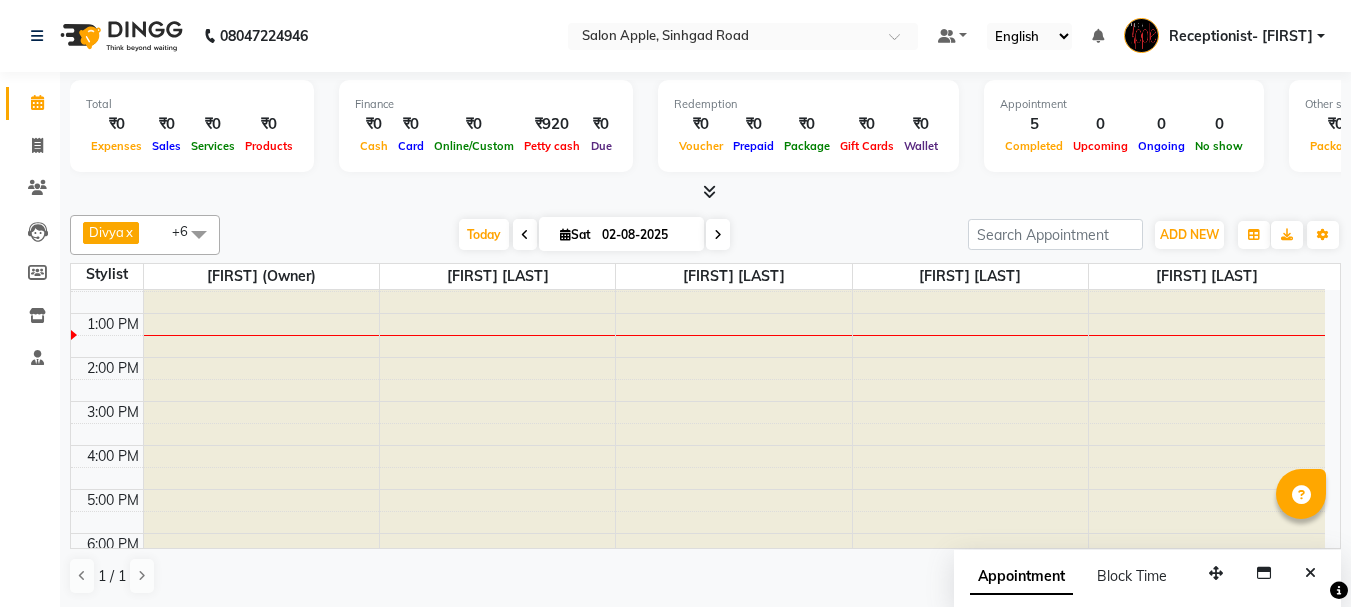 scroll, scrollTop: 200, scrollLeft: 0, axis: vertical 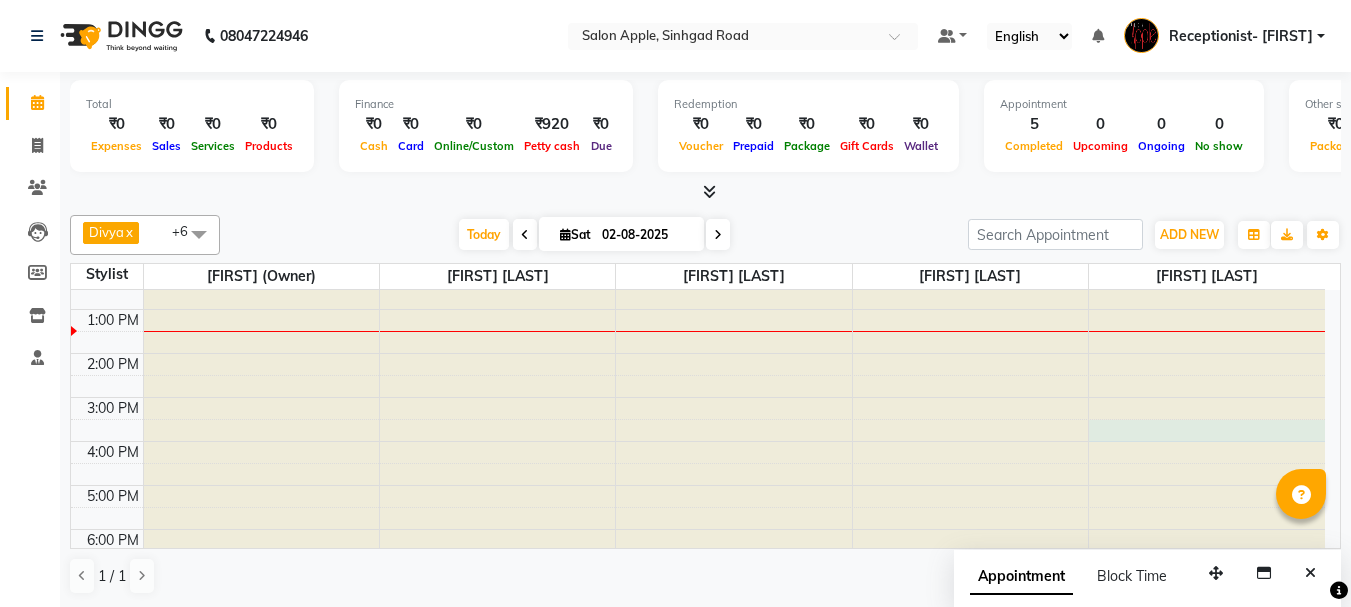 drag, startPoint x: 1108, startPoint y: 425, endPoint x: 1119, endPoint y: 423, distance: 11.18034 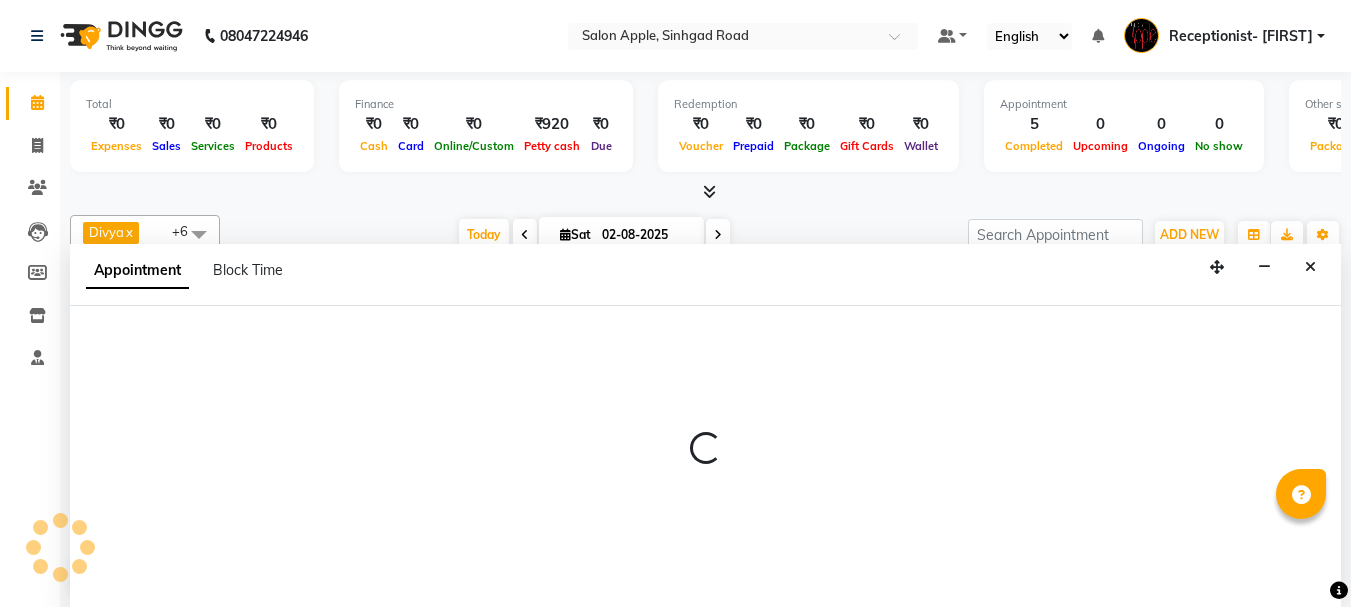 scroll, scrollTop: 1, scrollLeft: 0, axis: vertical 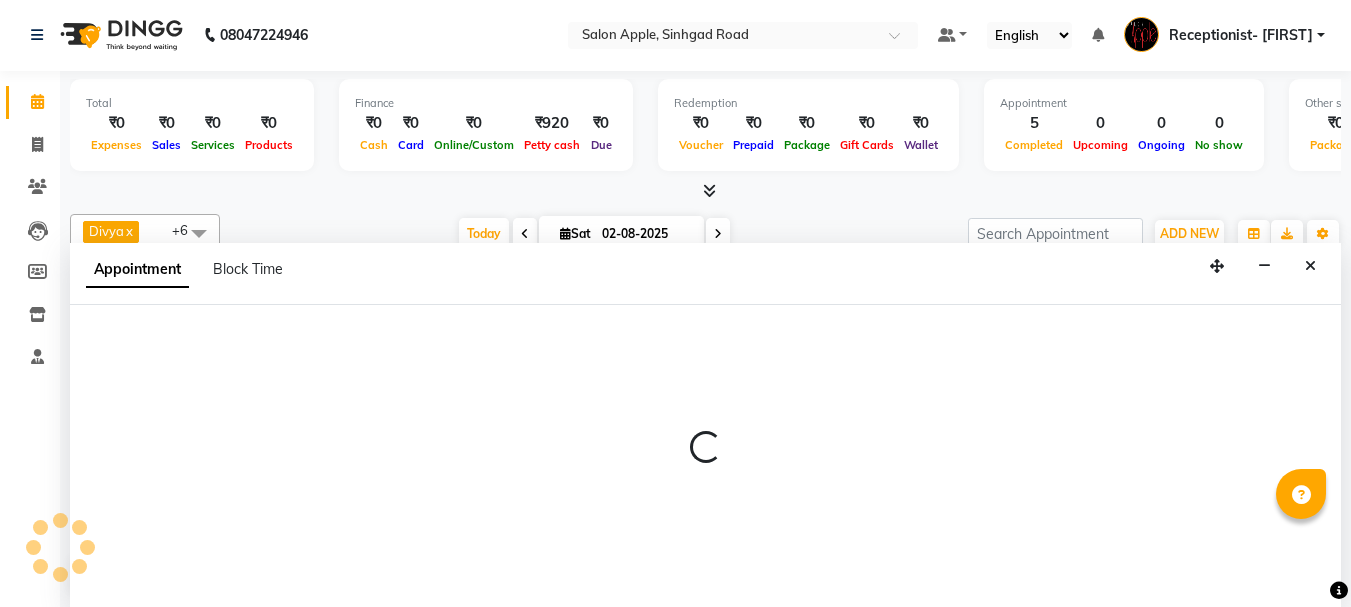 select on "87913" 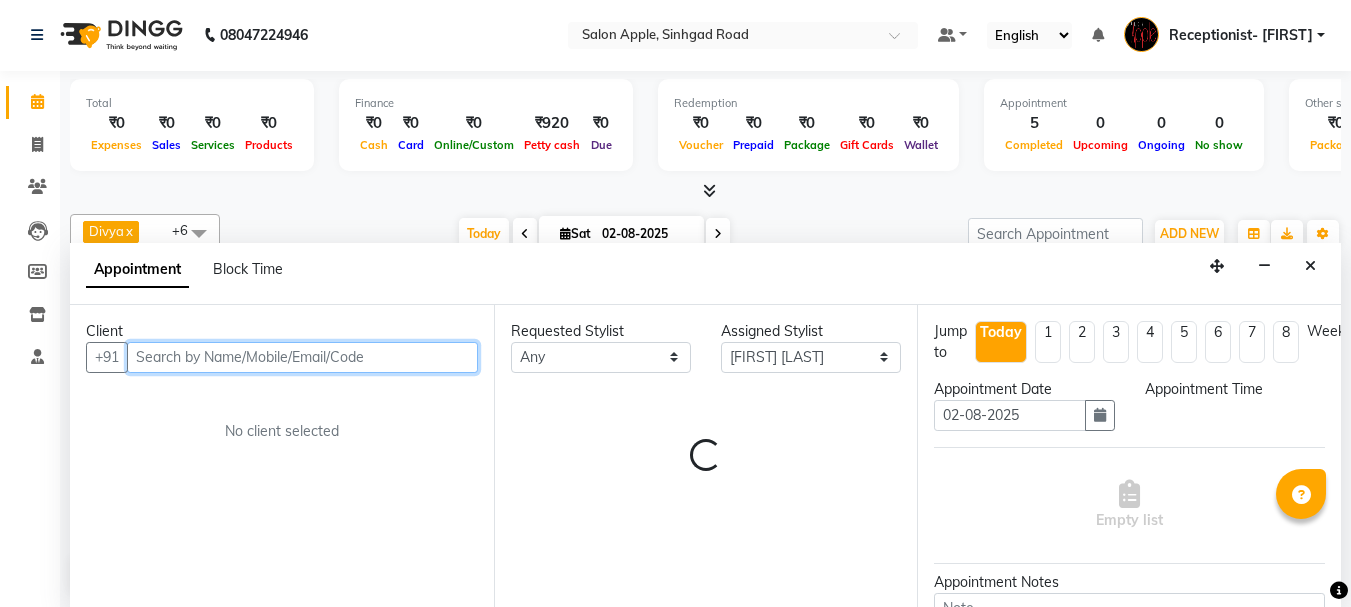 select on "930" 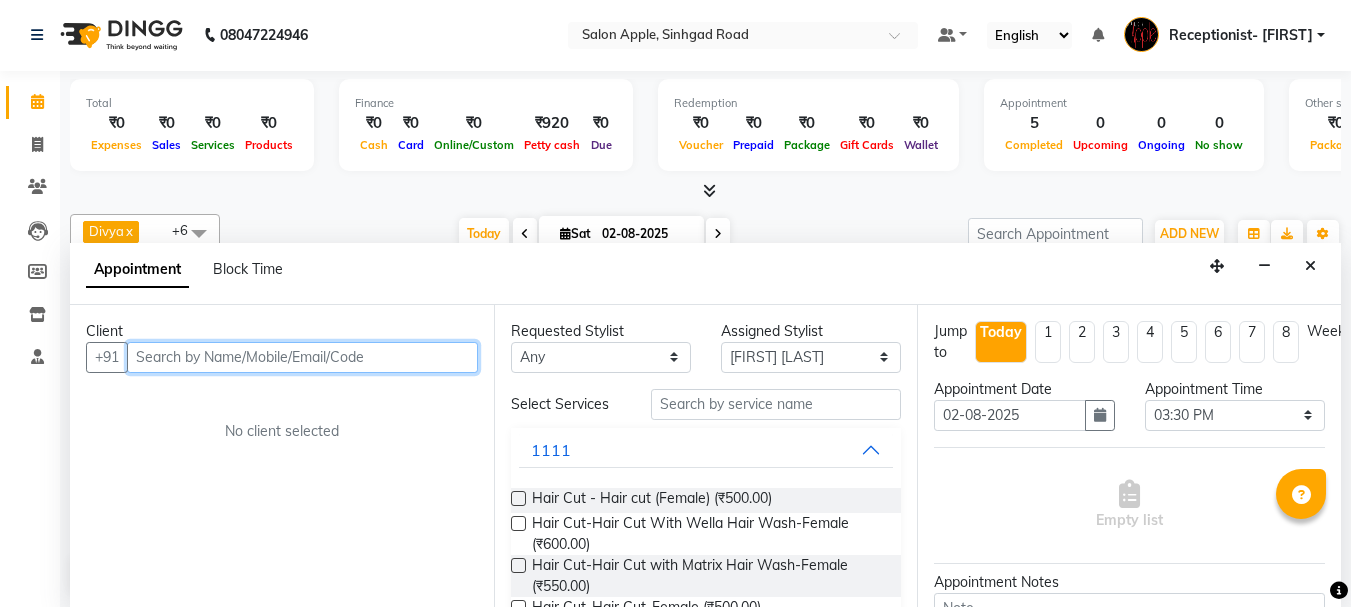 click at bounding box center [302, 357] 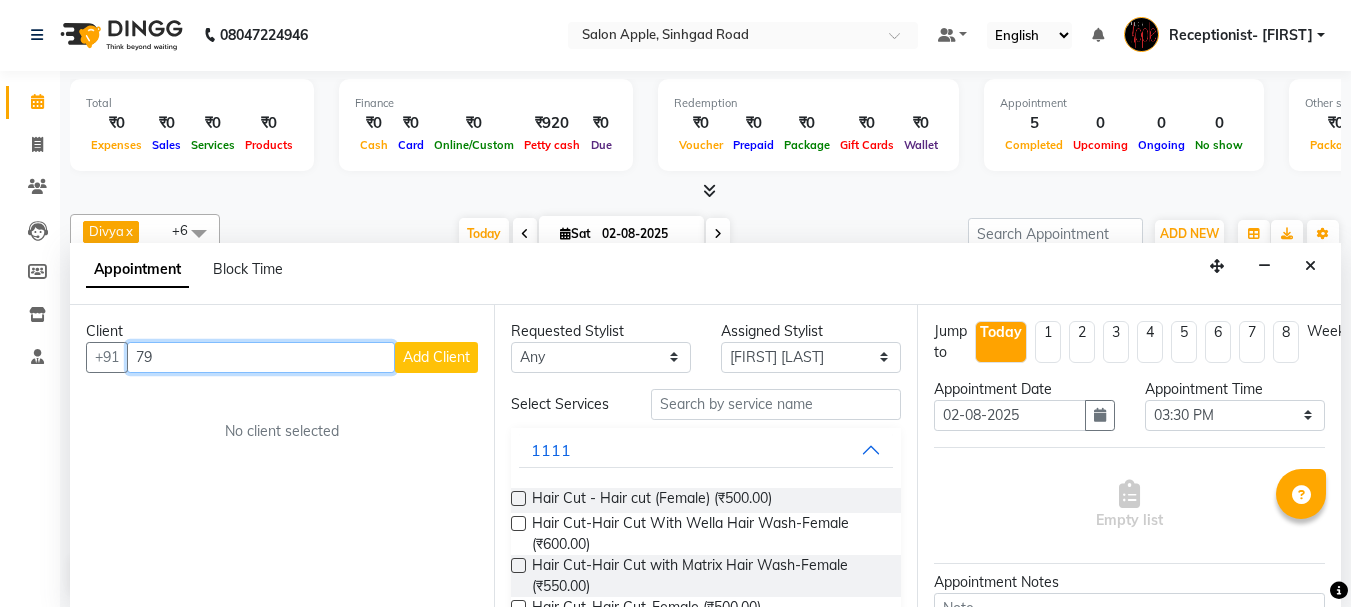 type on "7" 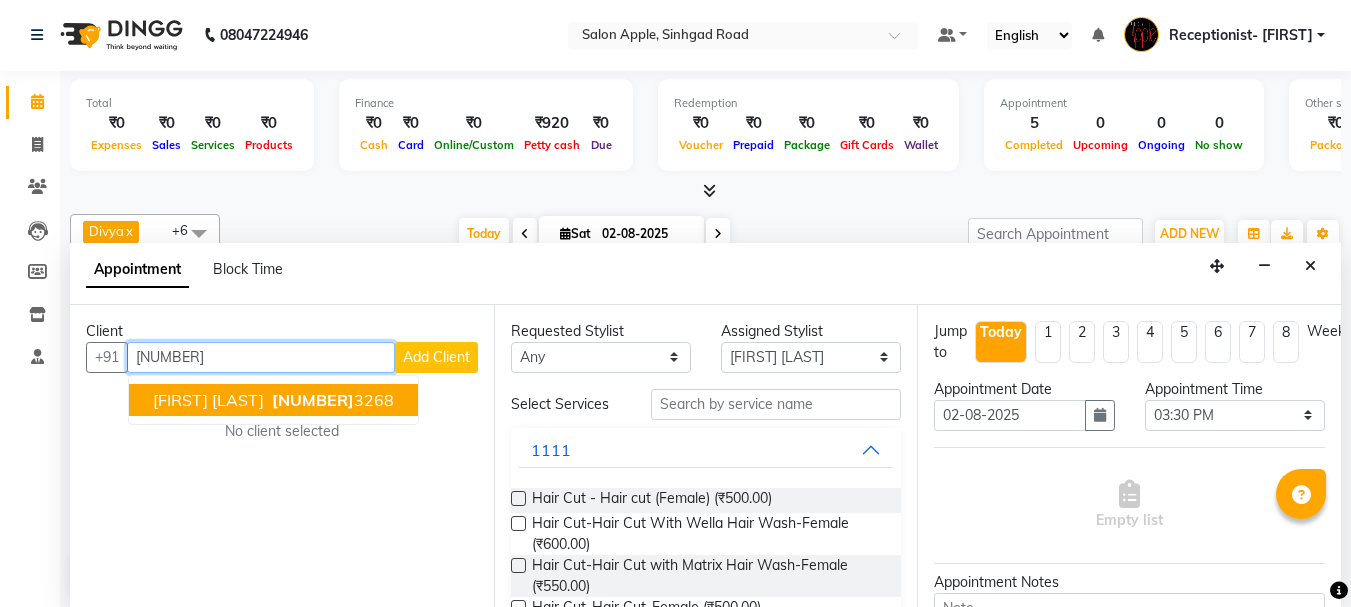 click on "973085 3268" at bounding box center [331, 400] 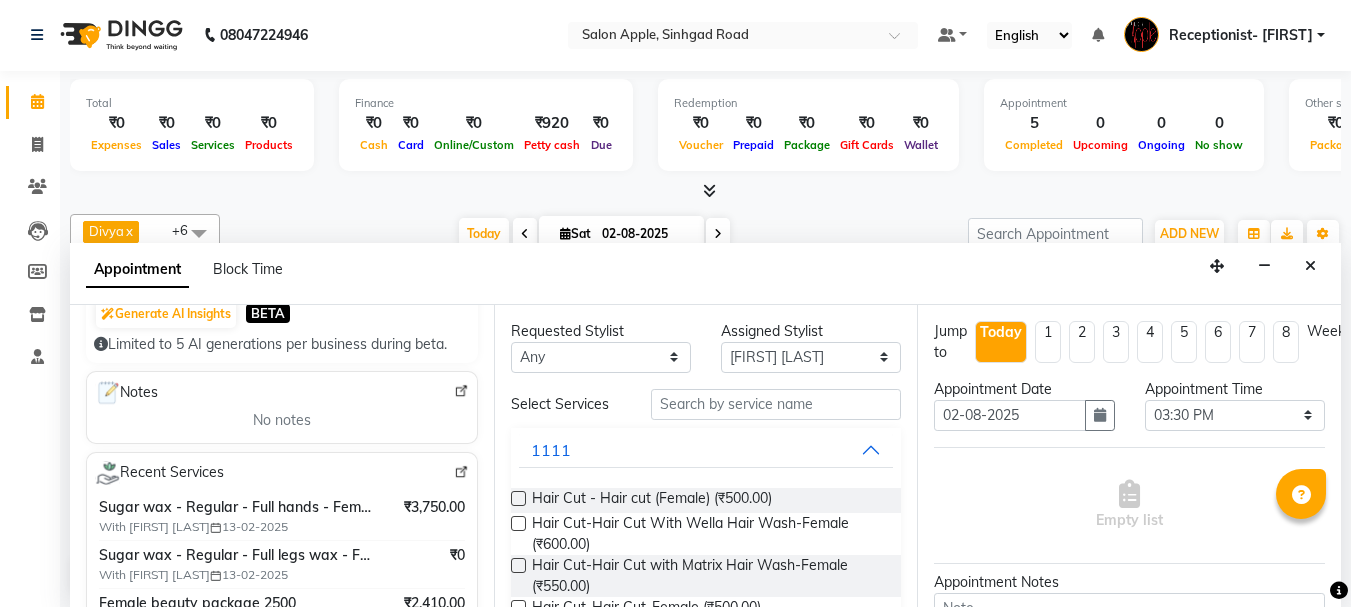 scroll, scrollTop: 300, scrollLeft: 0, axis: vertical 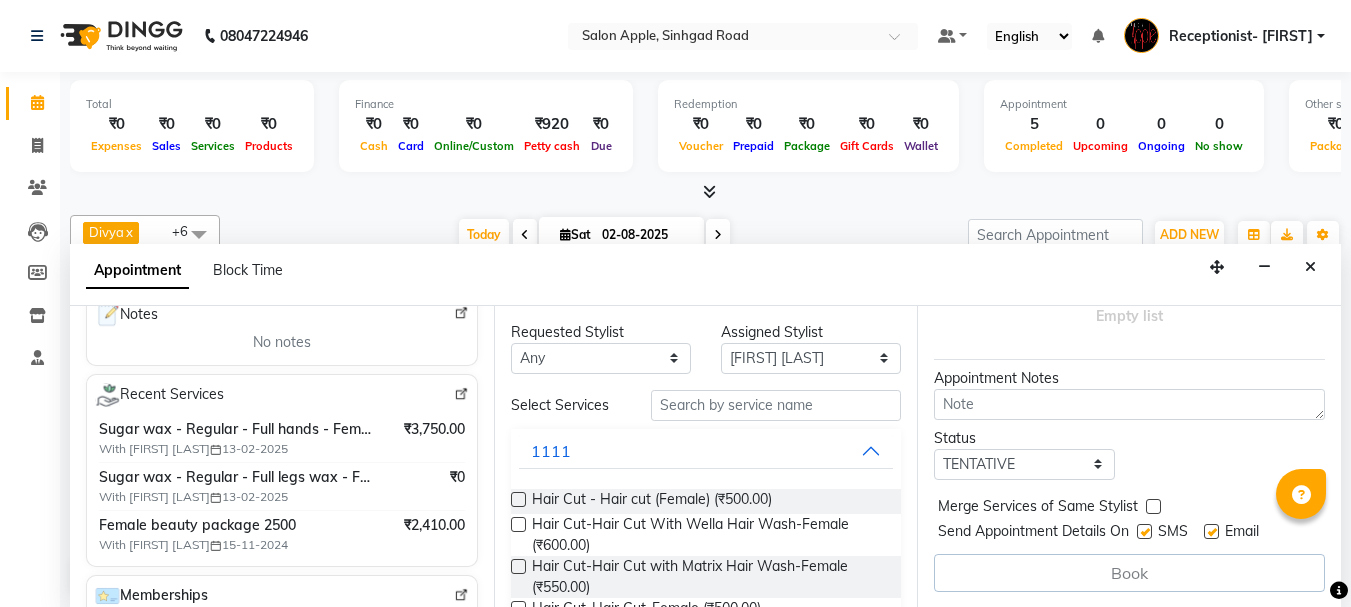 type on "[PHONE]" 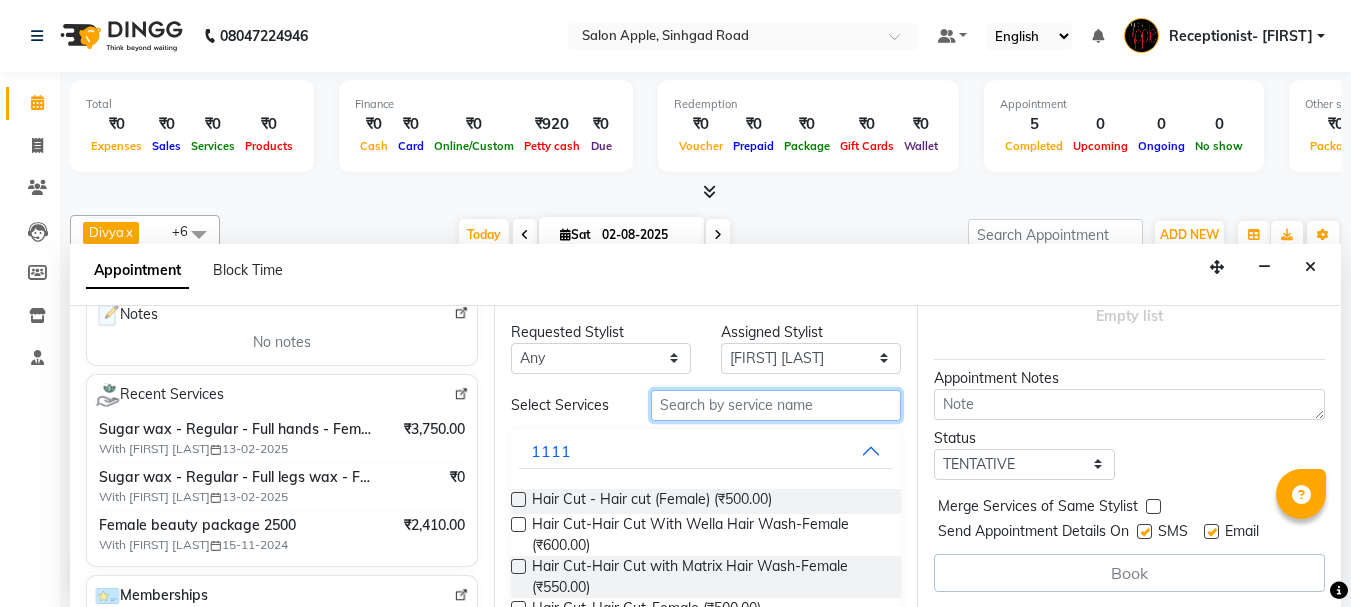 click at bounding box center (776, 405) 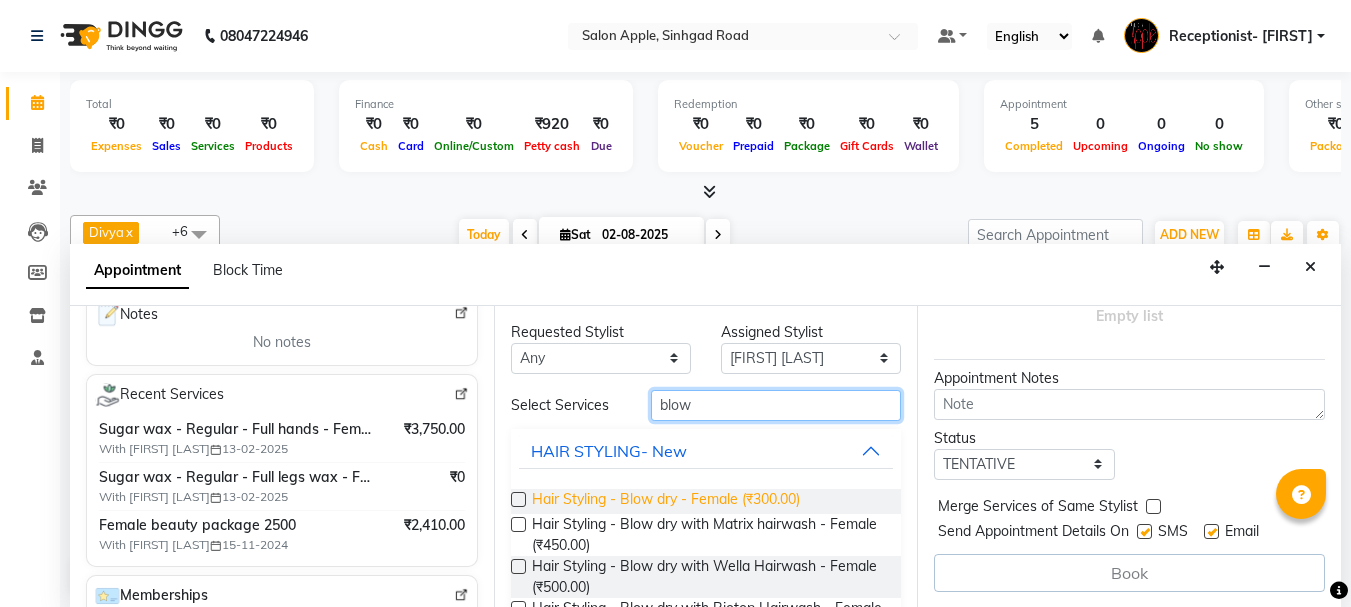type on "blow" 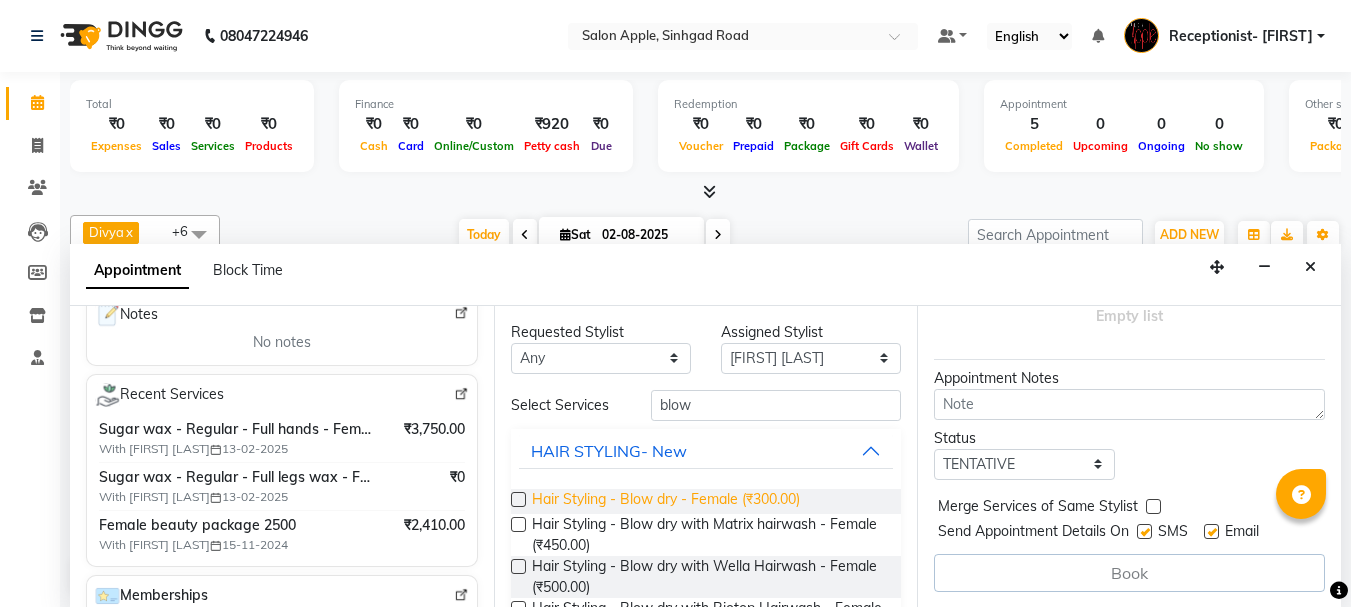 click on "Hair Styling - Blow dry - Female (₹300.00)" at bounding box center (666, 501) 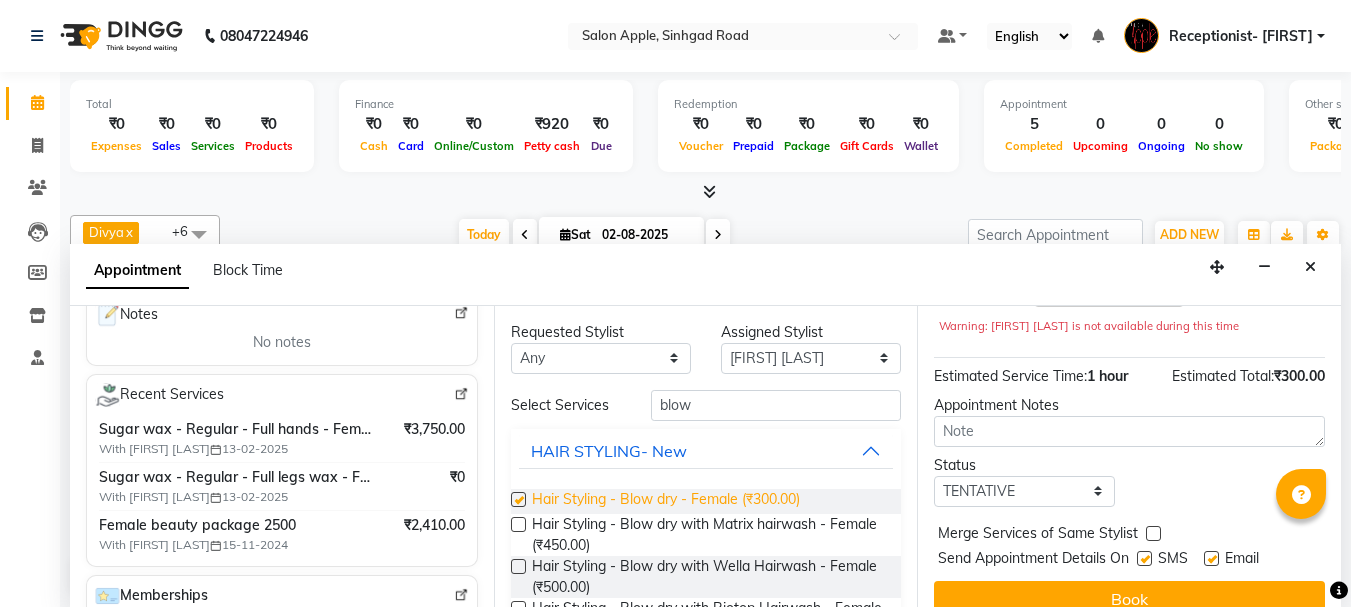 checkbox on "false" 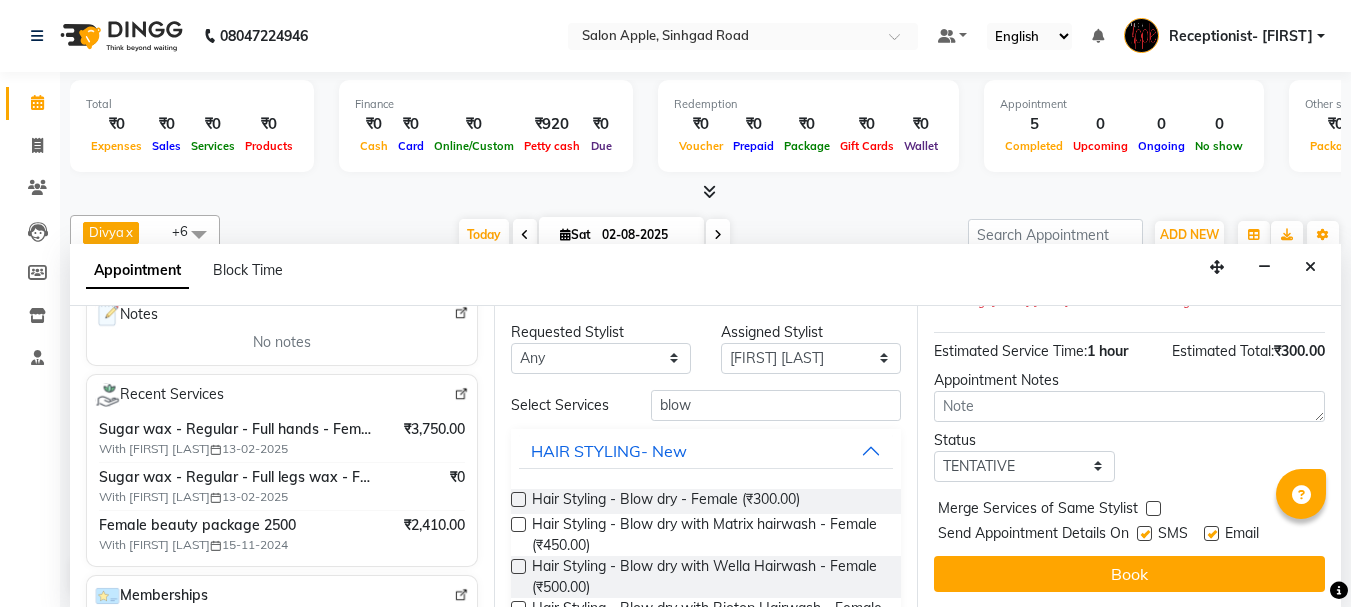 scroll, scrollTop: 263, scrollLeft: 0, axis: vertical 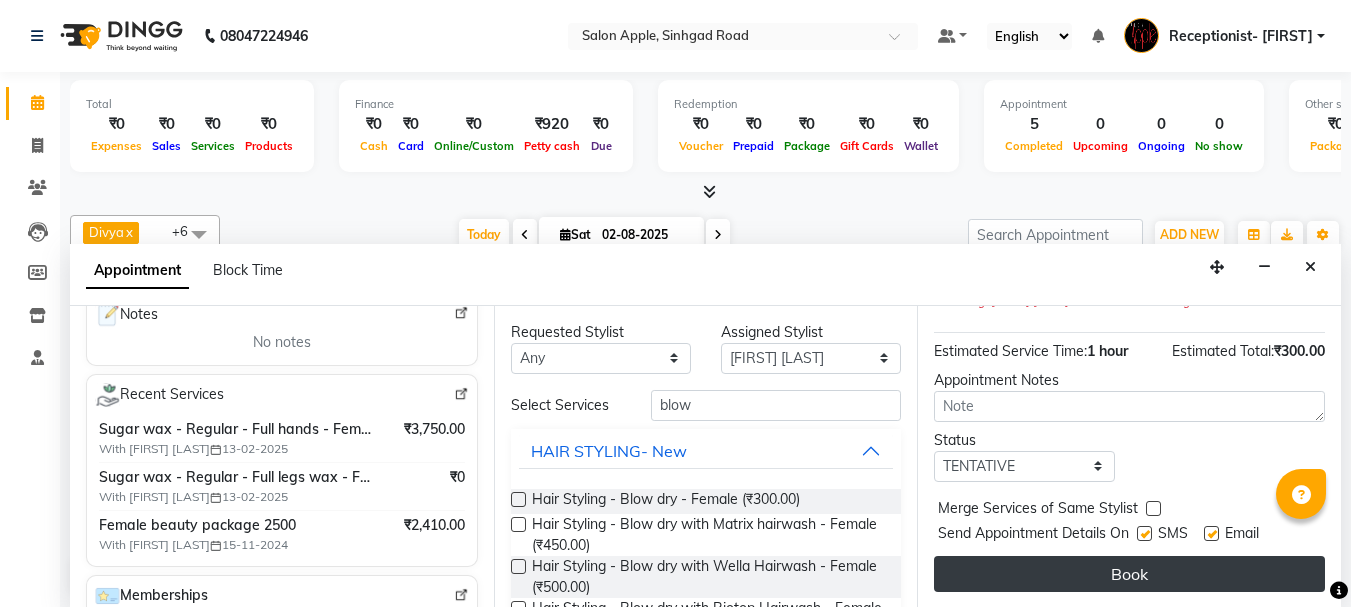 click on "Book" at bounding box center [1129, 574] 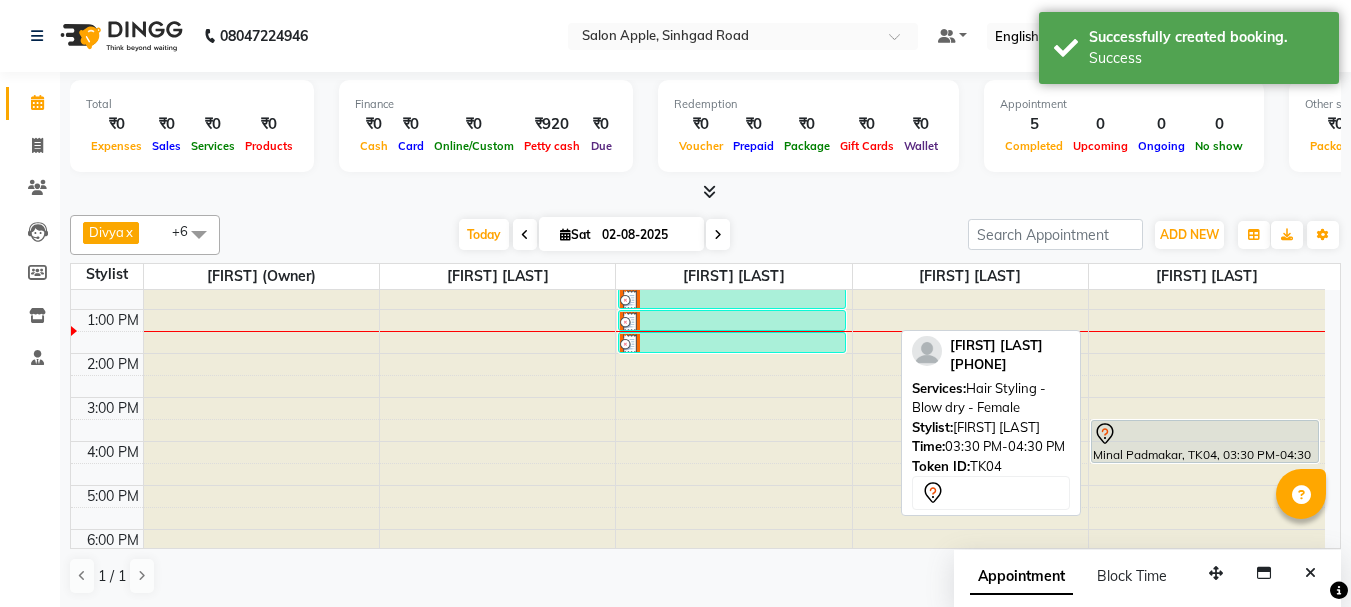 click at bounding box center (1205, 462) 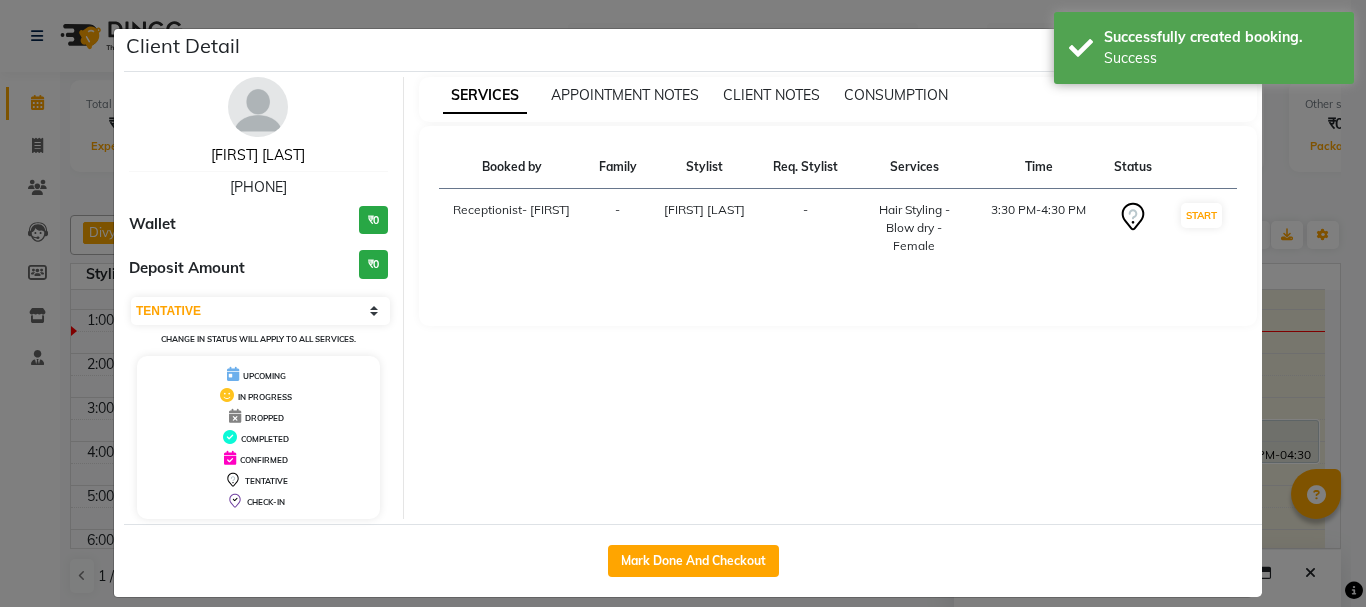 click on "[FIRST] [LAST]" at bounding box center [258, 155] 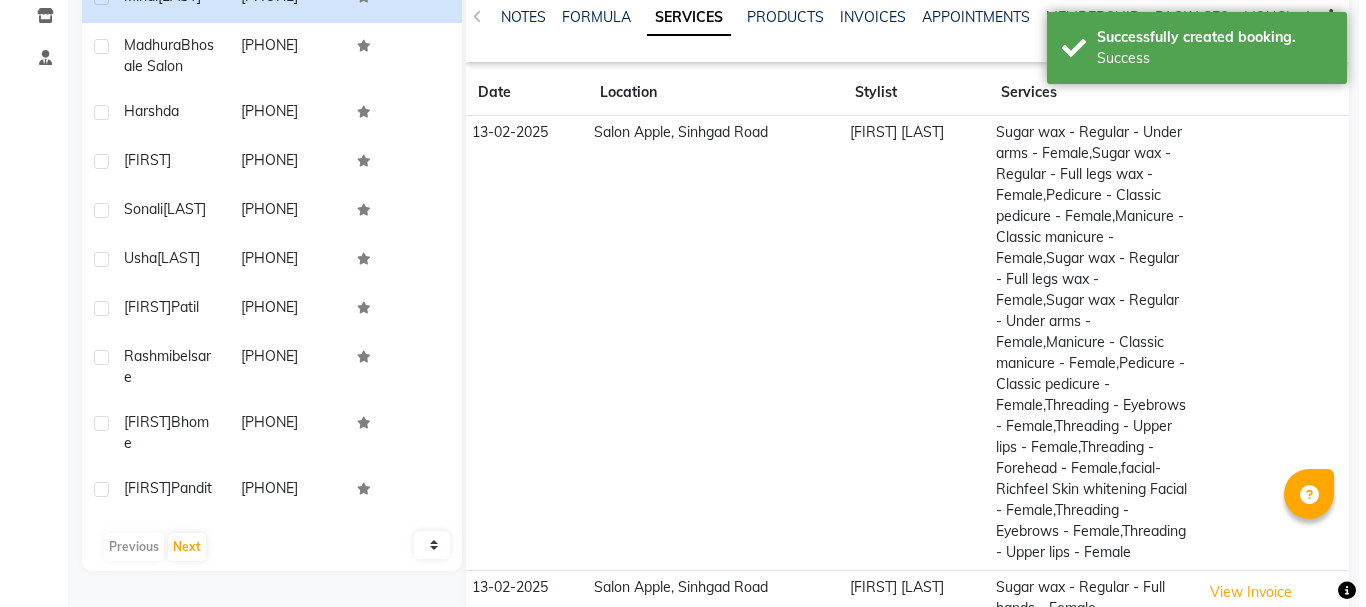 scroll, scrollTop: 600, scrollLeft: 0, axis: vertical 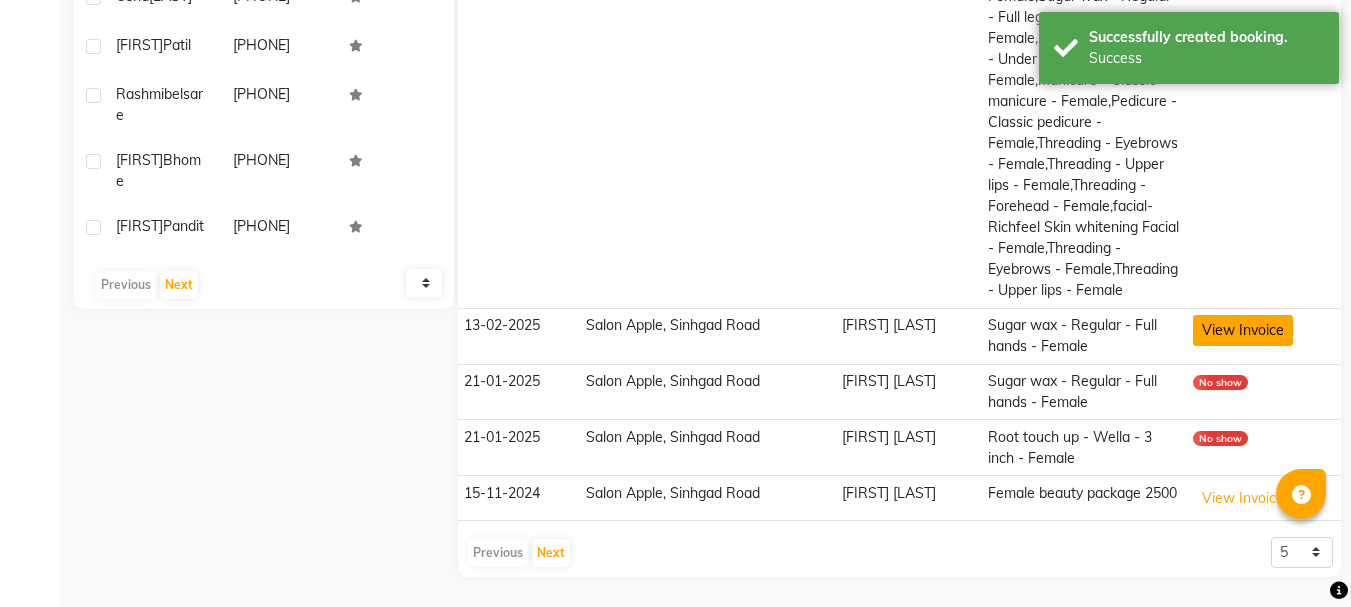 click on "View Invoice" 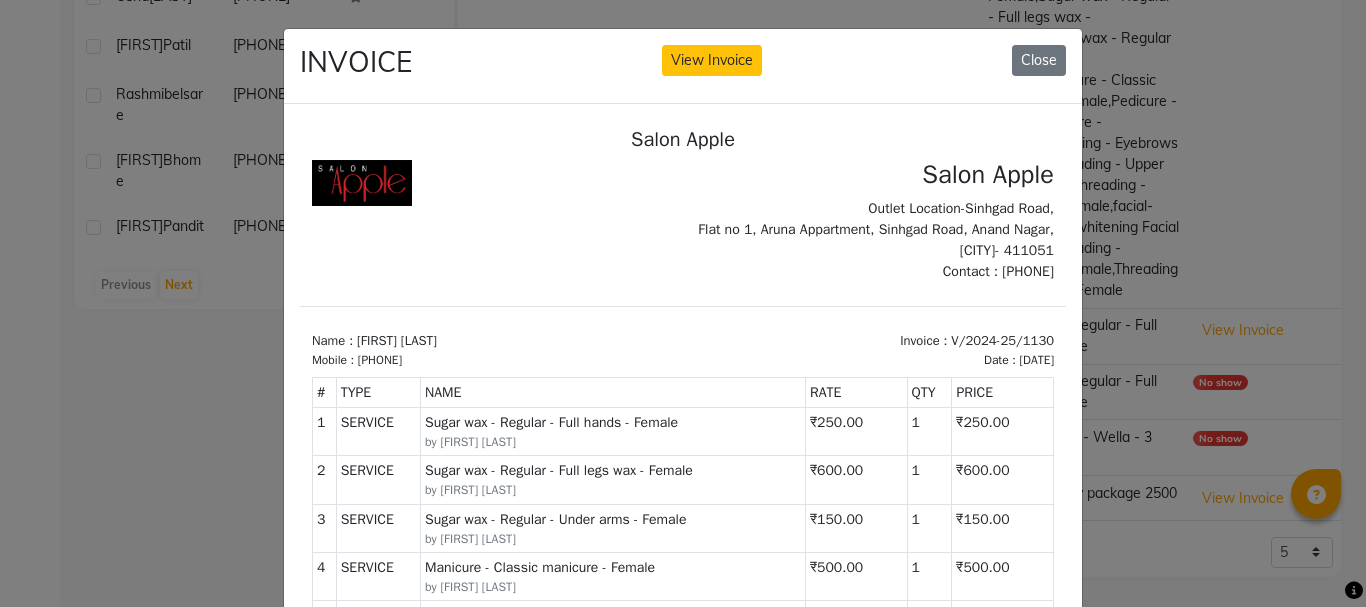 scroll, scrollTop: 16, scrollLeft: 0, axis: vertical 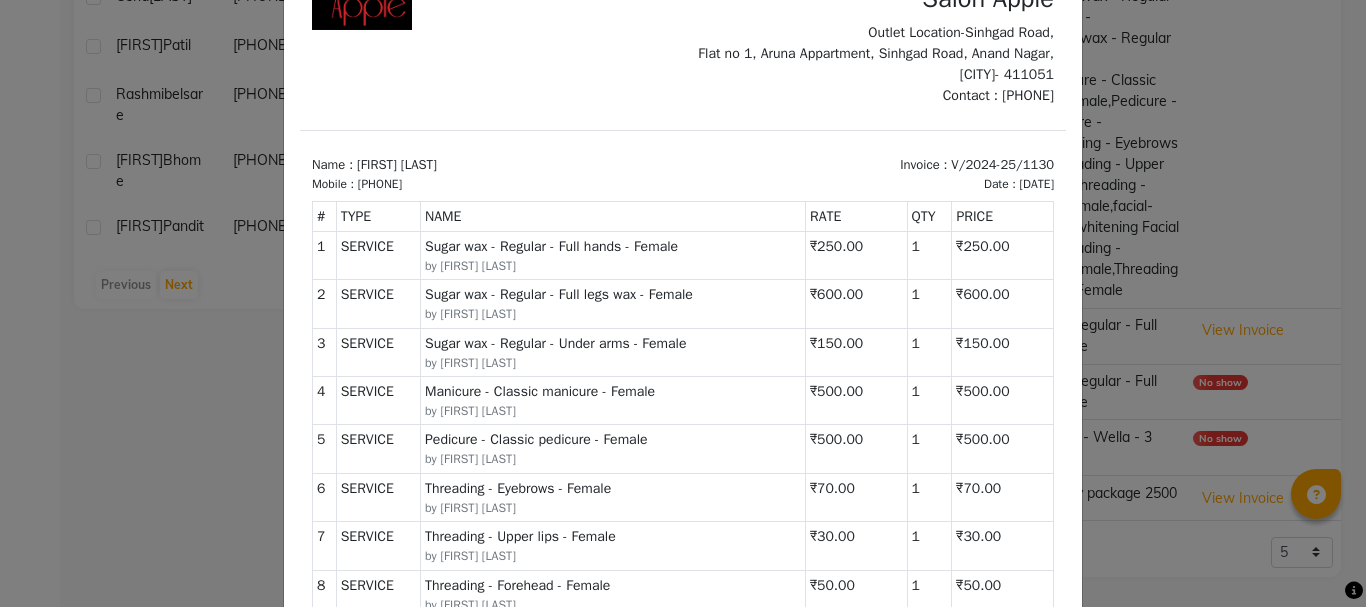 click on "INVOICE View Invoice Close" 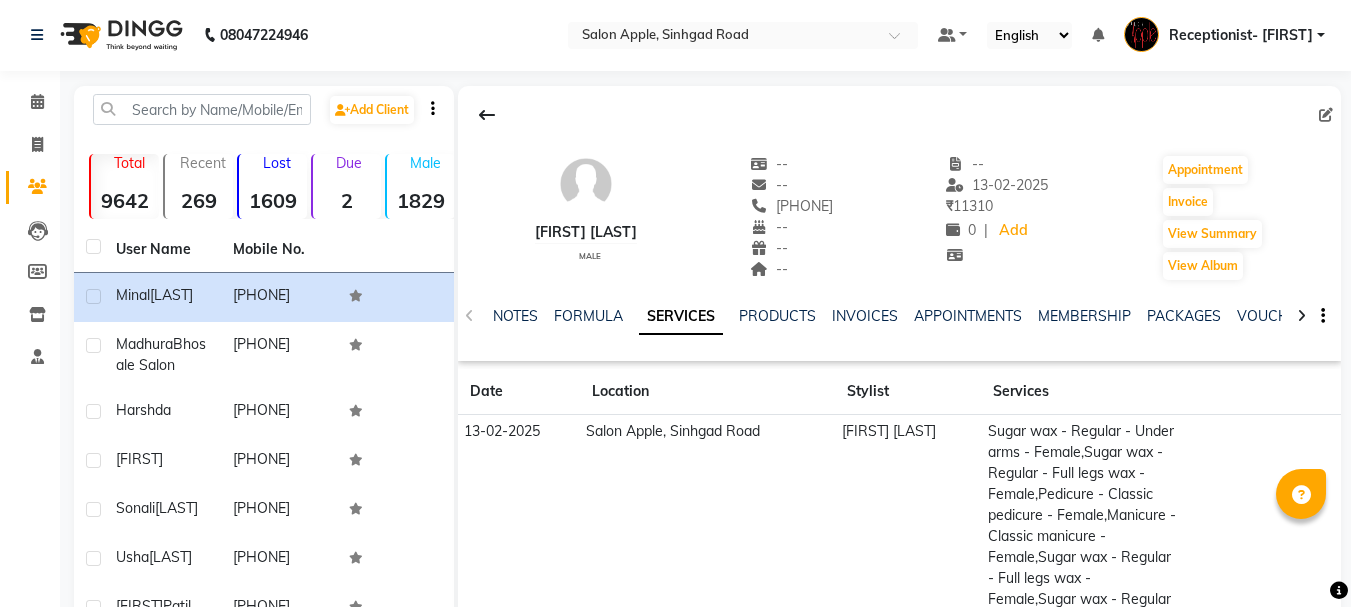 scroll, scrollTop: 0, scrollLeft: 0, axis: both 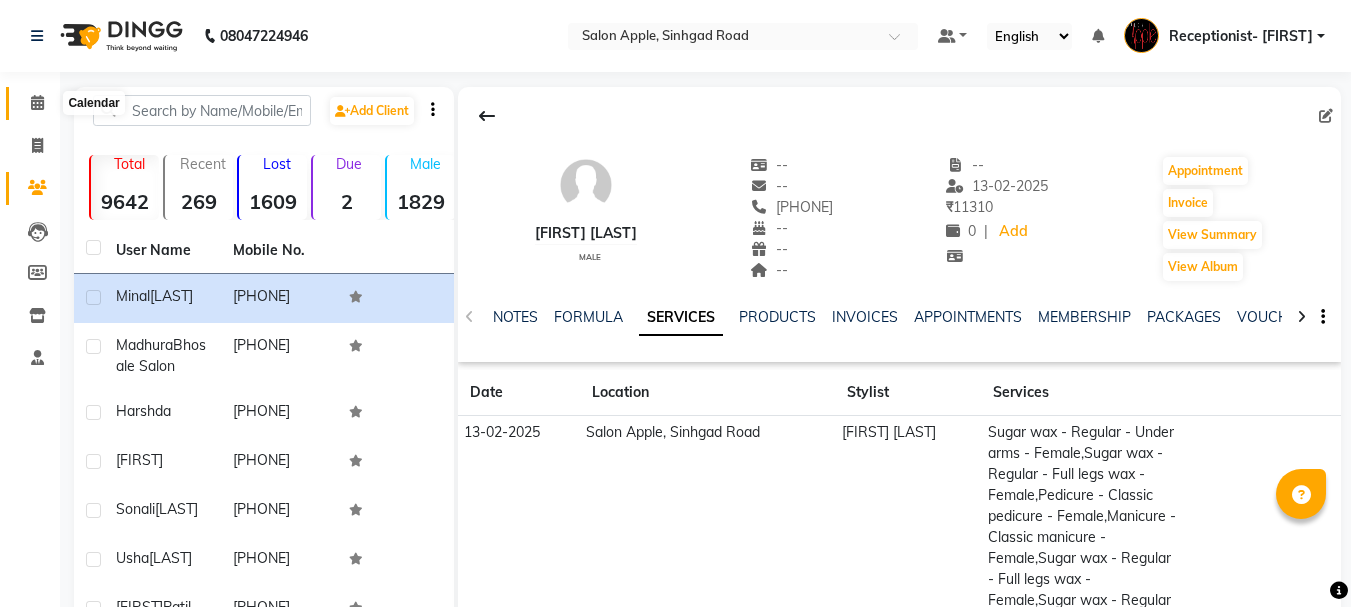 drag, startPoint x: 39, startPoint y: 107, endPoint x: 37, endPoint y: 165, distance: 58.034473 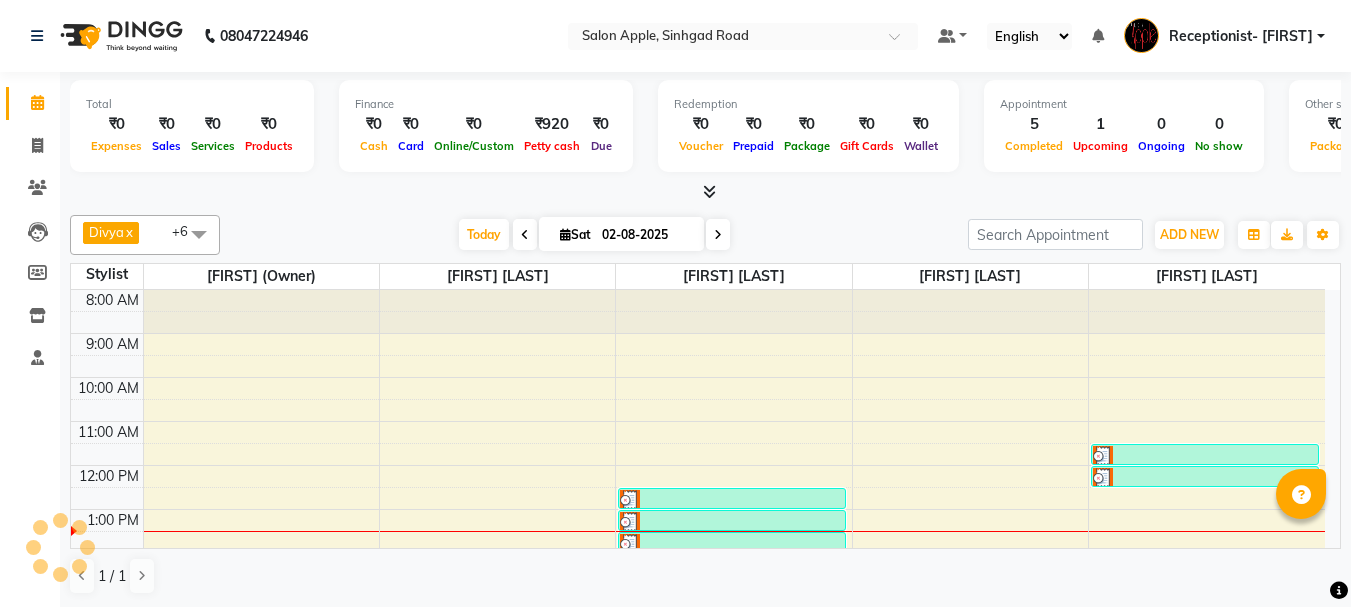 scroll, scrollTop: 0, scrollLeft: 0, axis: both 